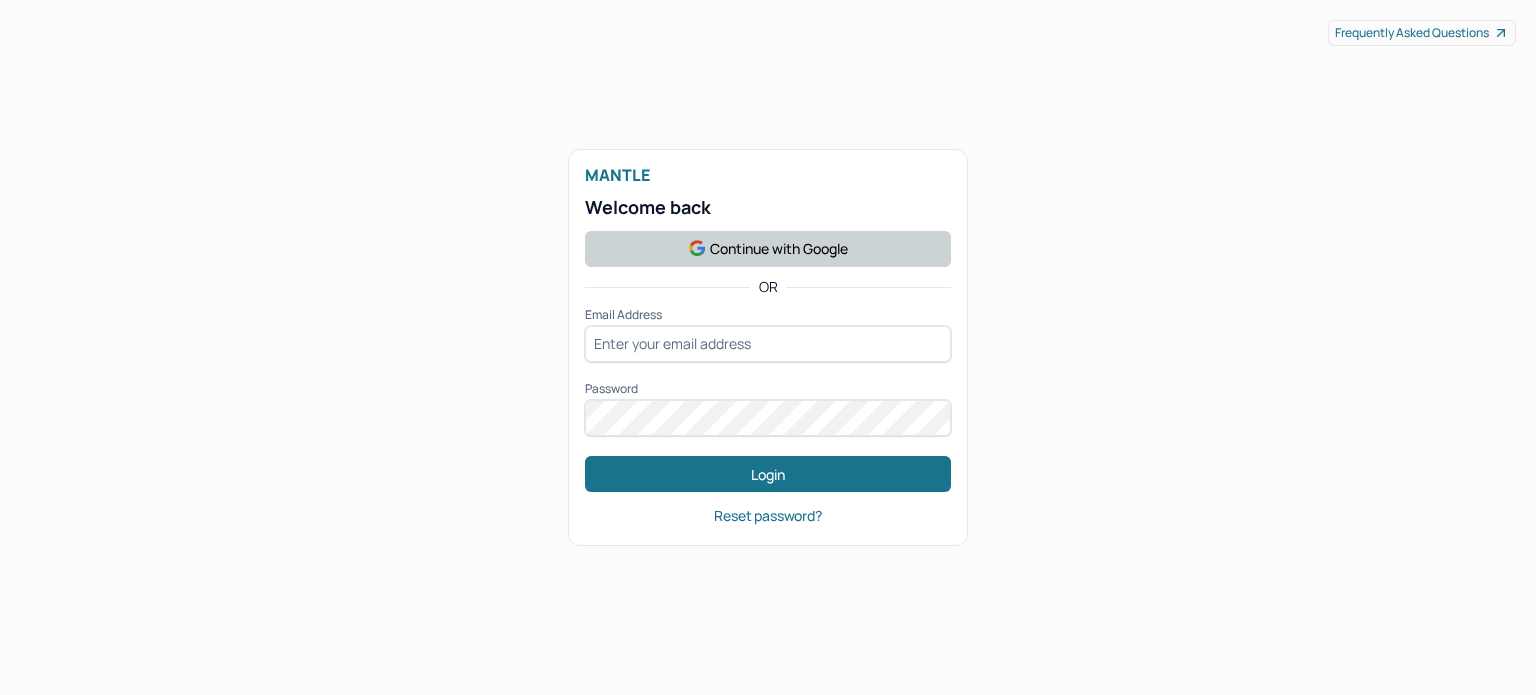 scroll, scrollTop: 0, scrollLeft: 0, axis: both 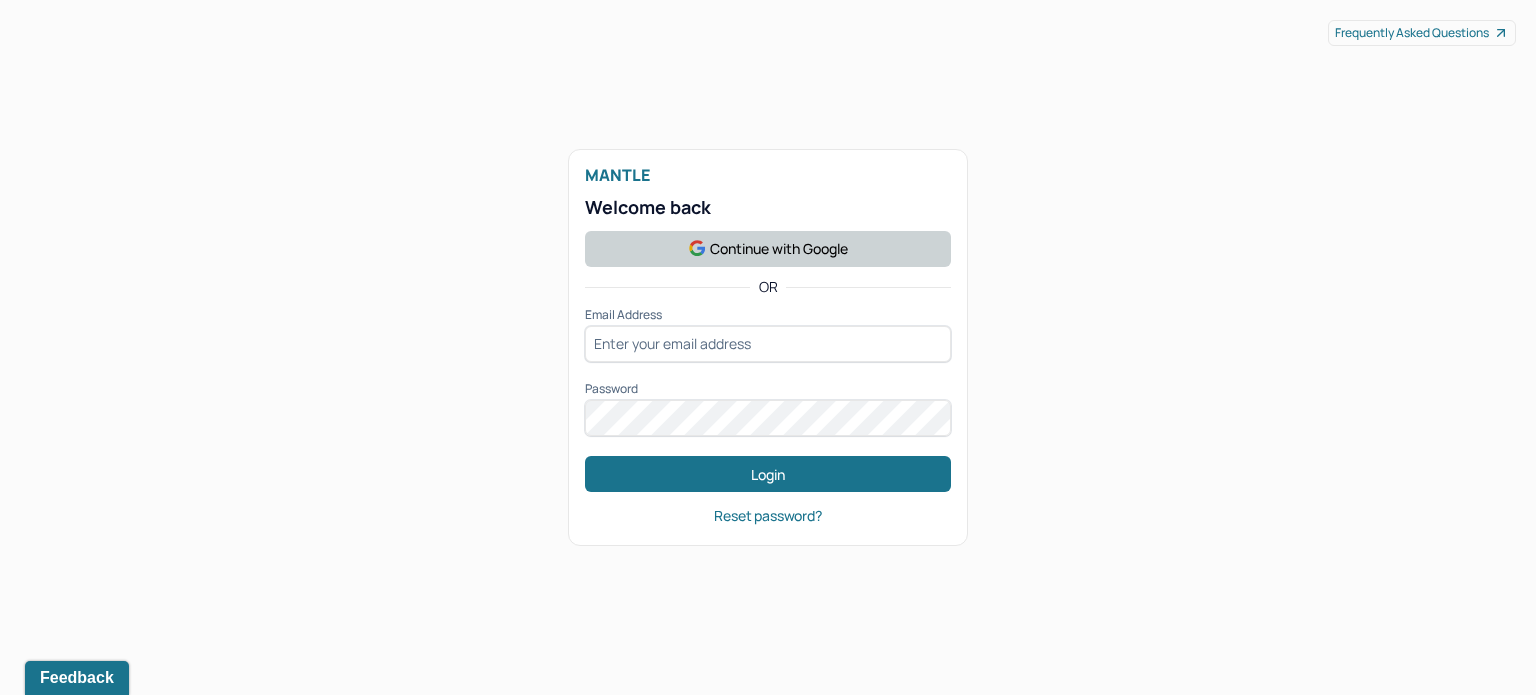 click on "Continue with Google" at bounding box center [768, 249] 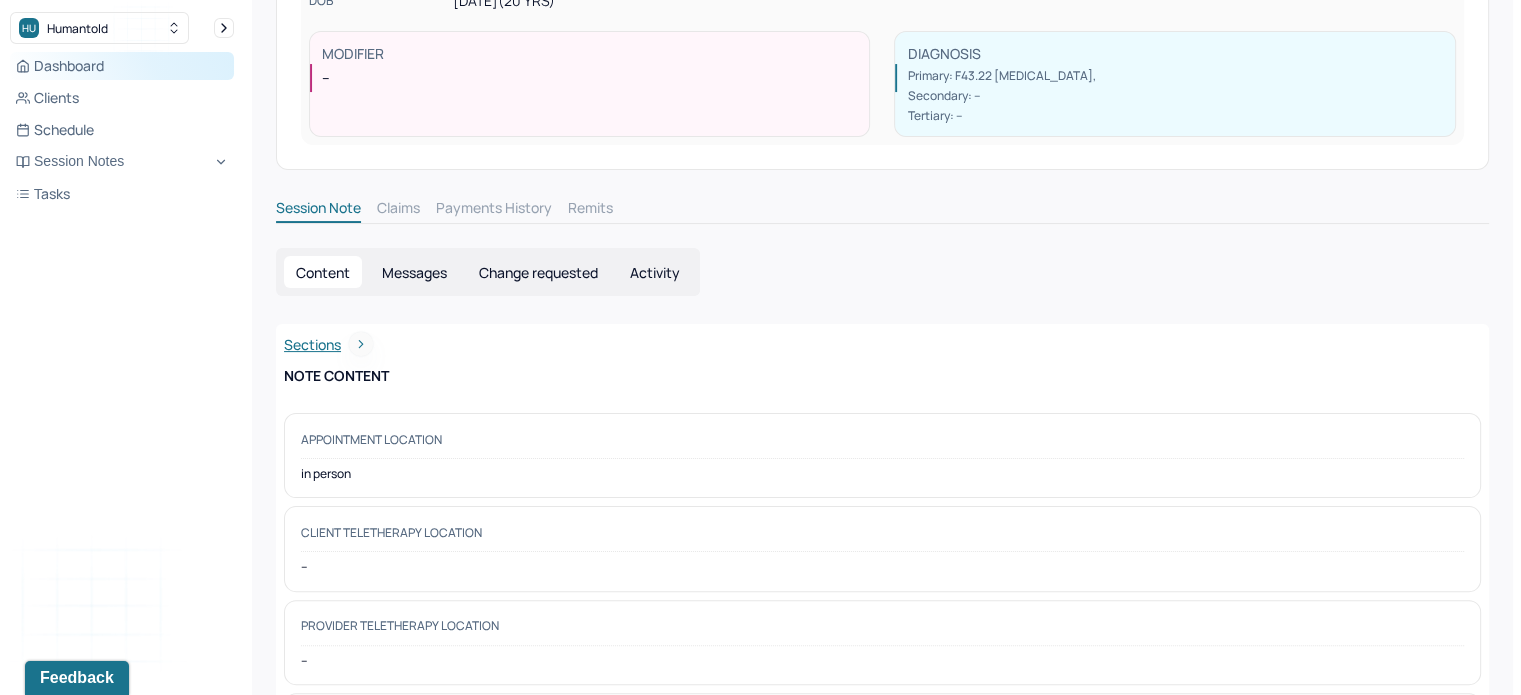 click on "Dashboard" at bounding box center [122, 66] 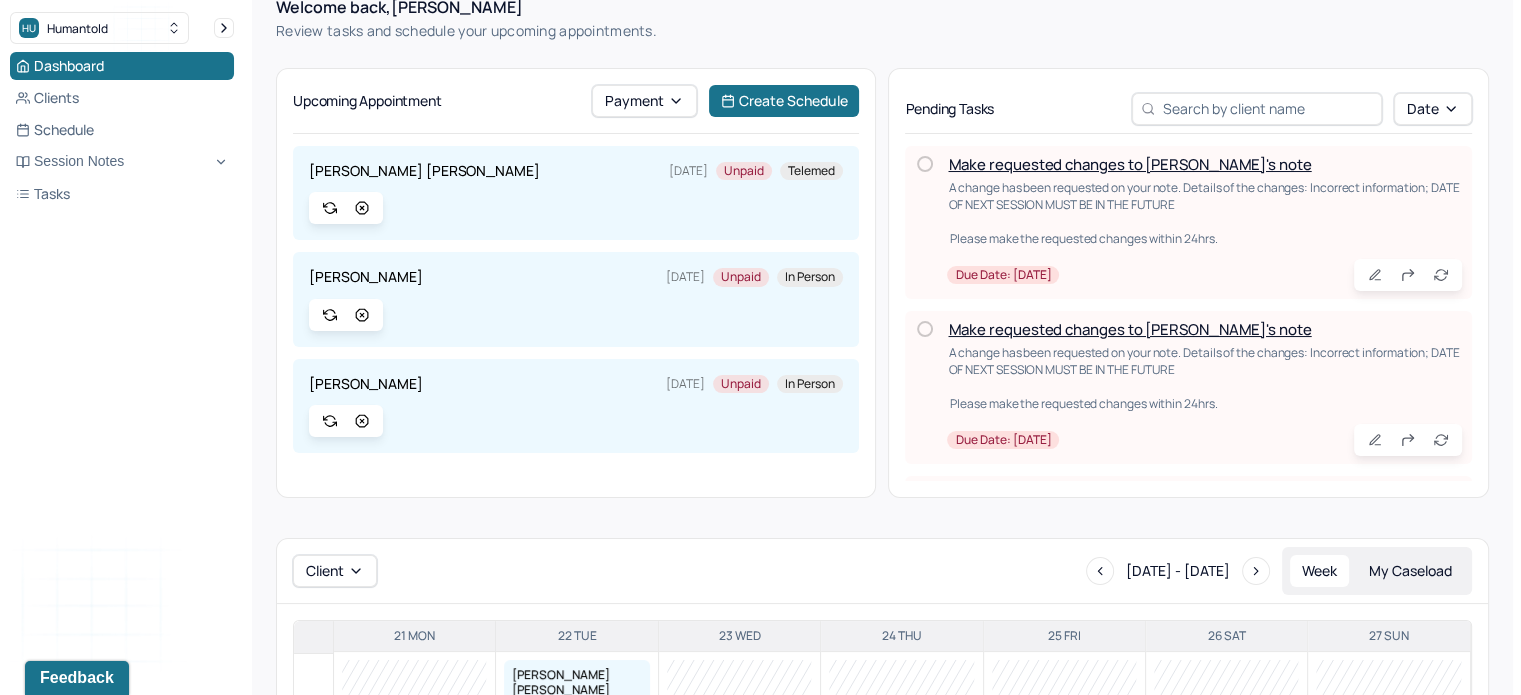 scroll, scrollTop: 0, scrollLeft: 0, axis: both 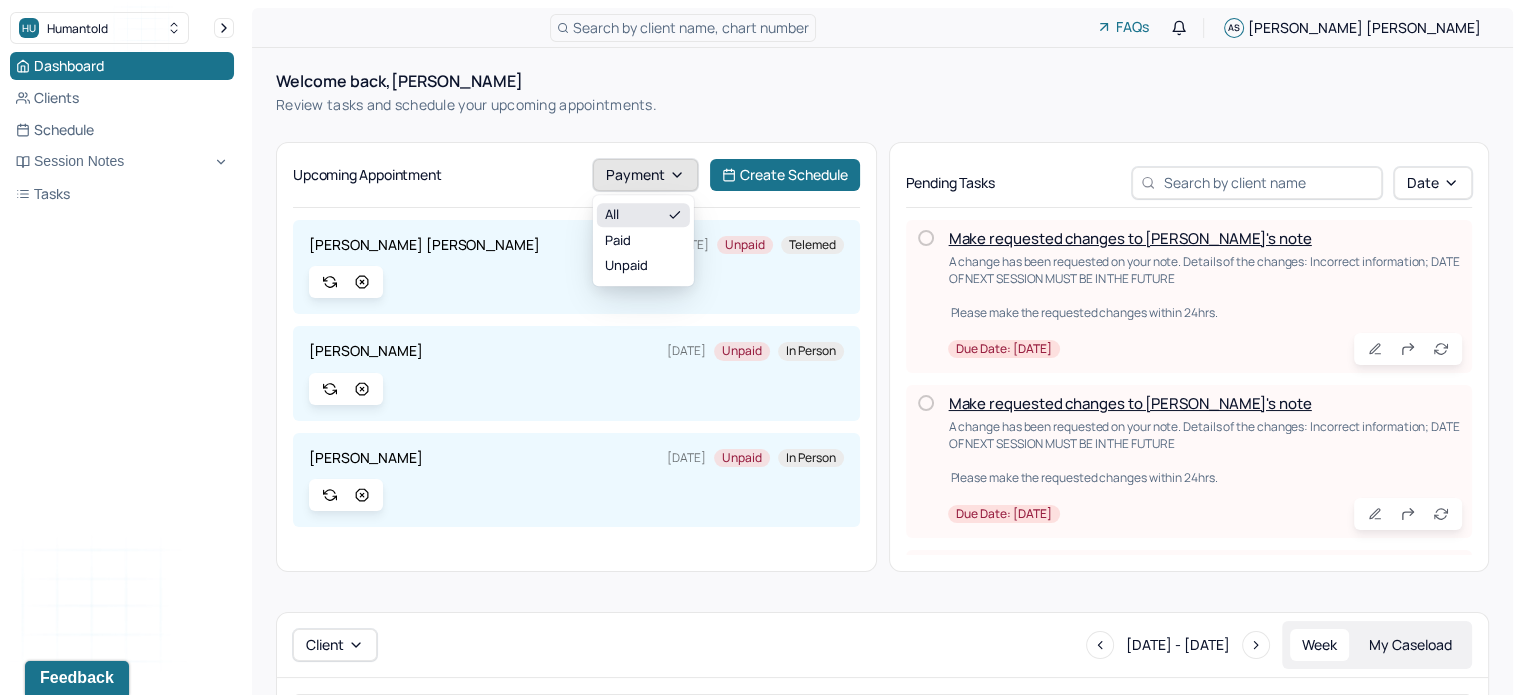 click on "Payment" at bounding box center (645, 175) 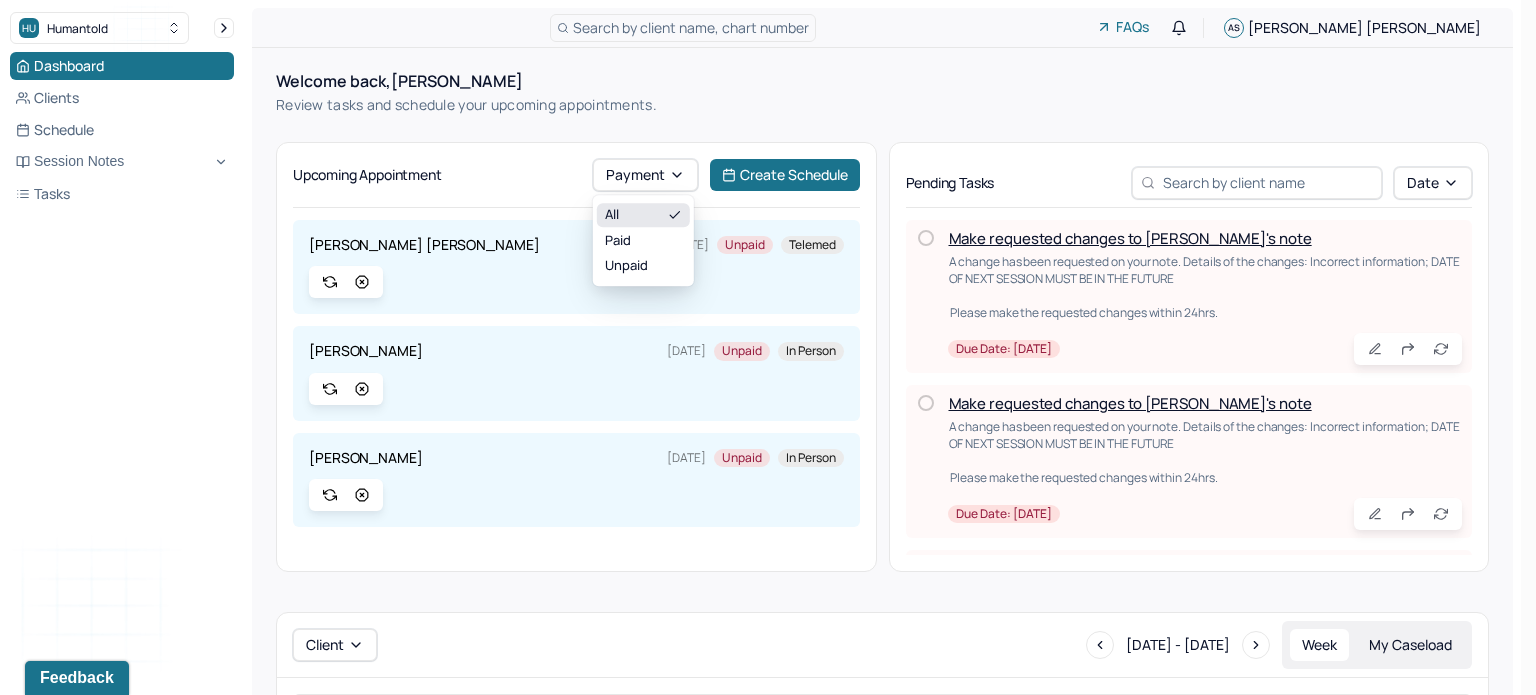 click on "All" at bounding box center [643, 215] 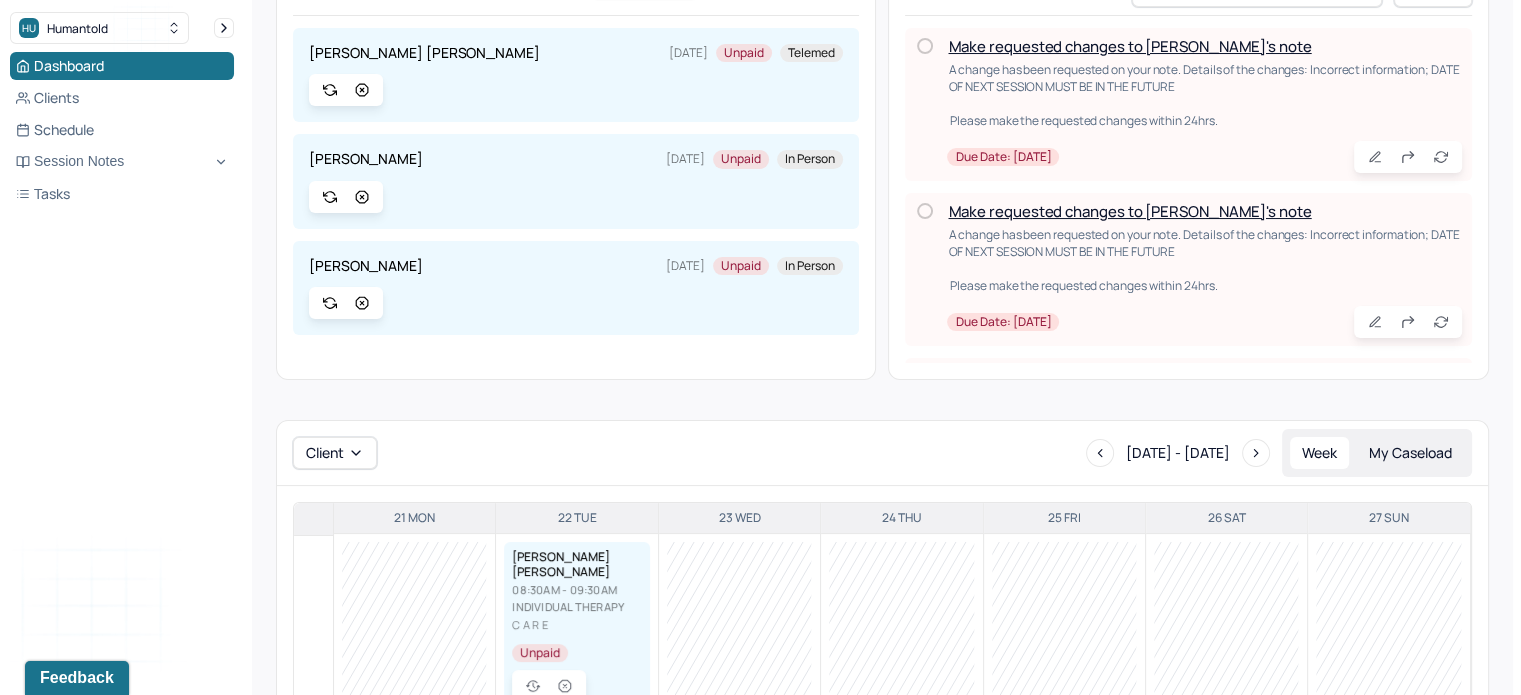 scroll, scrollTop: 192, scrollLeft: 0, axis: vertical 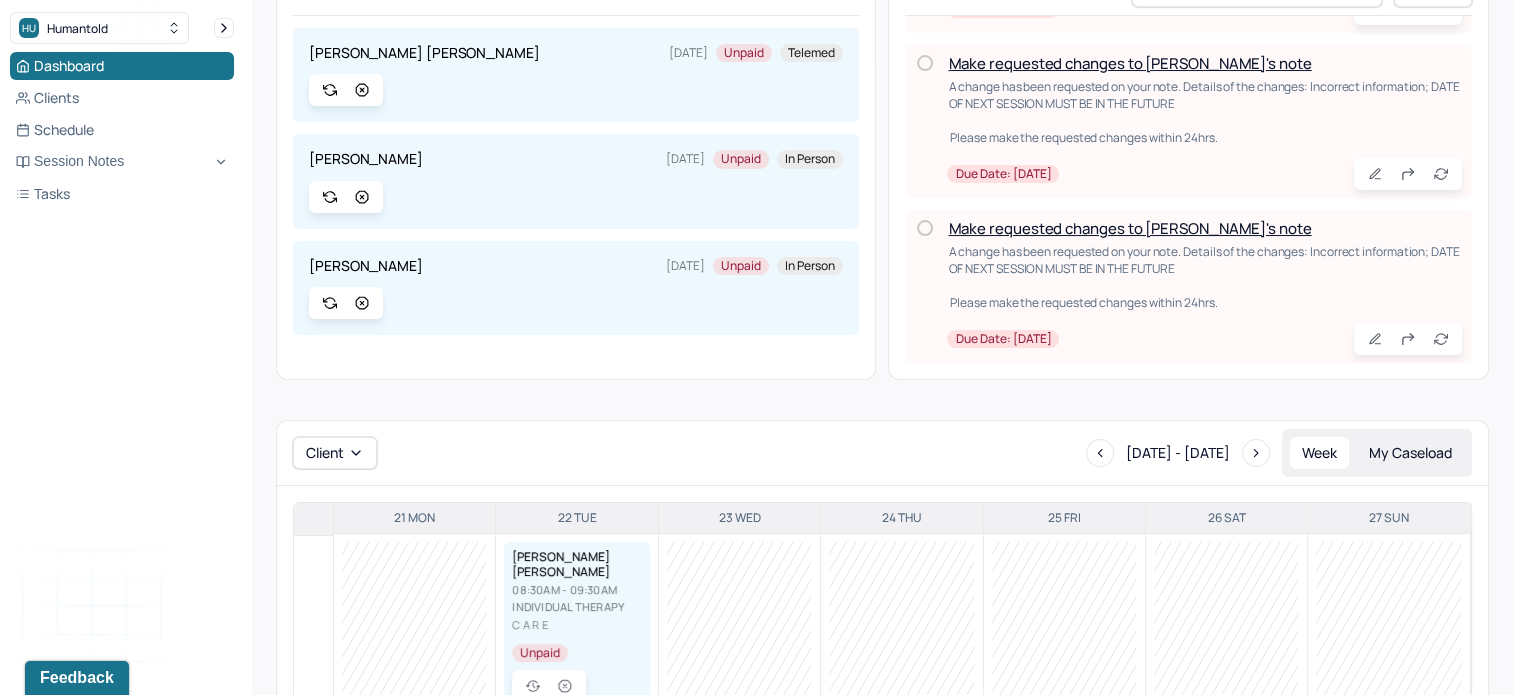 click on "My Caseload" at bounding box center [1410, 453] 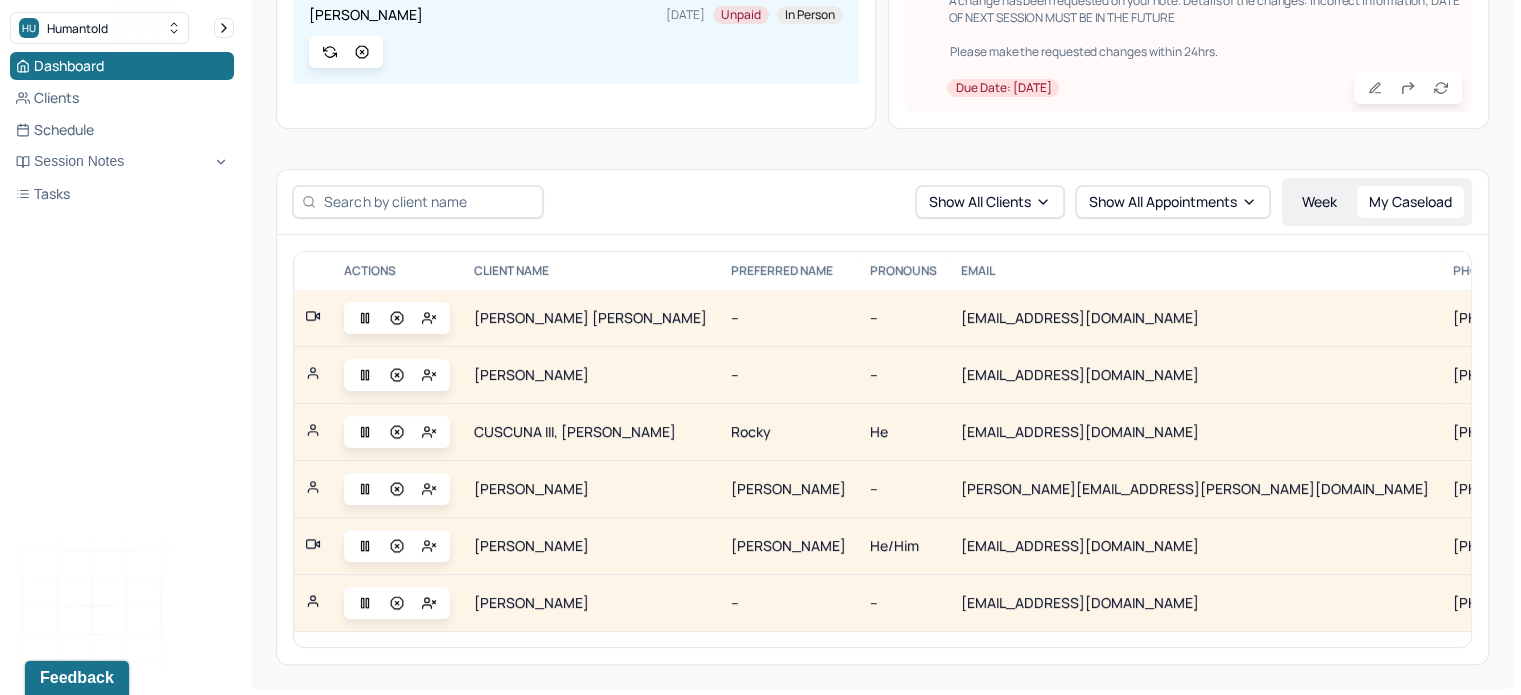 scroll, scrollTop: 441, scrollLeft: 0, axis: vertical 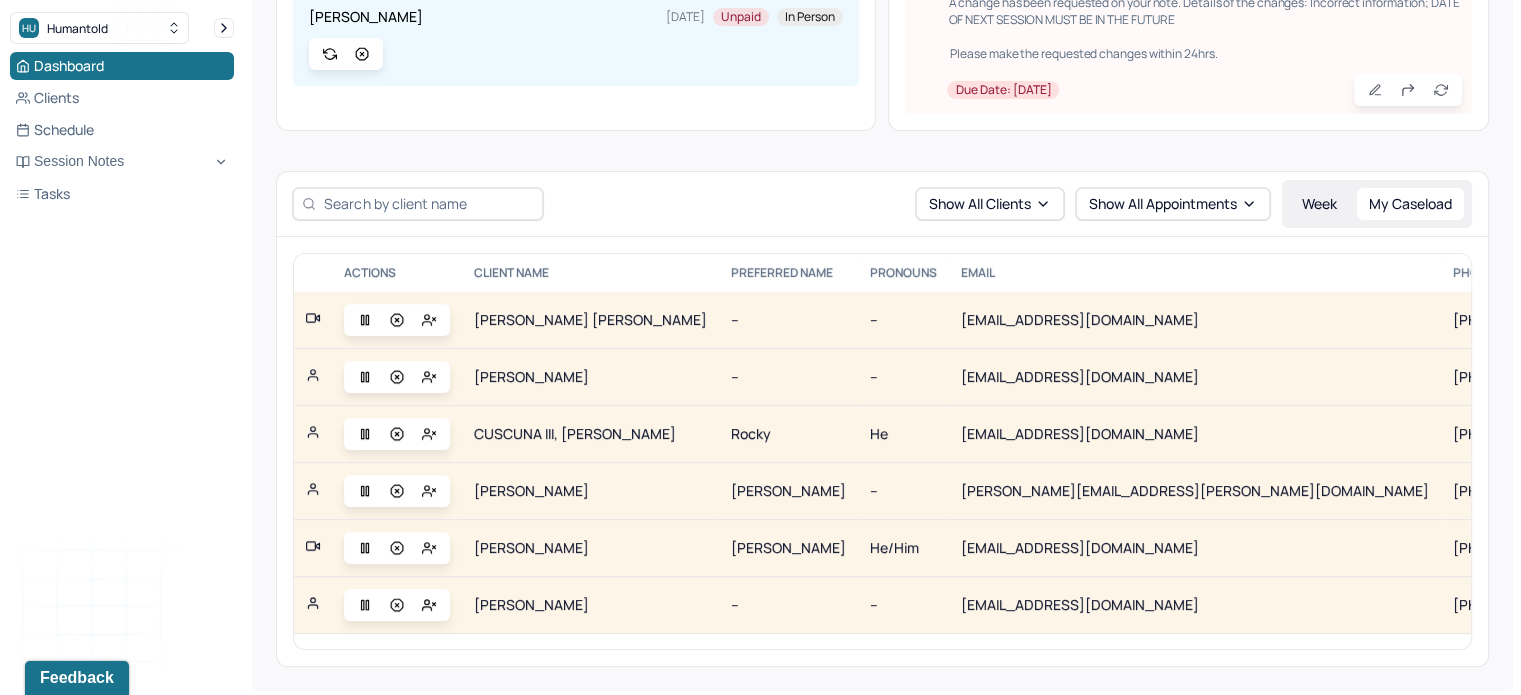 click on "[PERSON_NAME]" at bounding box center (590, 491) 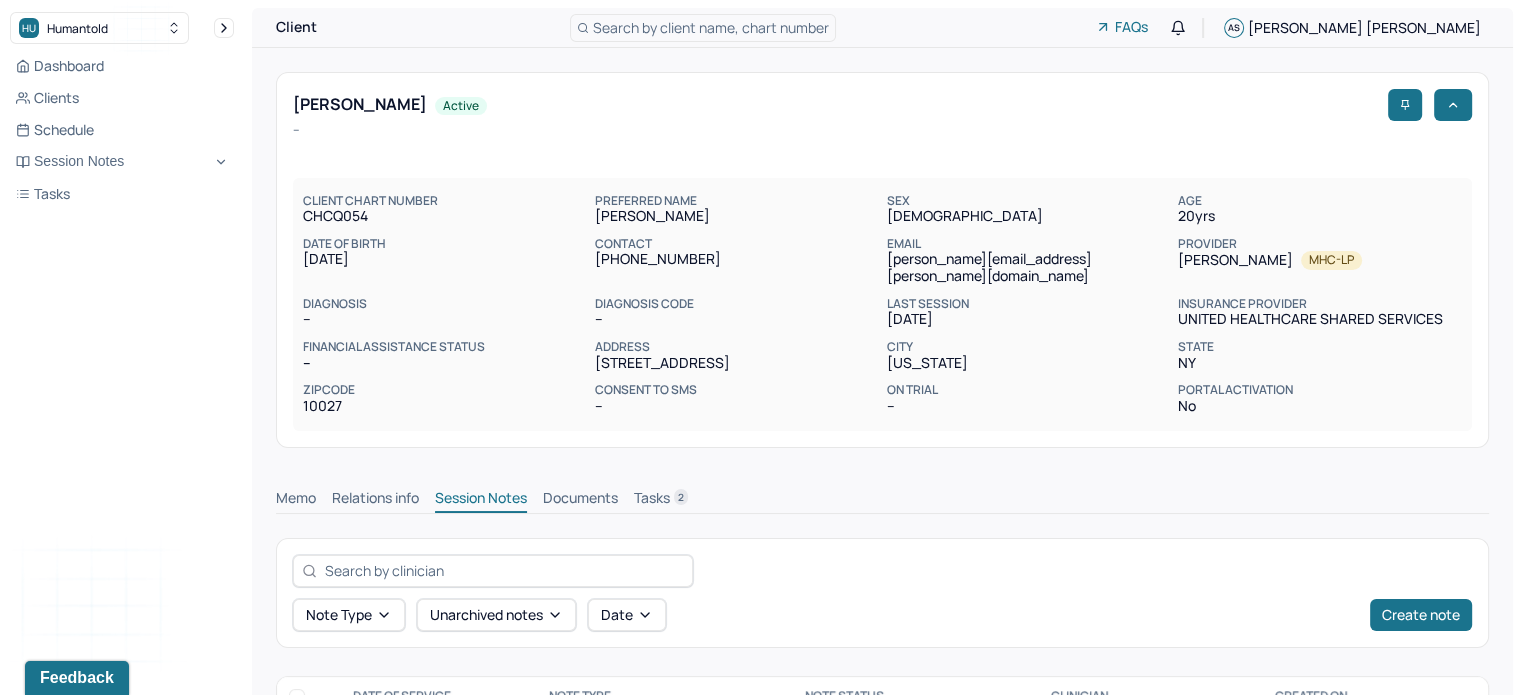 scroll, scrollTop: 262, scrollLeft: 0, axis: vertical 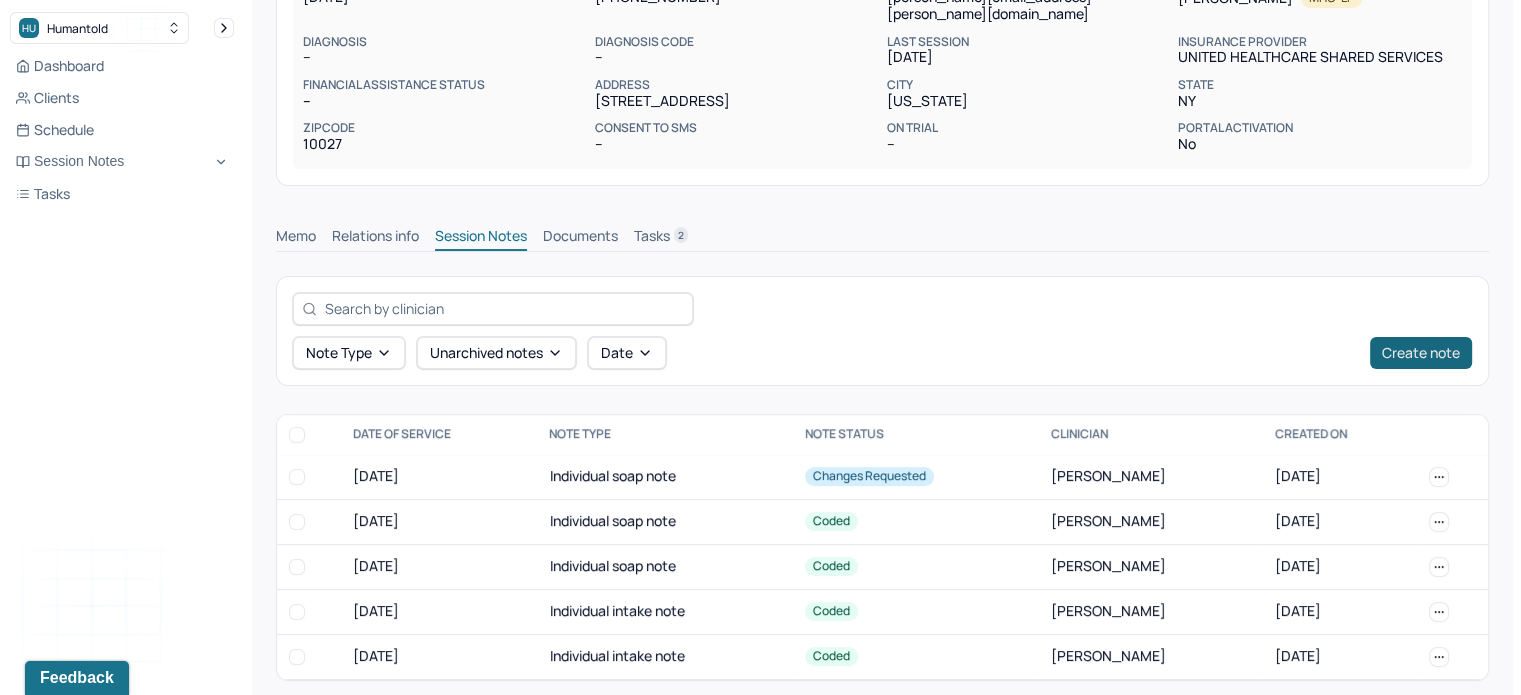 click on "Create note" at bounding box center (1421, 353) 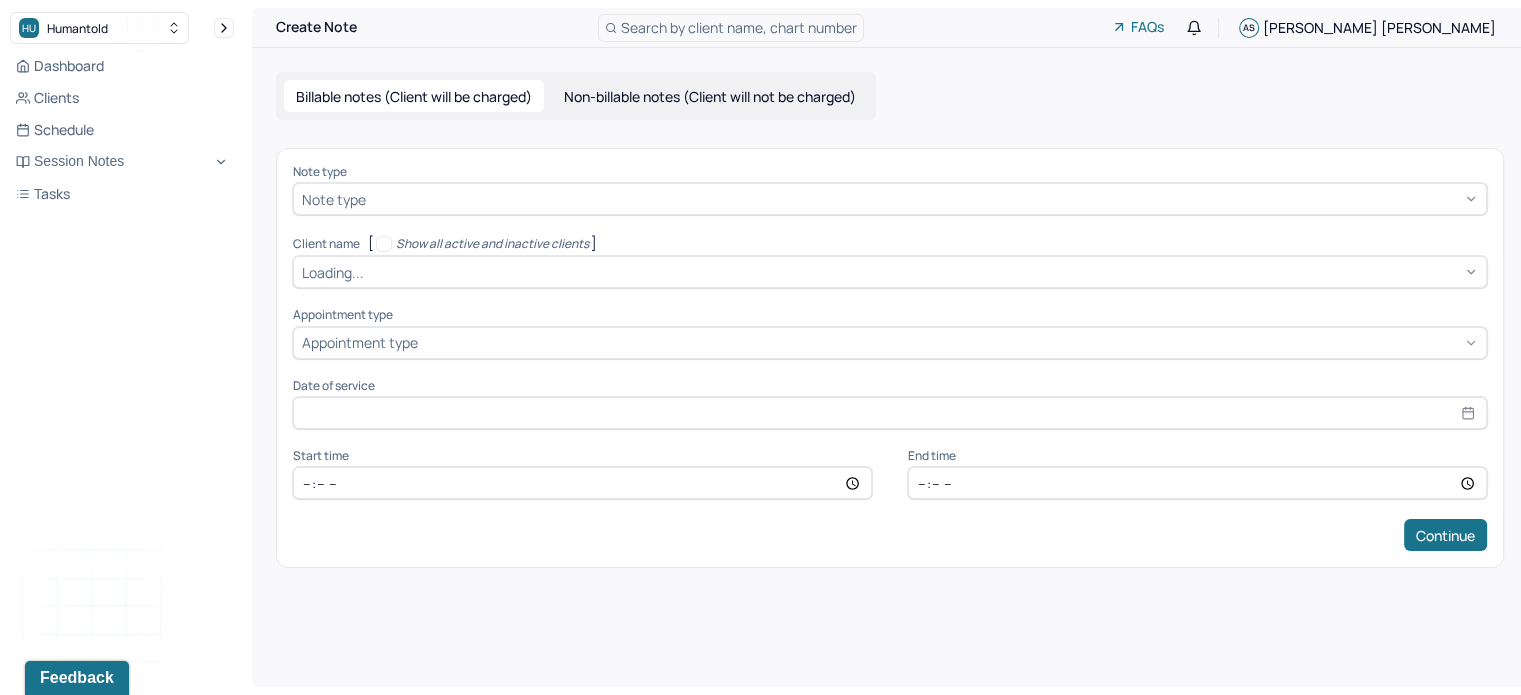 scroll, scrollTop: 0, scrollLeft: 0, axis: both 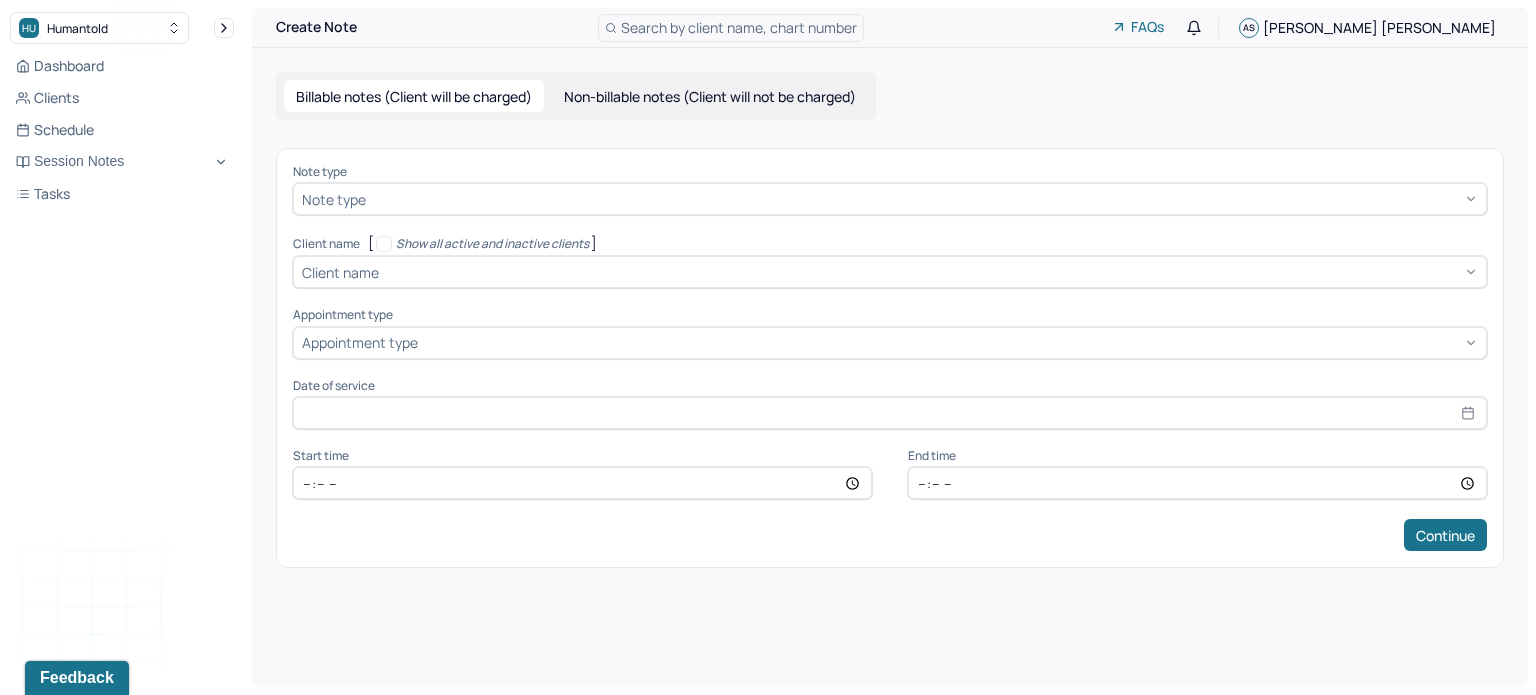 click at bounding box center (458, 199) 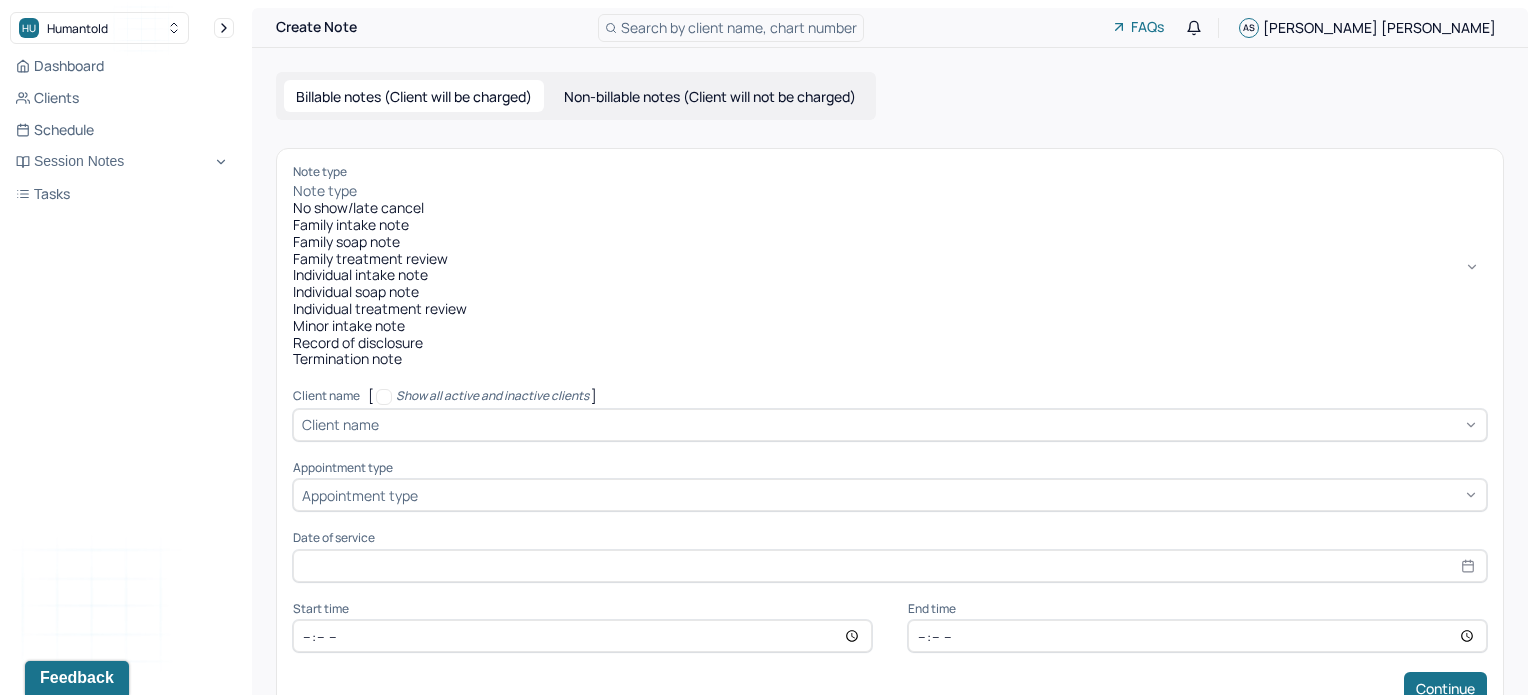 click on "Individual soap note" at bounding box center (890, 292) 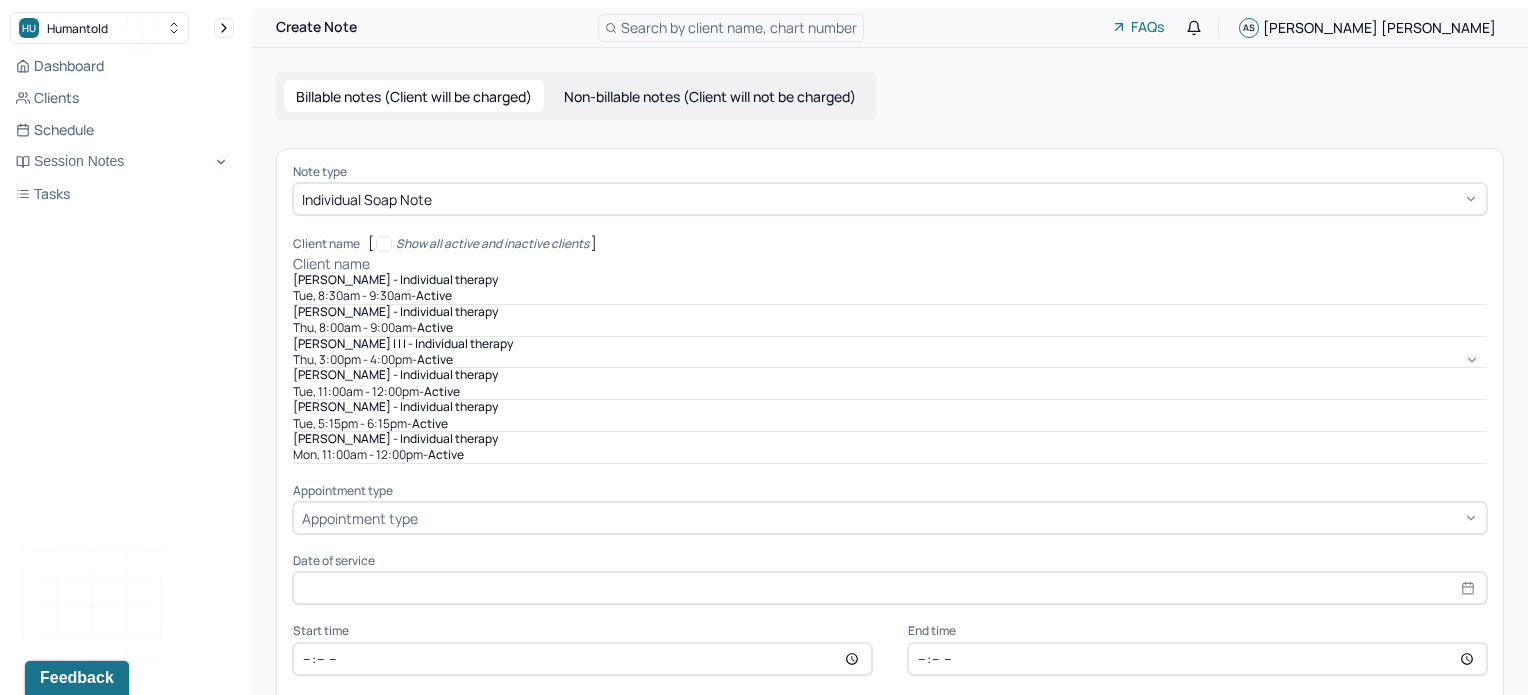 click at bounding box center (462, 264) 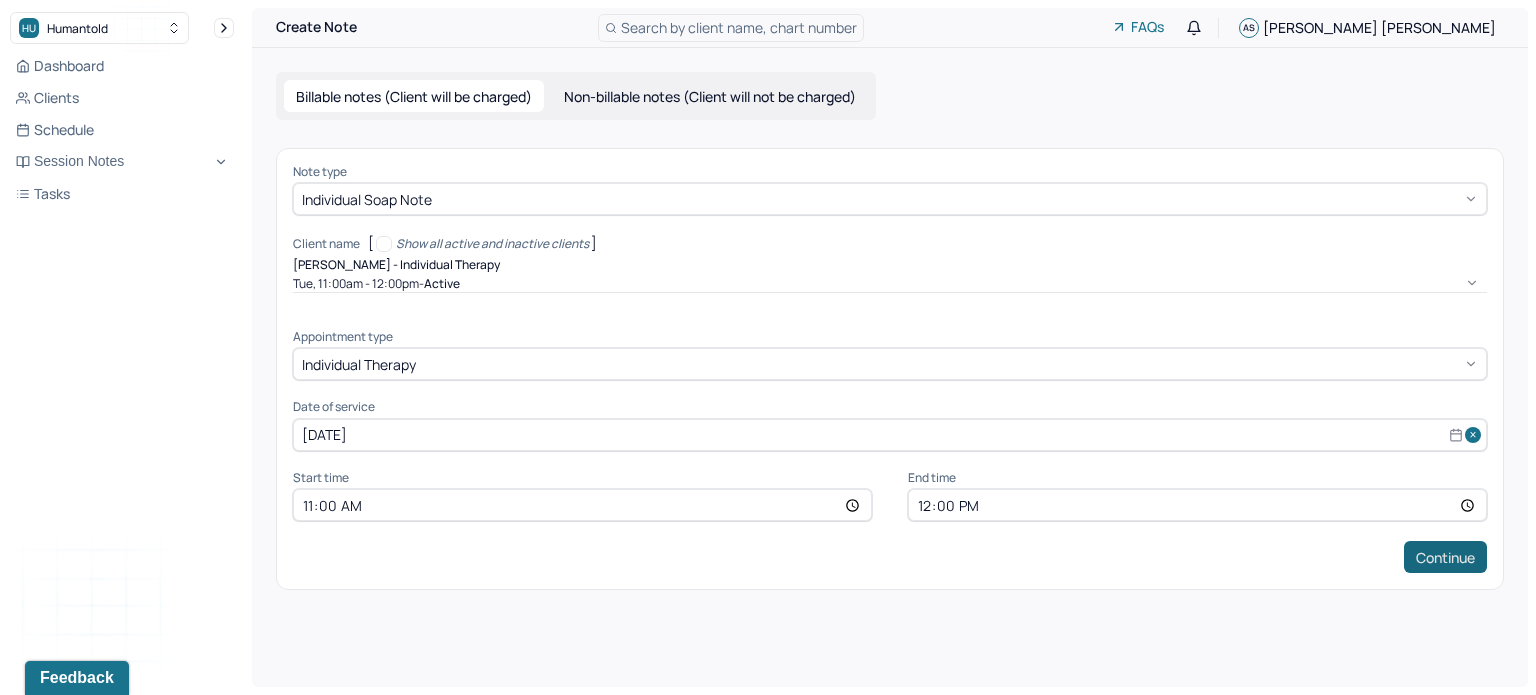 click on "Continue" at bounding box center (1445, 557) 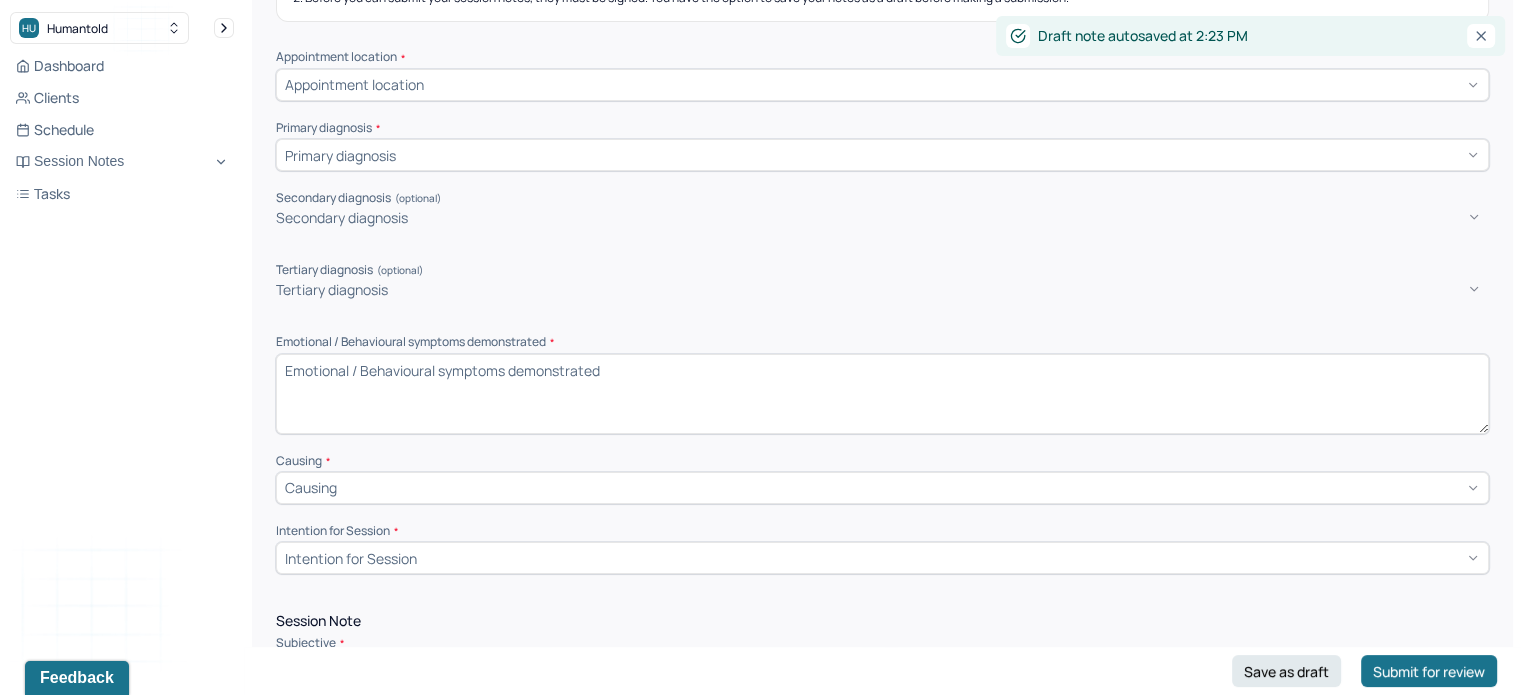 scroll, scrollTop: 221, scrollLeft: 0, axis: vertical 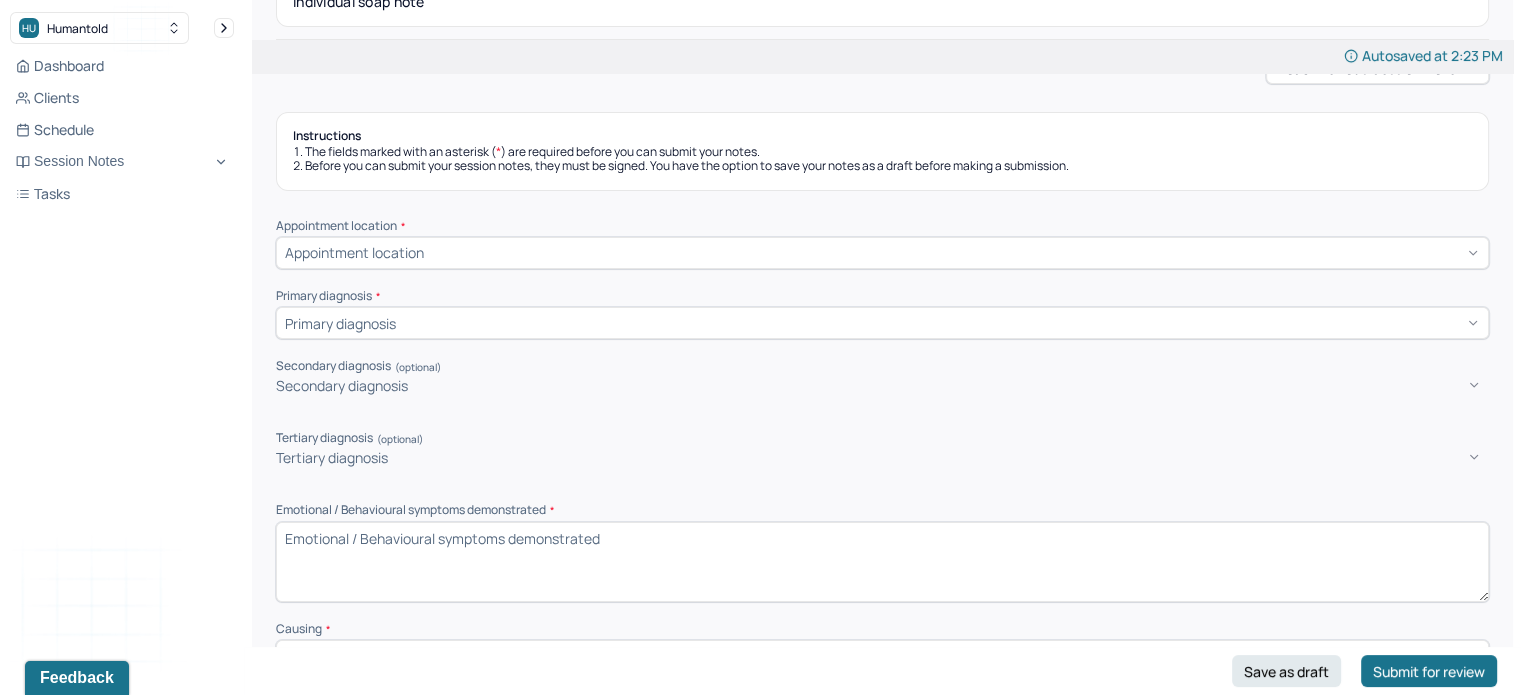 click on "Appointment location" at bounding box center [882, 253] 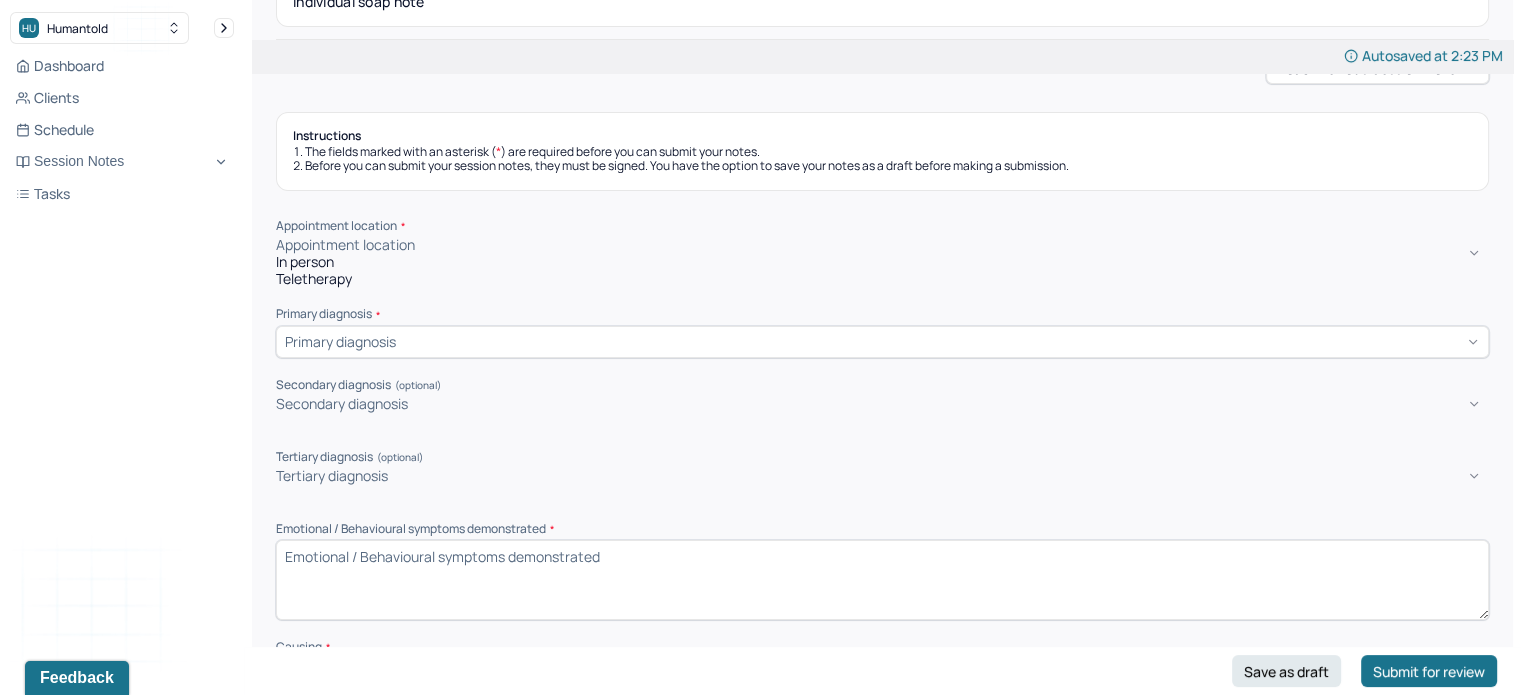 click on "In person" at bounding box center [882, 262] 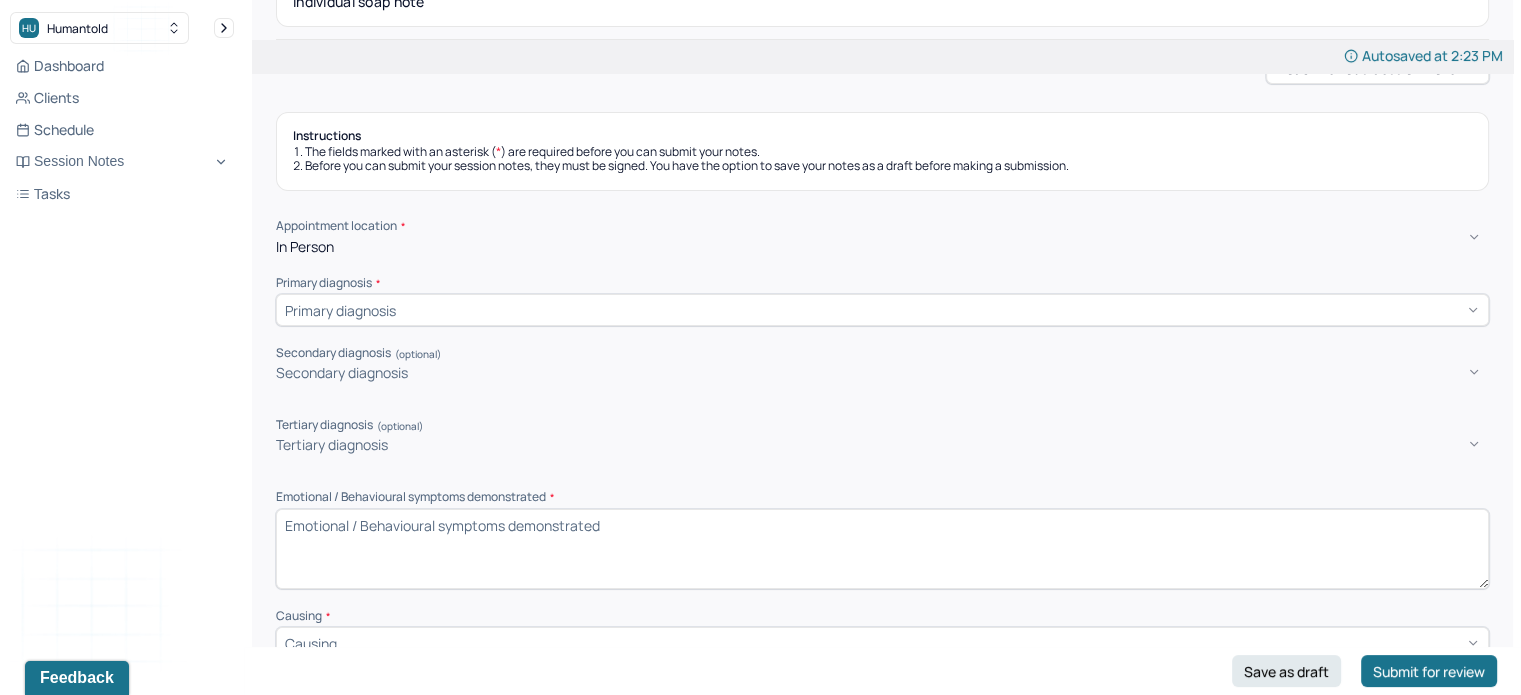 click on "Primary diagnosis" at bounding box center (882, 310) 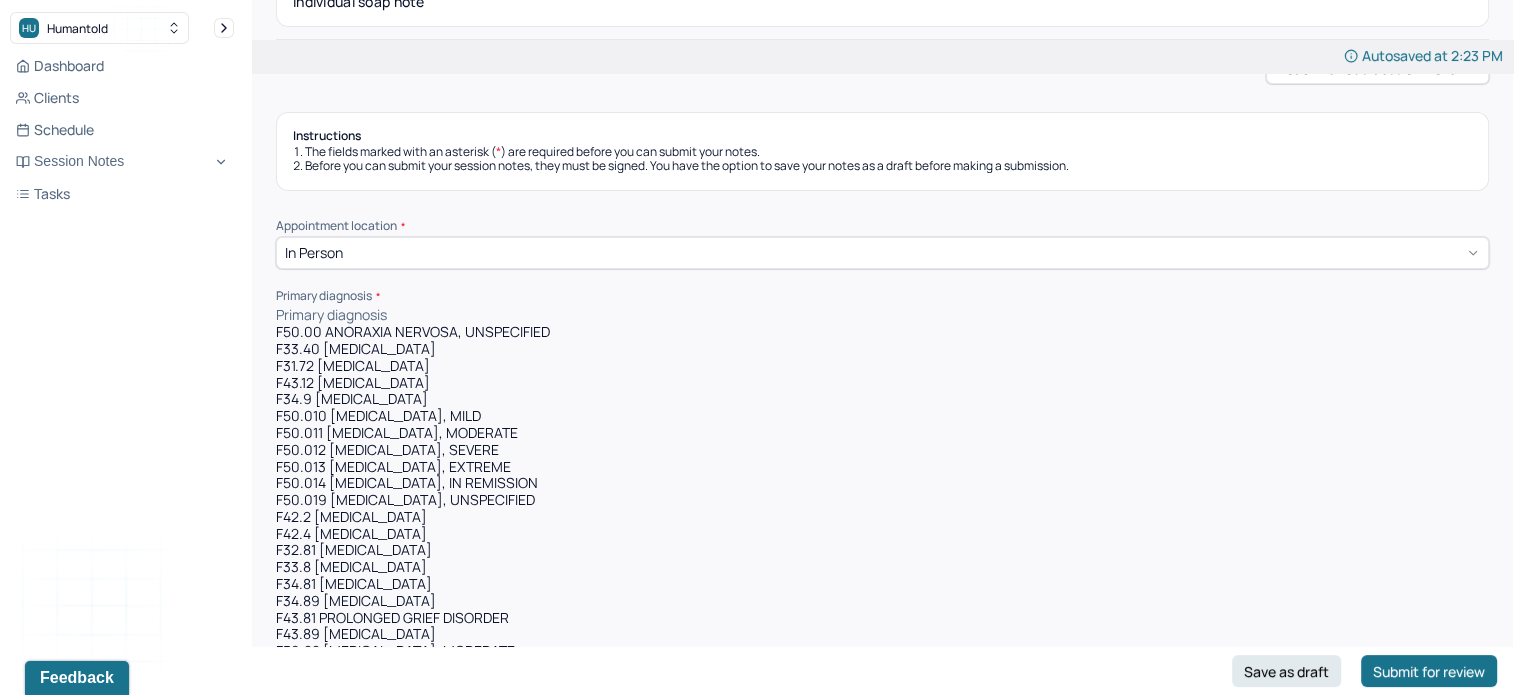 scroll, scrollTop: 174, scrollLeft: 0, axis: vertical 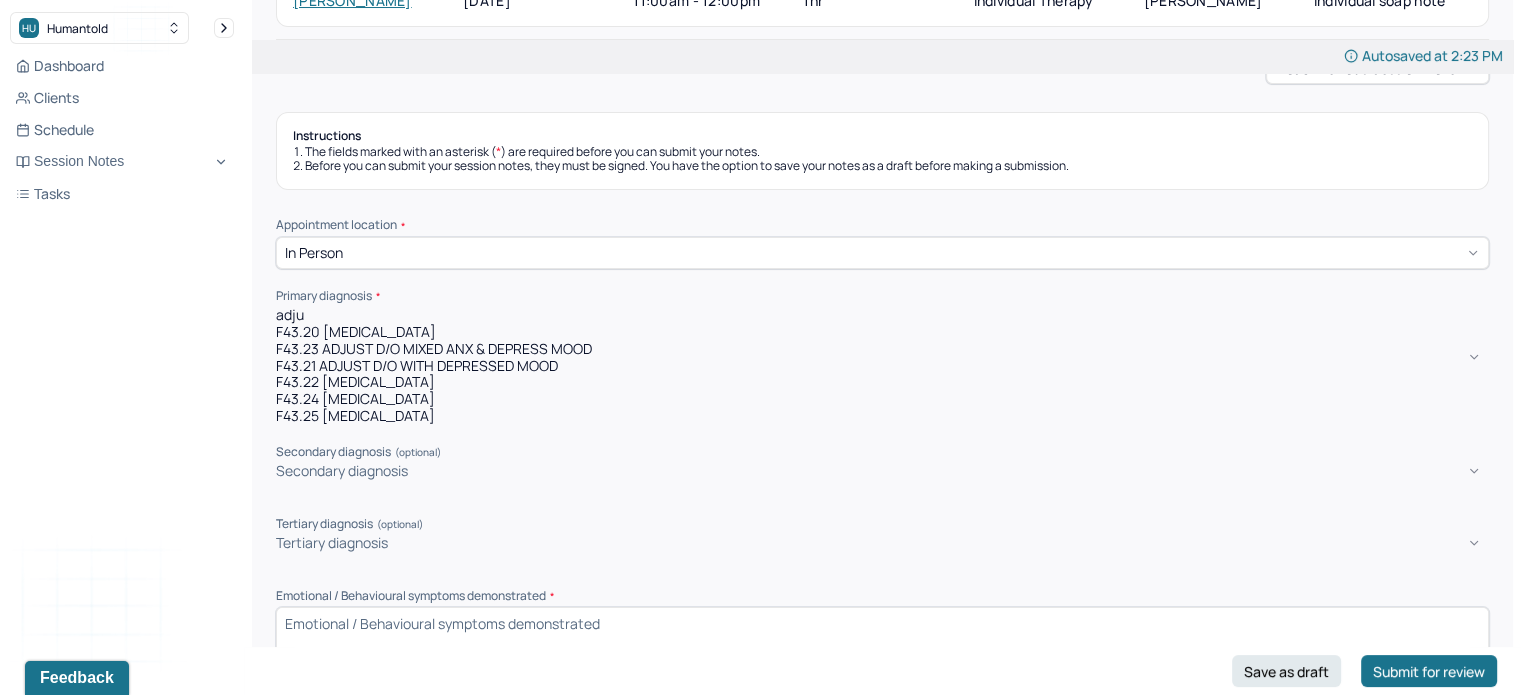 type on "adjus" 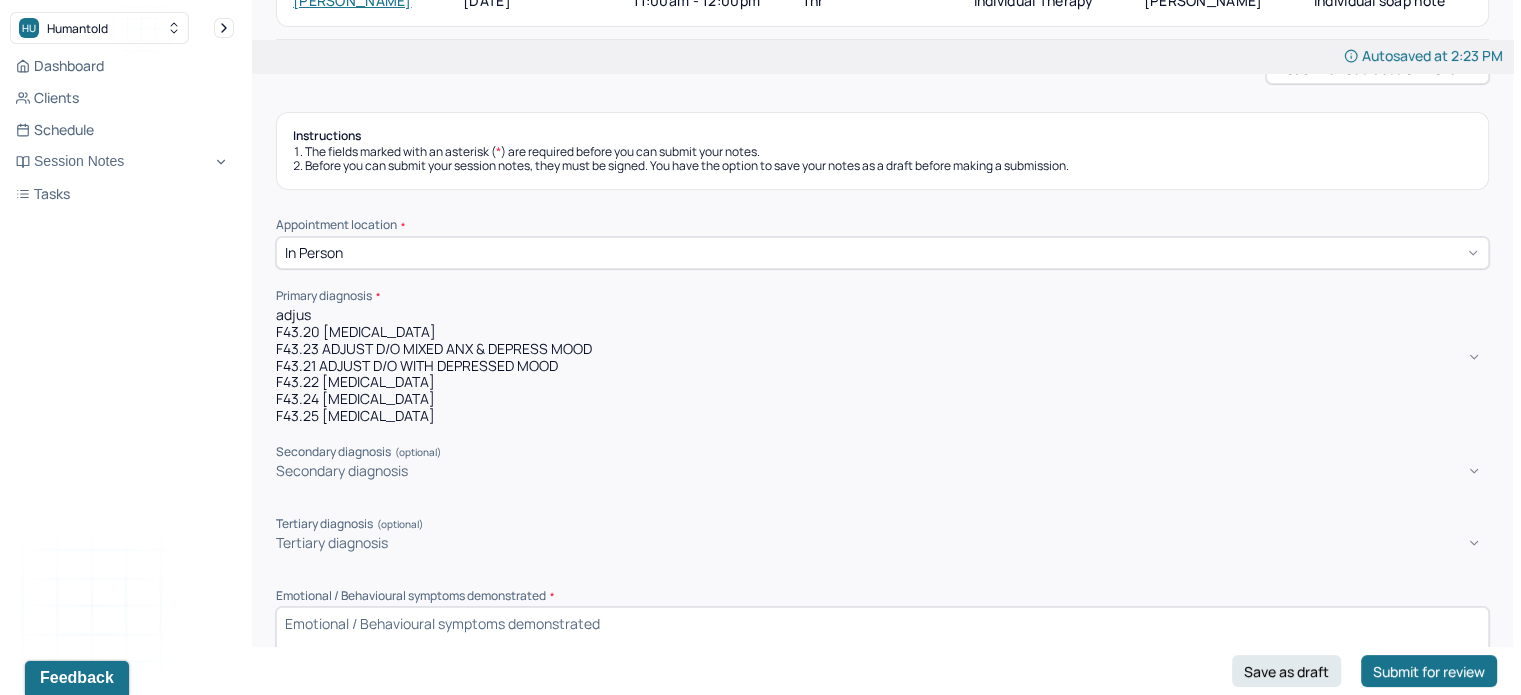 click on "F43.20 [MEDICAL_DATA]" at bounding box center [882, 332] 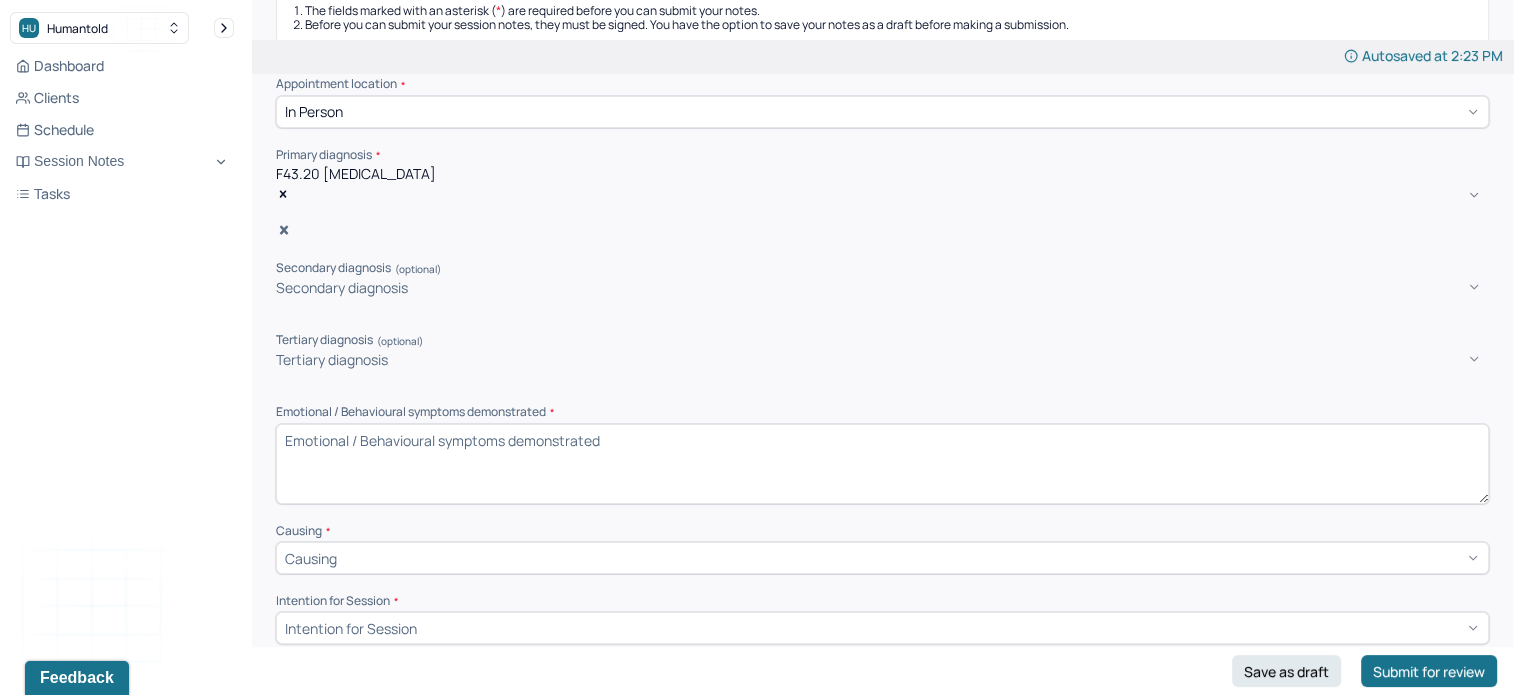scroll, scrollTop: 479, scrollLeft: 0, axis: vertical 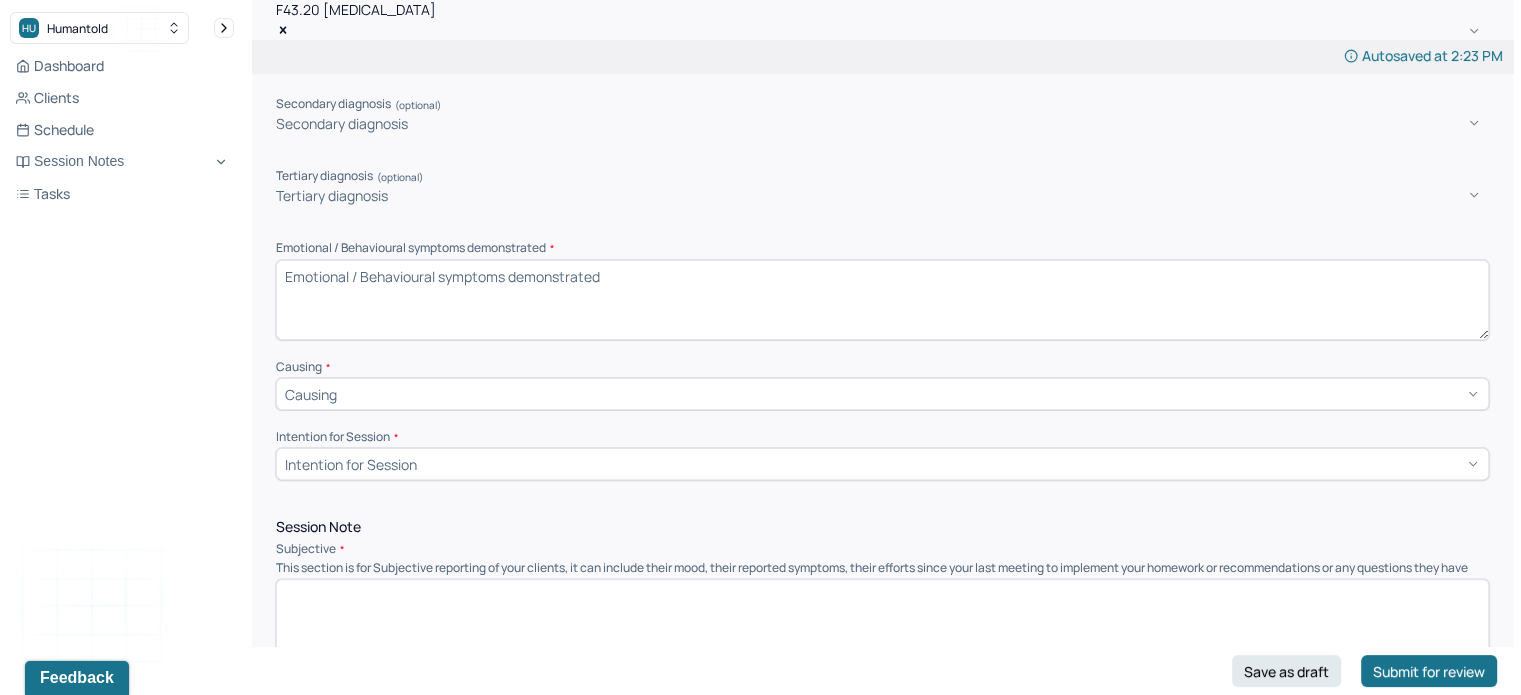 click on "Causing" at bounding box center (882, 394) 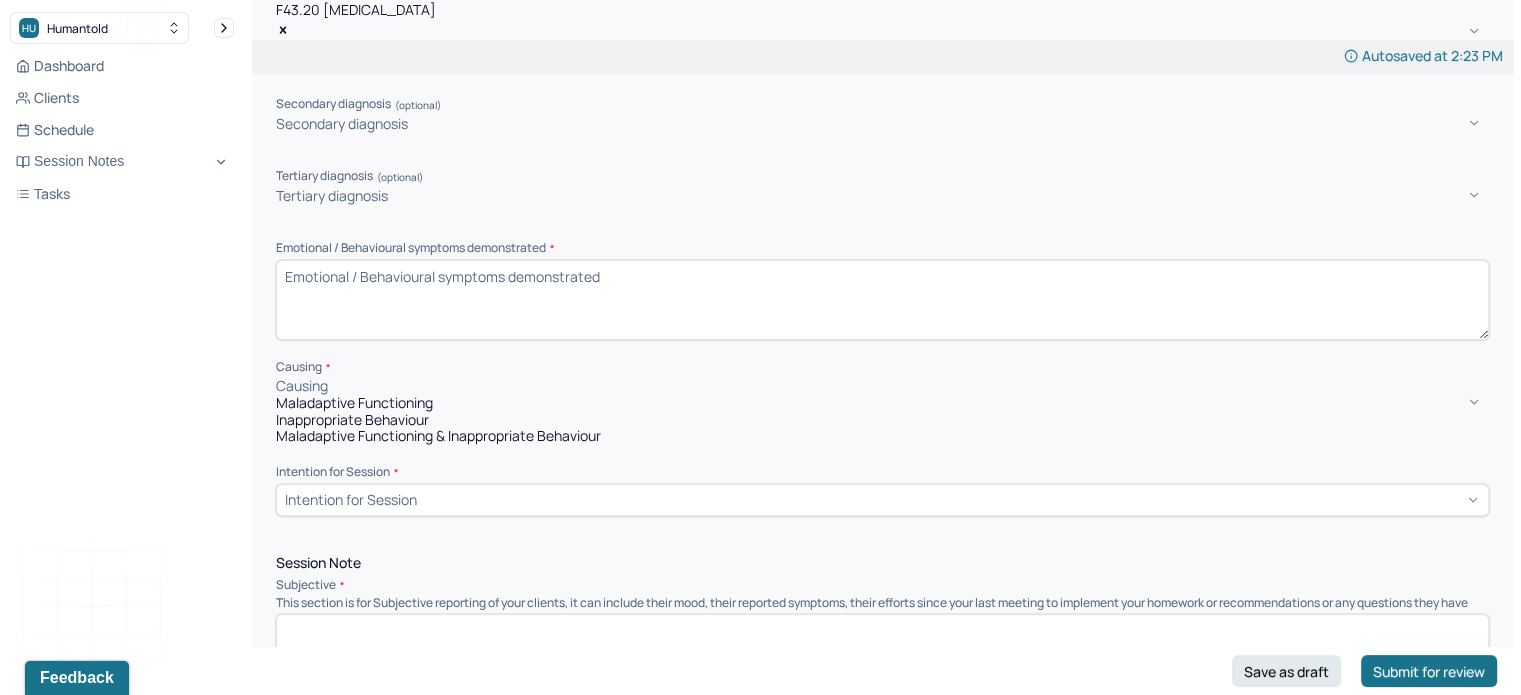 click on "Maladaptive Functioning" at bounding box center [882, 403] 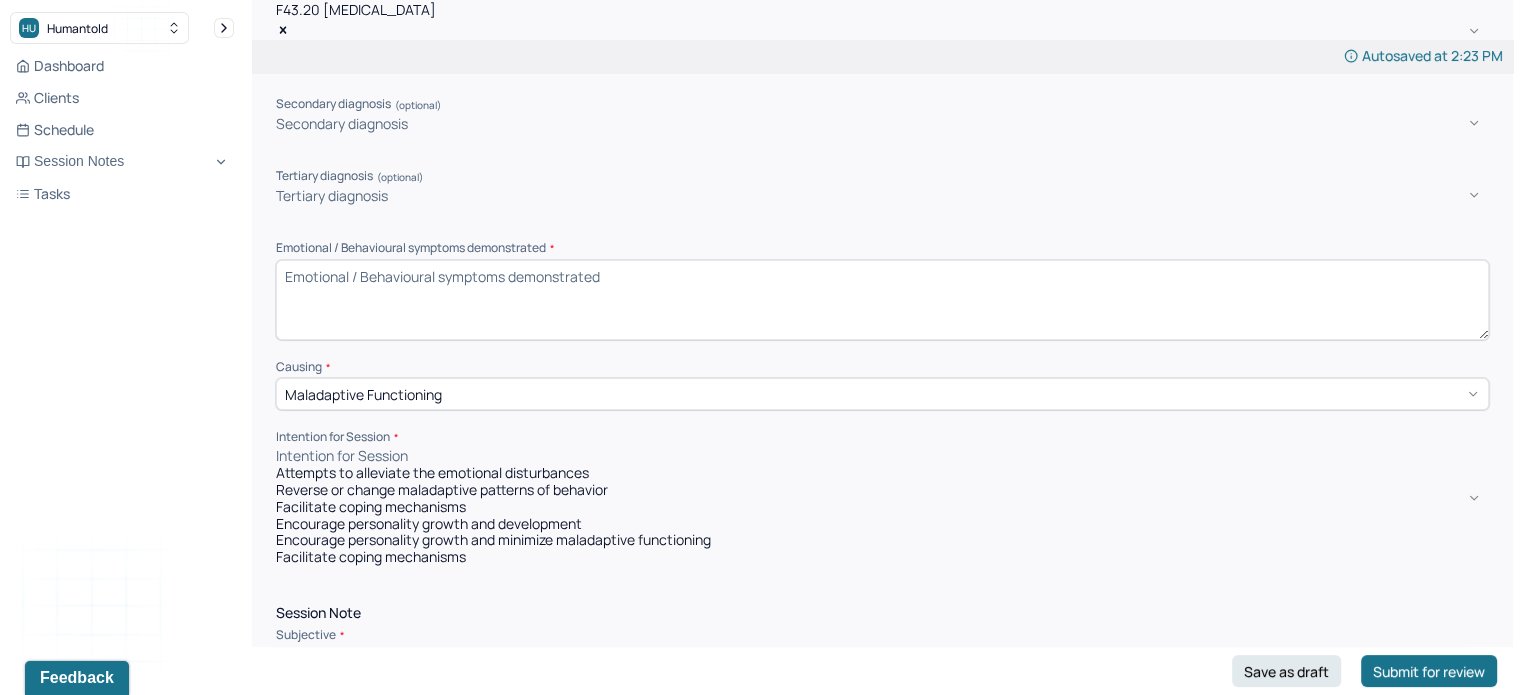 click on "Intention for Session" at bounding box center (342, 456) 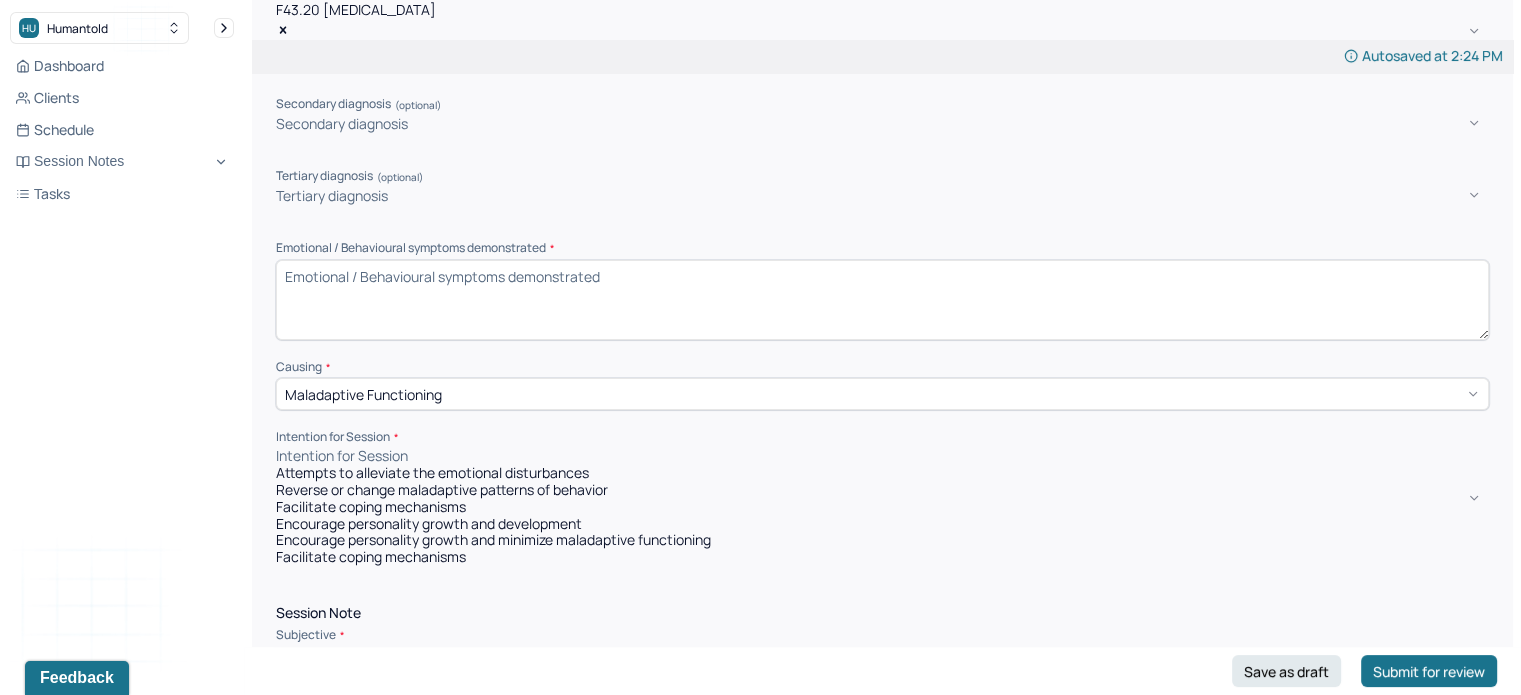 click on "Attempts to alleviate the emotional disturbances" at bounding box center [882, 473] 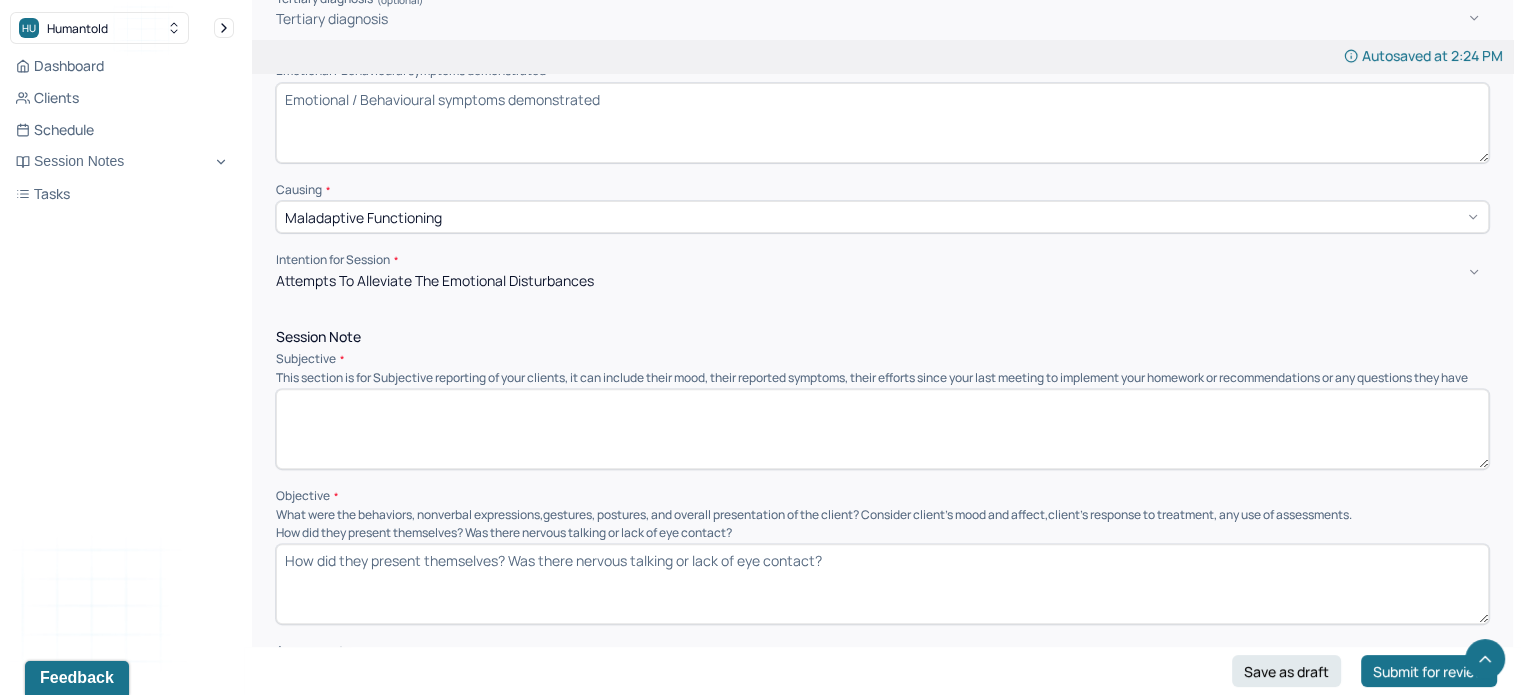 scroll, scrollTop: 664, scrollLeft: 0, axis: vertical 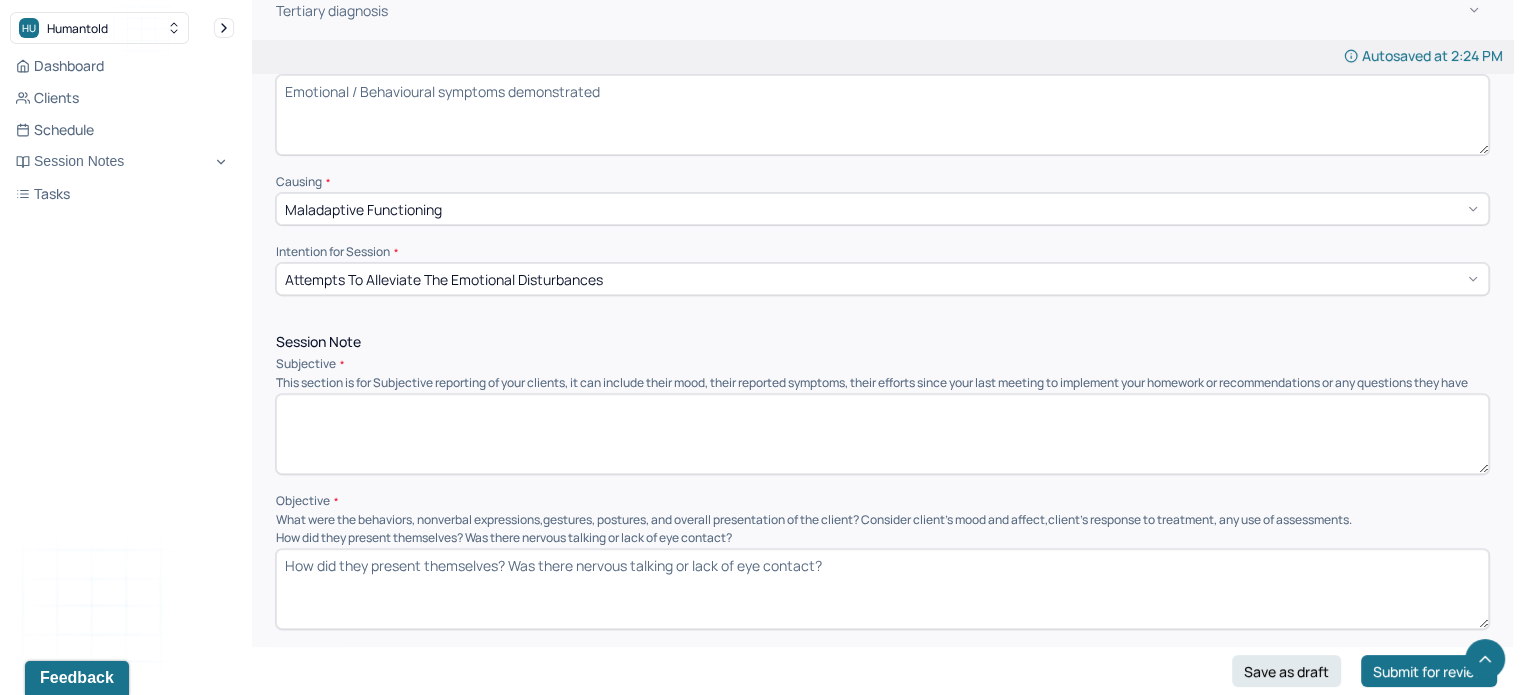 click at bounding box center [882, 434] 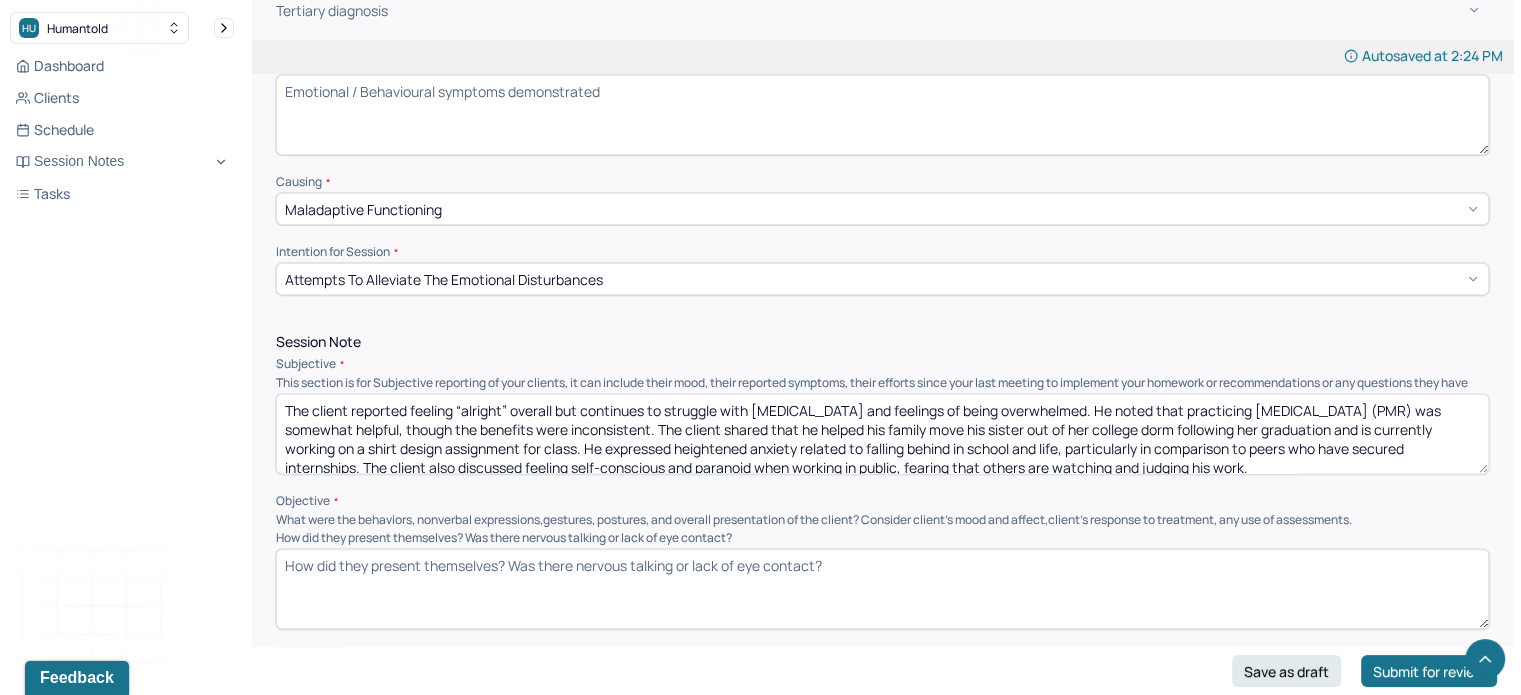 scroll, scrollTop: 4, scrollLeft: 0, axis: vertical 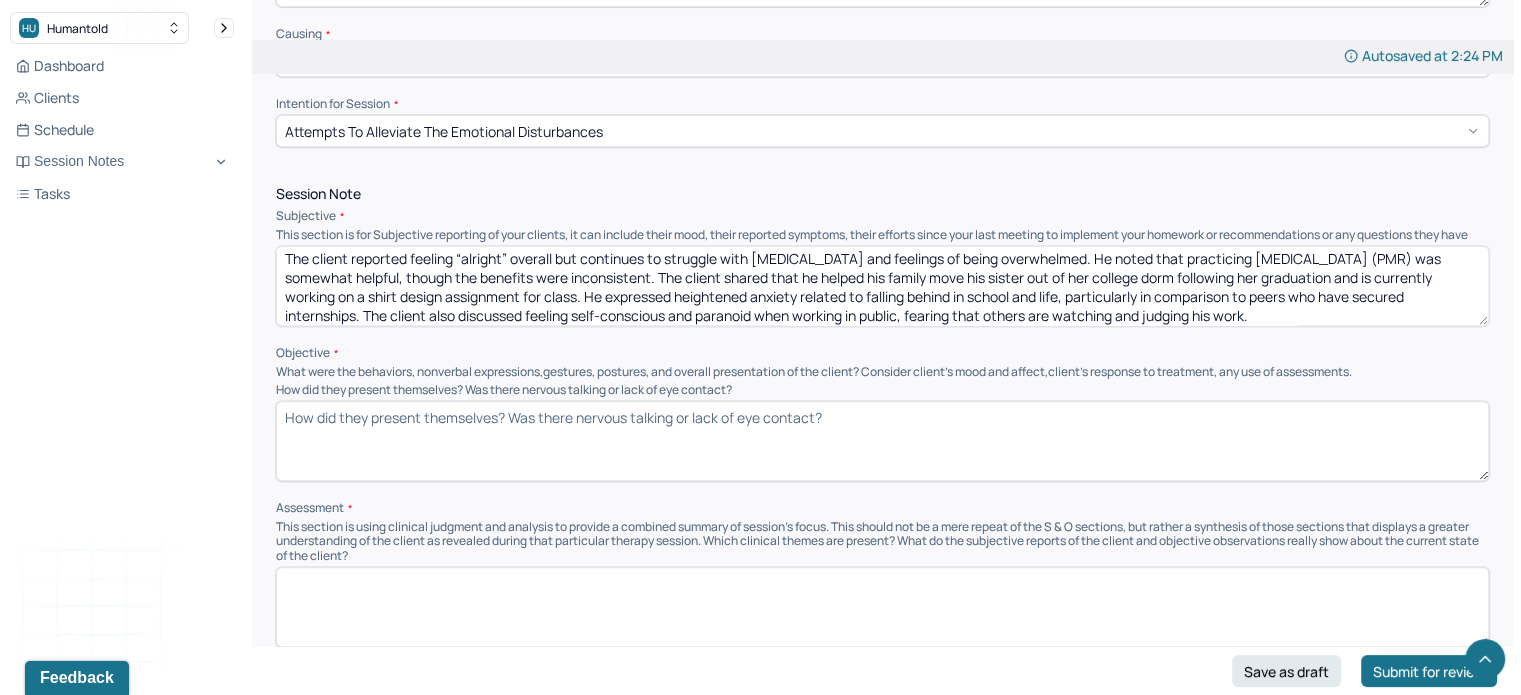 type on "The client reported feeling “alright” overall but continues to struggle with [MEDICAL_DATA] and feelings of being overwhelmed. He noted that practicing [MEDICAL_DATA] (PMR) was somewhat helpful, though the benefits were inconsistent. The client shared that he helped his family move his sister out of her college dorm following her graduation and is currently working on a shirt design assignment for class. He expressed heightened anxiety related to falling behind in school and life, particularly in comparison to peers who have secured internships. The client also discussed feeling self-conscious and paranoid when working in public, fearing that others are watching and judging his work." 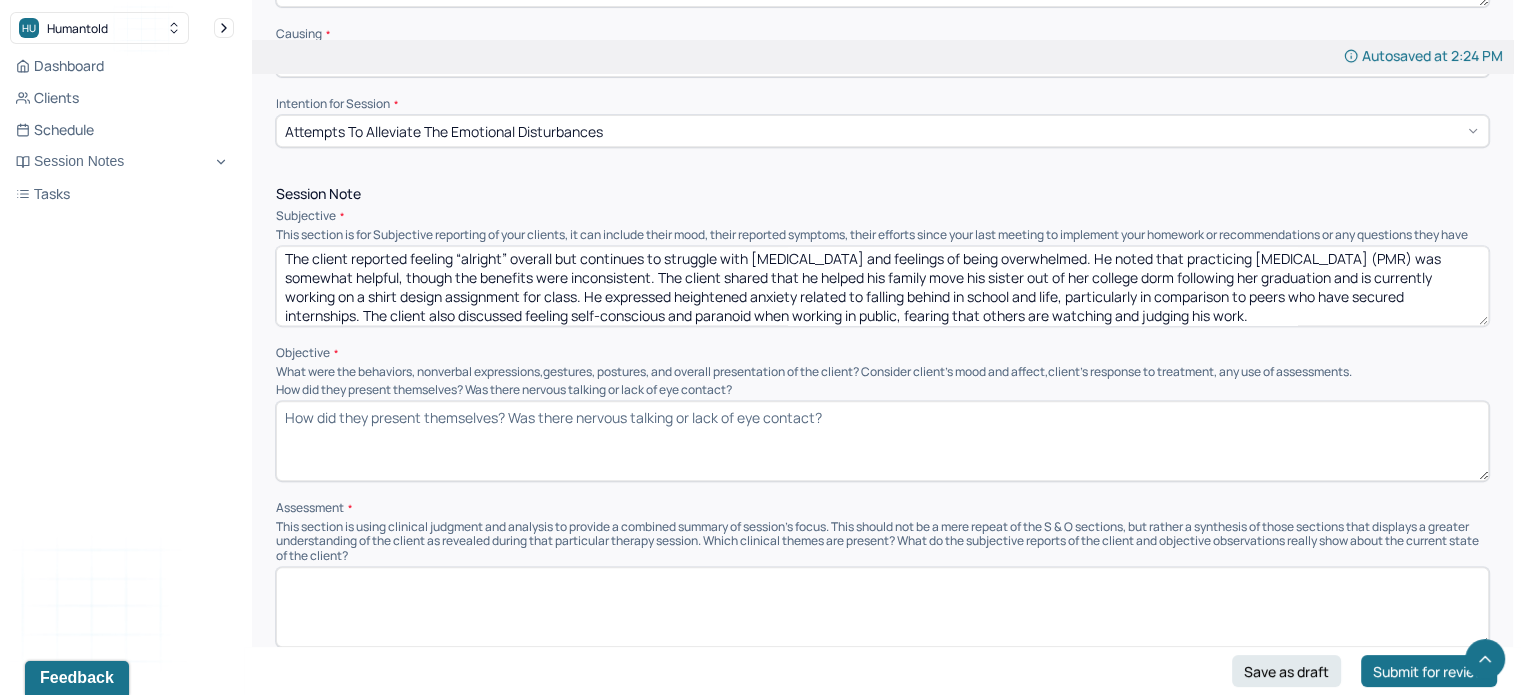 click on "How did they present themselves? Was there nervous talking or lack of eye contact?" at bounding box center (882, 441) 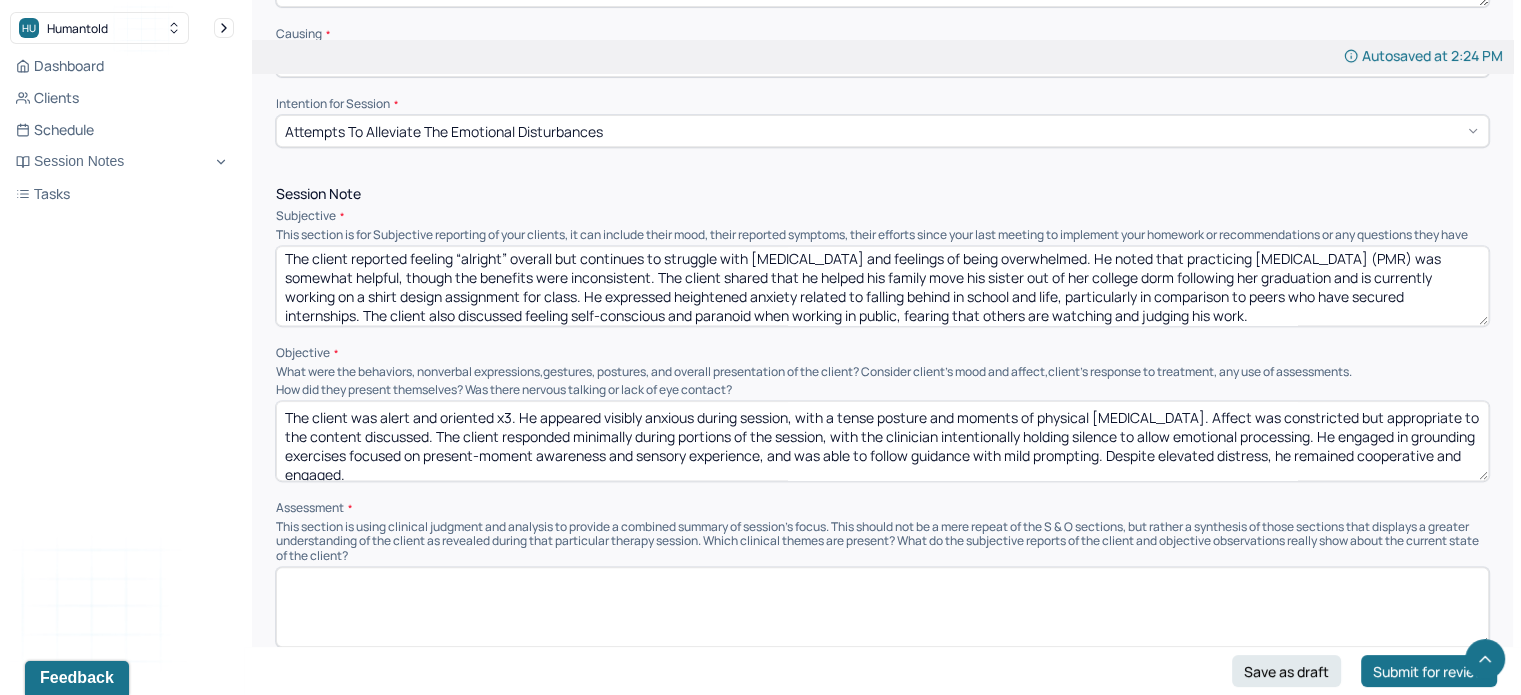 scroll, scrollTop: 4, scrollLeft: 0, axis: vertical 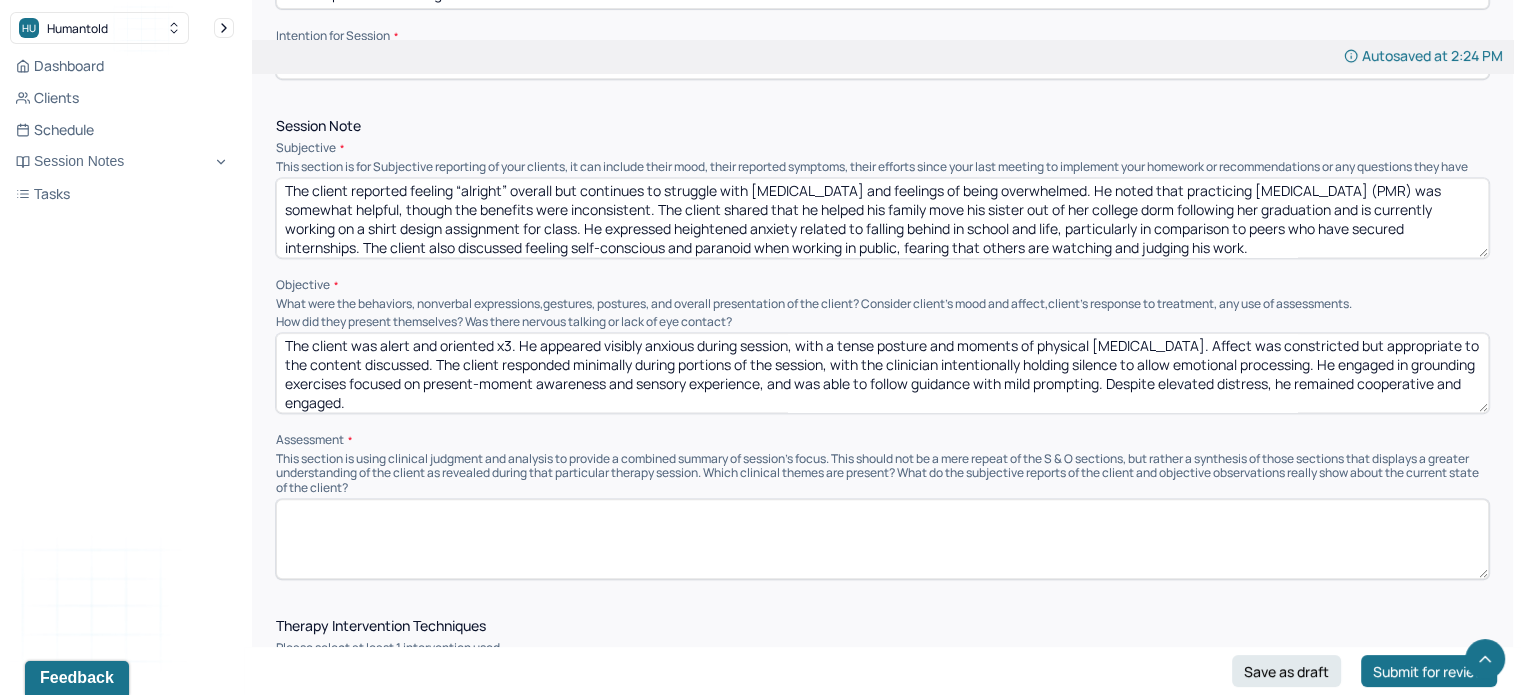 type on "The client was alert and oriented x3. He appeared visibly anxious during session, with a tense posture and moments of physical [MEDICAL_DATA]. Affect was constricted but appropriate to the content discussed. The client responded minimally during portions of the session, with the clinician intentionally holding silence to allow emotional processing. He engaged in grounding exercises focused on present-moment awareness and sensory experience, and was able to follow guidance with mild prompting. Despite elevated distress, he remained cooperative and engaged." 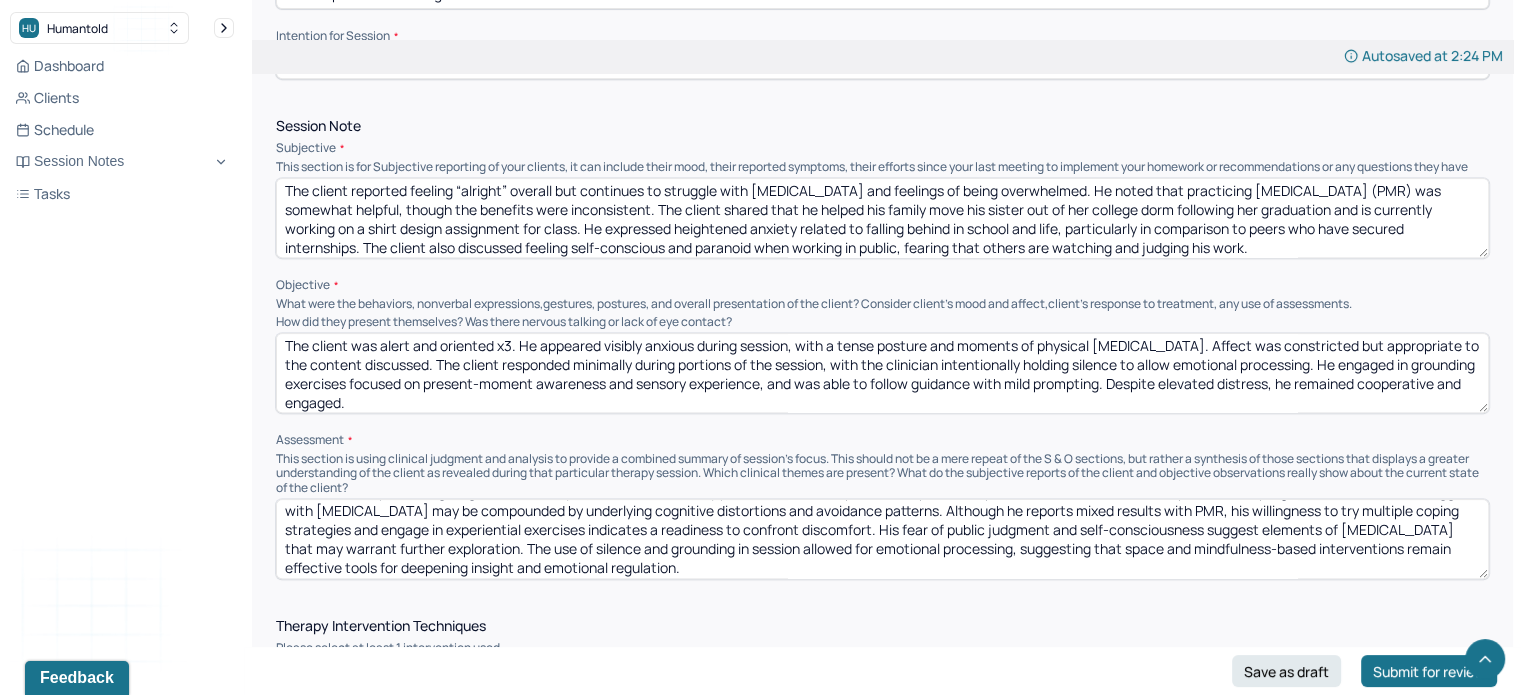 scroll, scrollTop: 29, scrollLeft: 0, axis: vertical 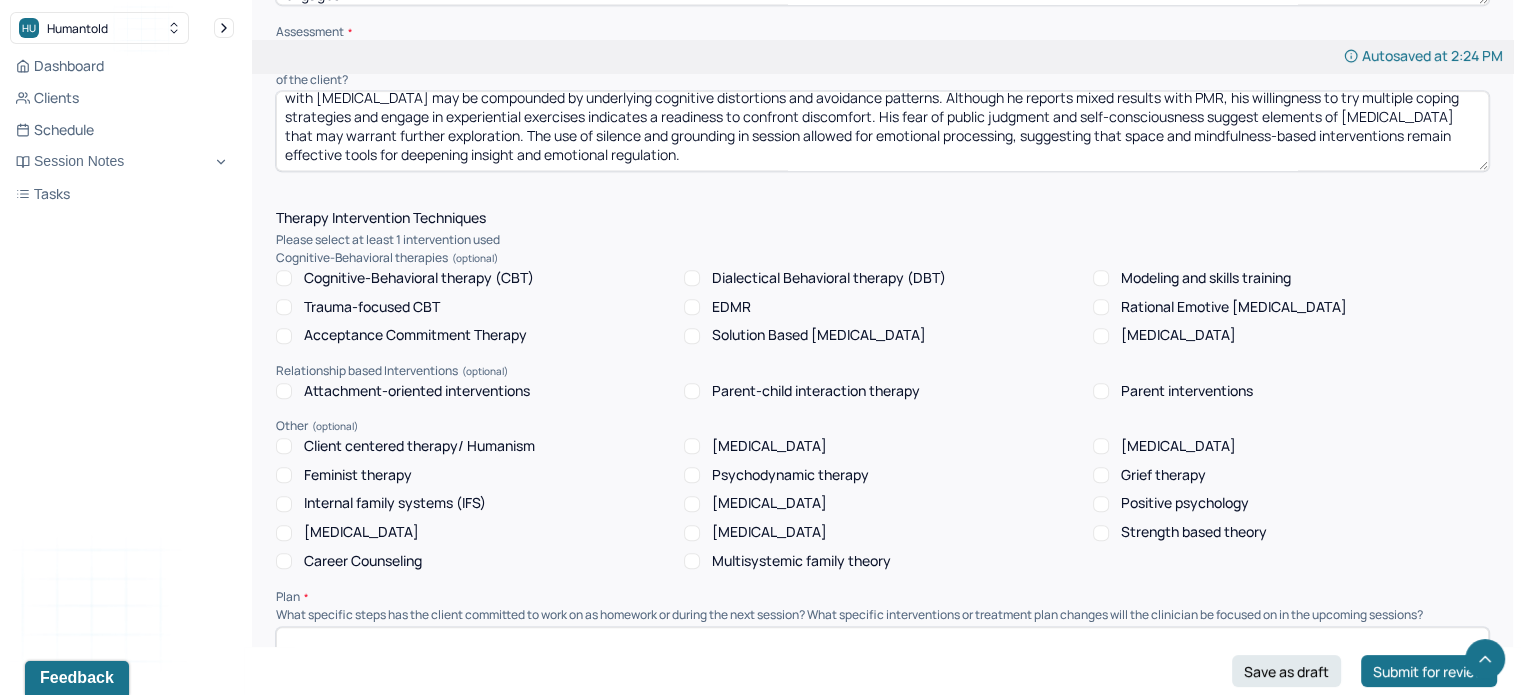 type on "The client is experiencing heightened anxiety and distress, driven by perfectionistic comparisons to peers and perceived lack of academic or professional progress. His continued struggle with [MEDICAL_DATA] may be compounded by underlying cognitive distortions and avoidance patterns. Although he reports mixed results with PMR, his willingness to try multiple coping strategies and engage in experiential exercises indicates a readiness to confront discomfort. His fear of public judgment and self-consciousness suggest elements of [MEDICAL_DATA] that may warrant further exploration. The use of silence and grounding in session allowed for emotional processing, suggesting that space and mindfulness-based interventions remain effective tools for deepening insight and emotional regulation." 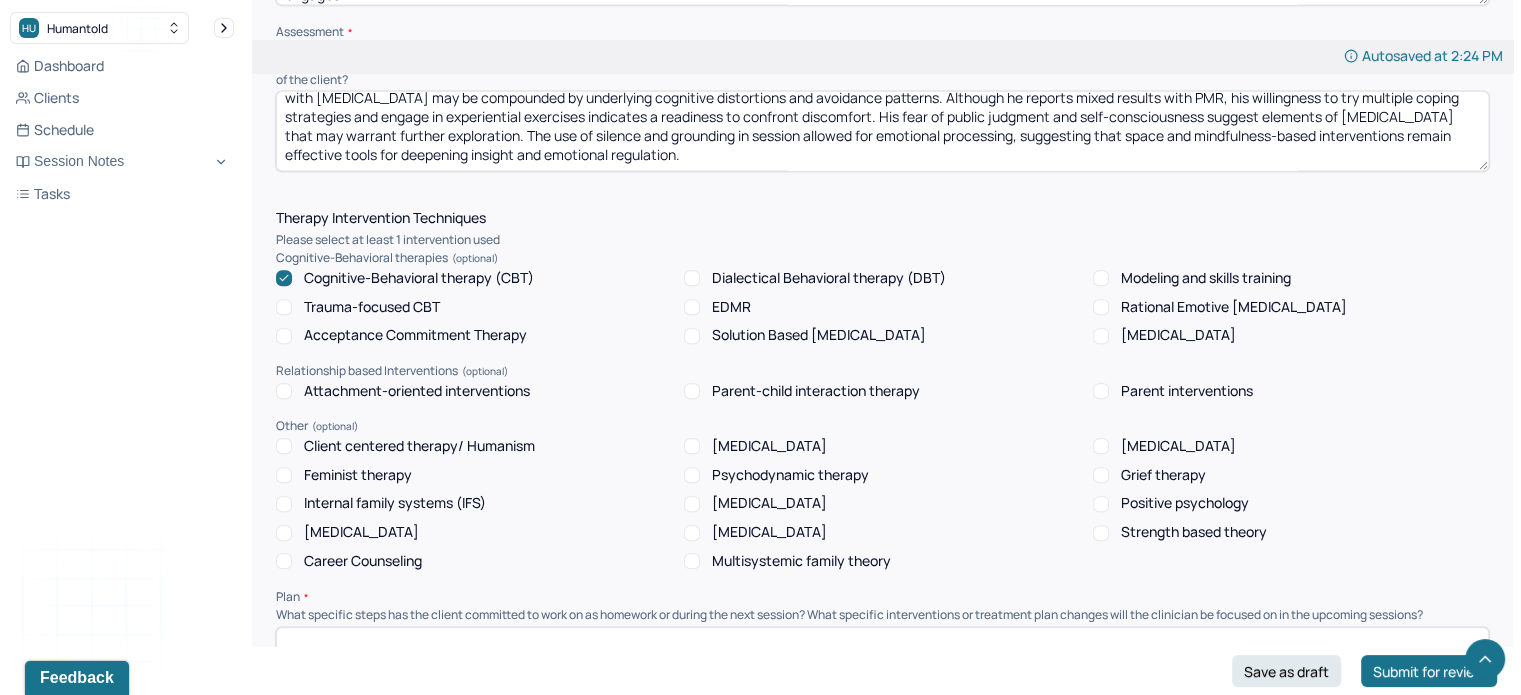 click on "Acceptance Commitment Therapy" at bounding box center [415, 335] 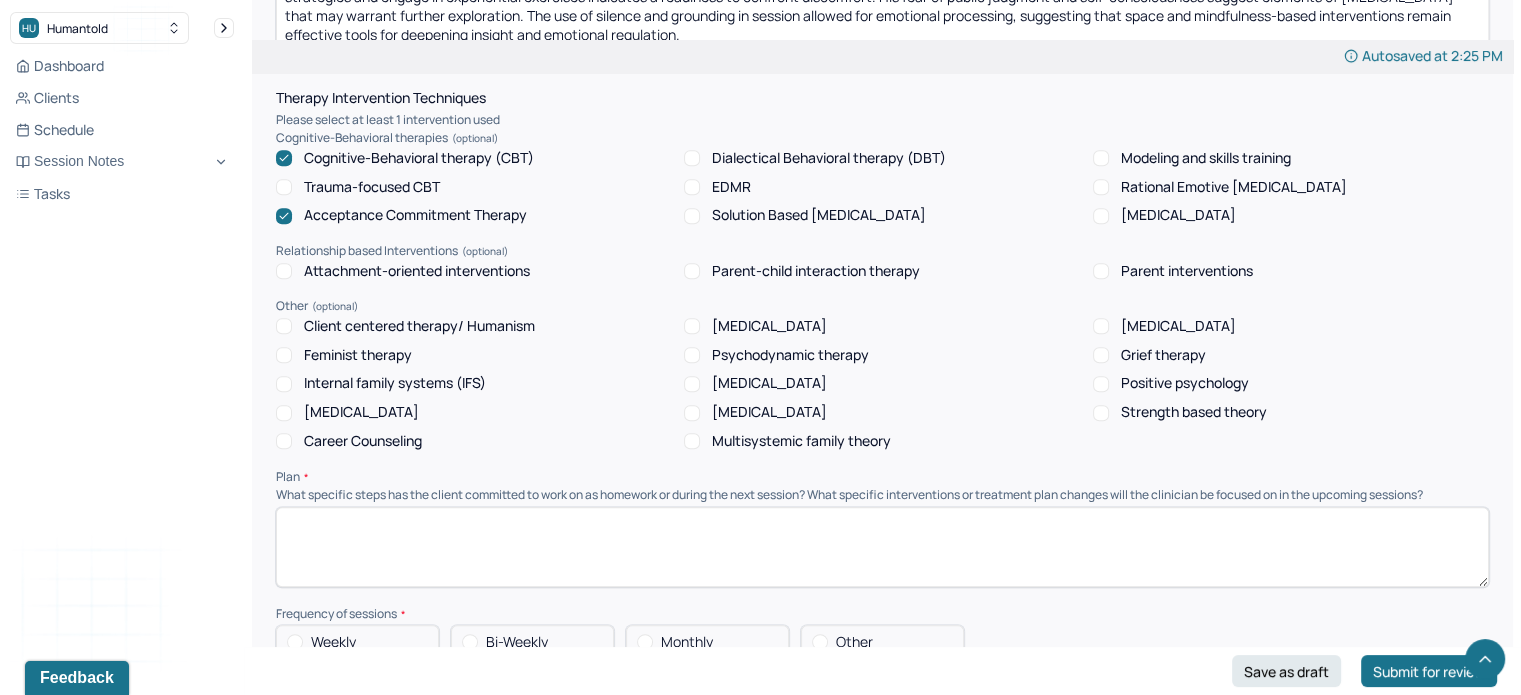 scroll, scrollTop: 1410, scrollLeft: 0, axis: vertical 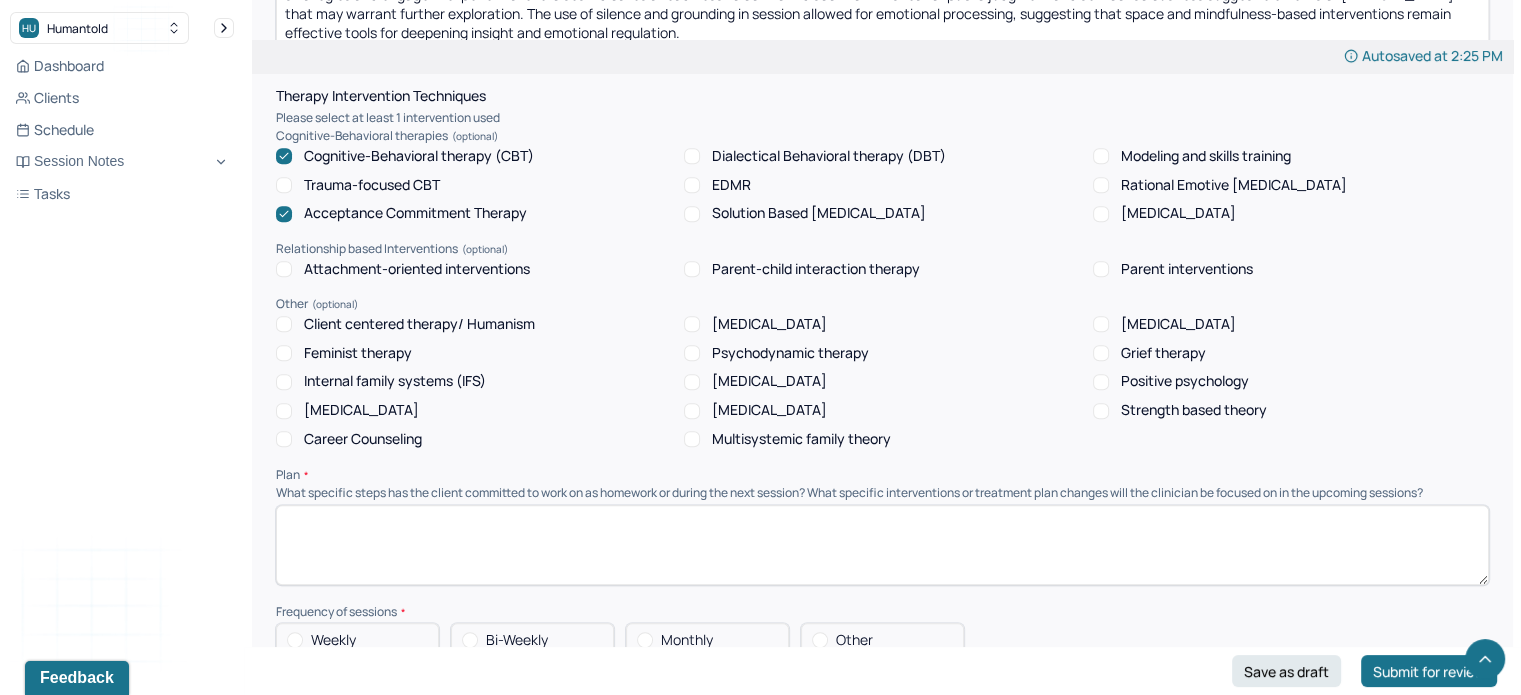 click on "Strength based theory" at bounding box center [1194, 410] 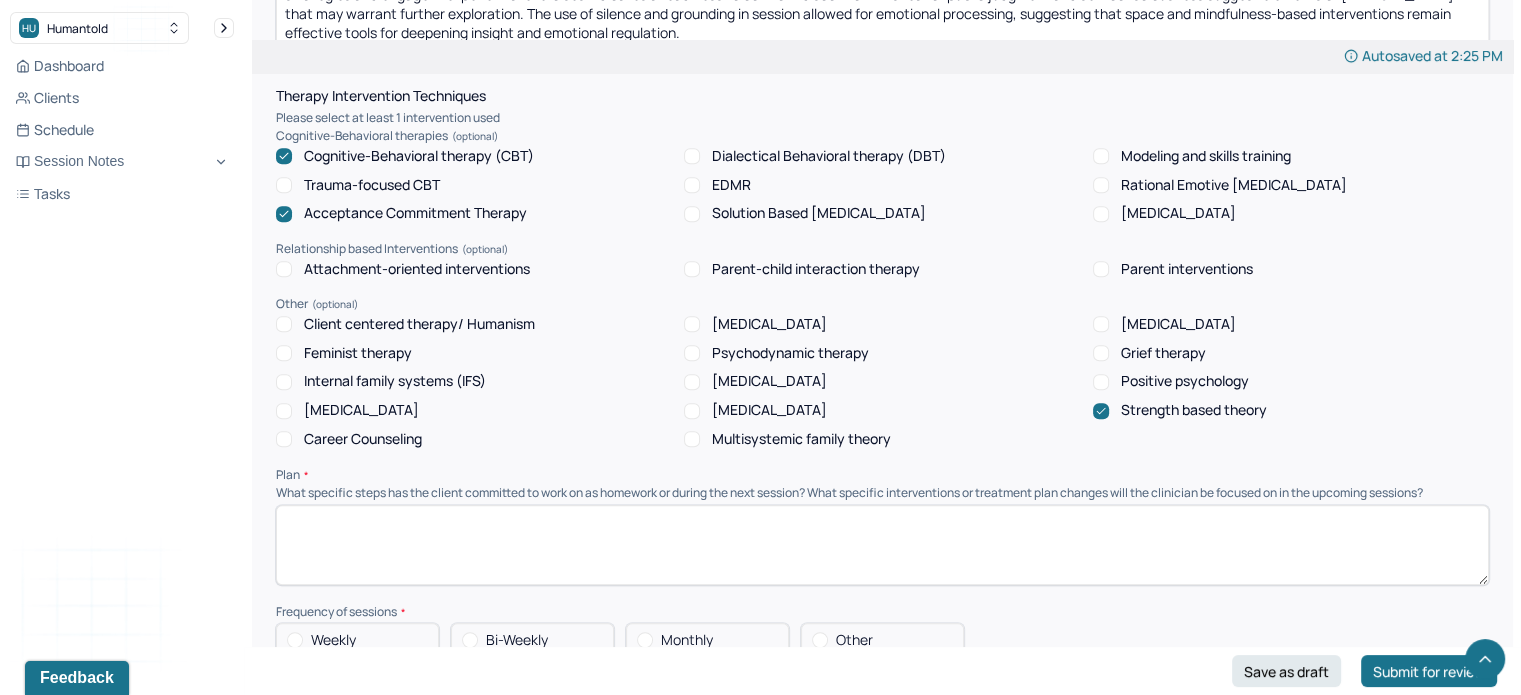 click on "Positive psychology" at bounding box center [1185, 381] 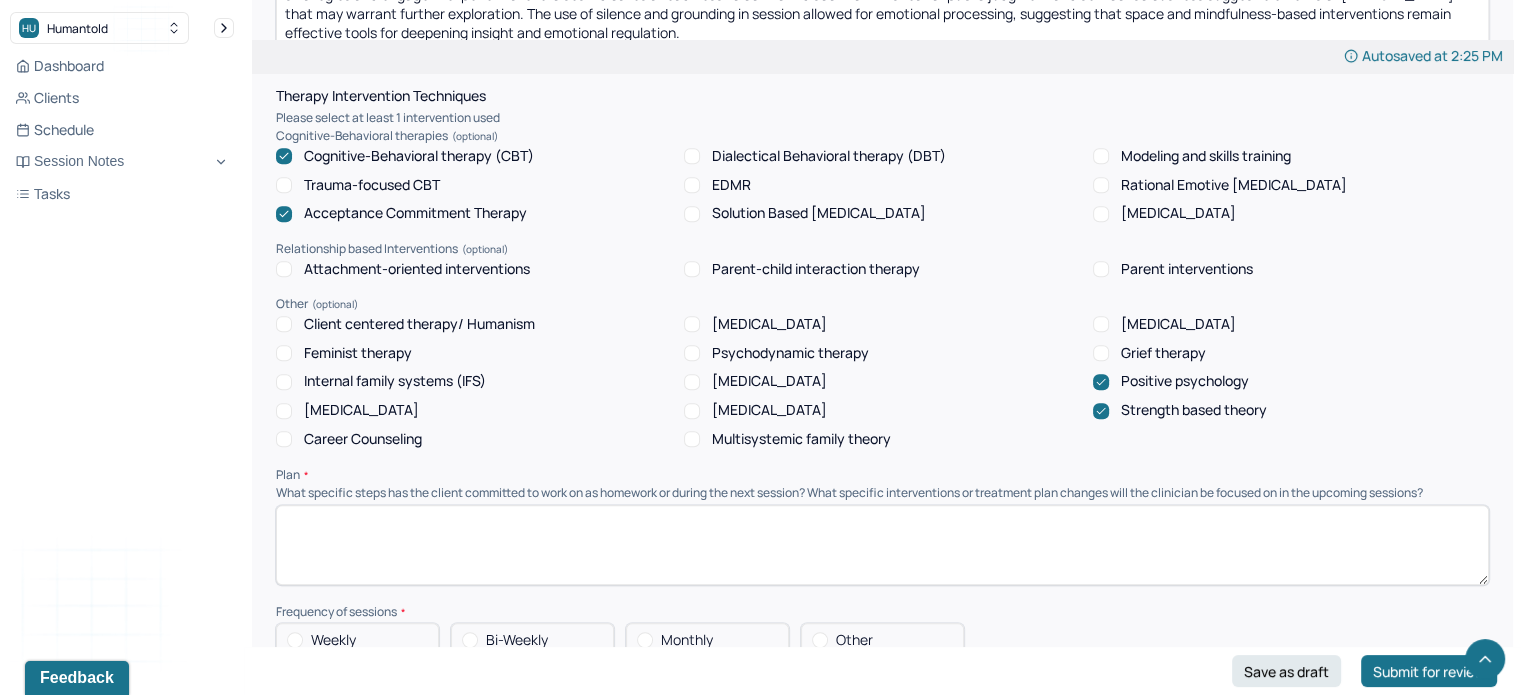 click at bounding box center [882, 545] 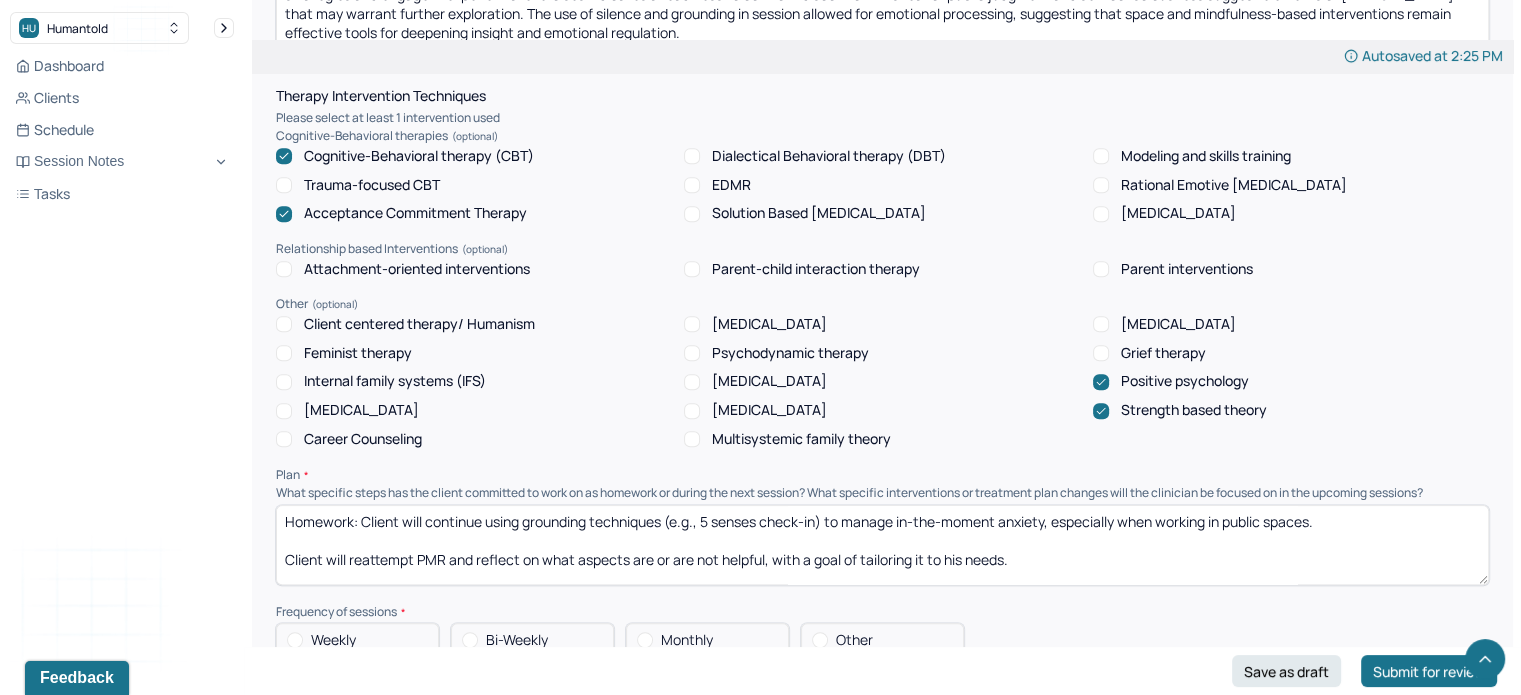scroll, scrollTop: 87, scrollLeft: 0, axis: vertical 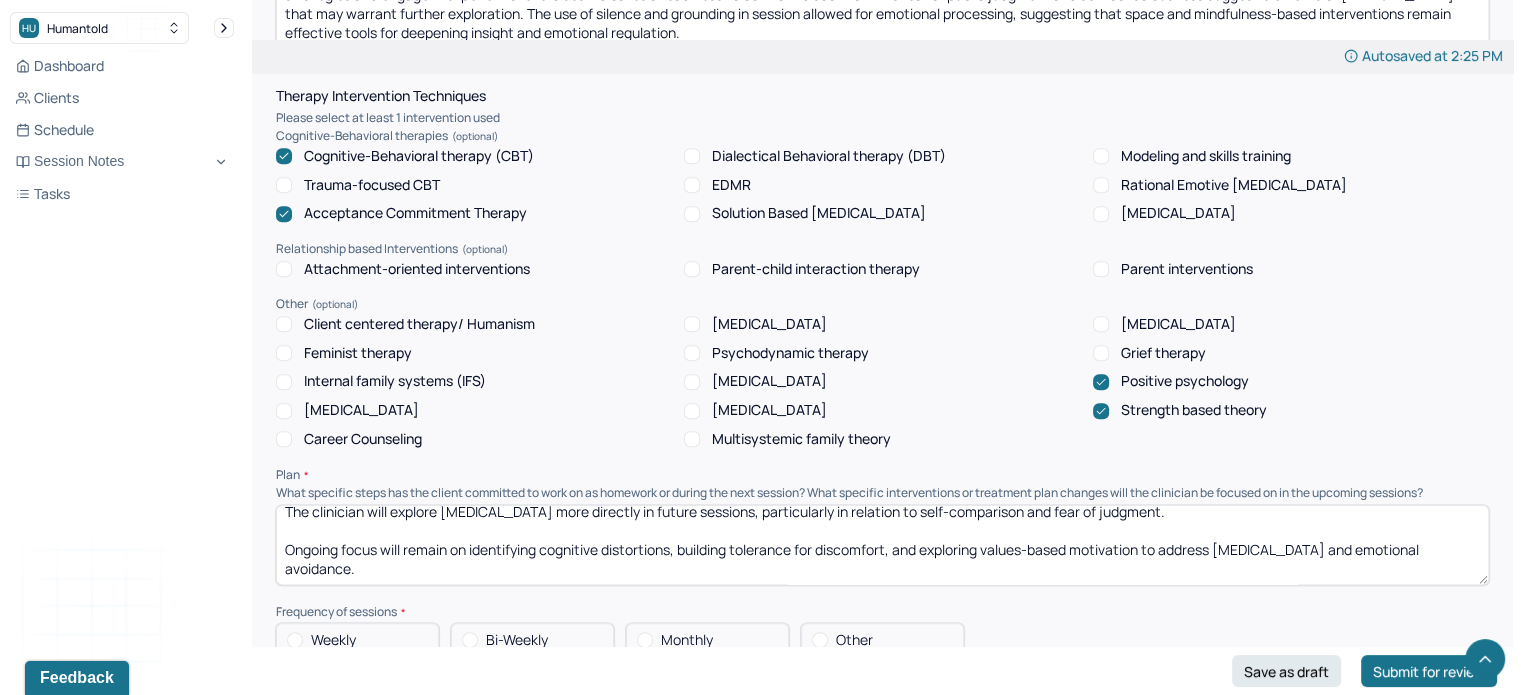 click on "Homework: Client will continue using grounding techniques (e.g., 5 senses check-in) to manage in-the-moment anxiety, especially when working in public spaces.
Client will reattempt PMR and reflect on what aspects are or are not helpful, with a goal of tailoring it to his needs.
The clinician will explore [MEDICAL_DATA] more directly in future sessions, particularly in relation to self-comparison and fear of judgment.
Ongoing focus will remain on identifying cognitive distortions, building tolerance for discomfort, and exploring values-based motivation to address [MEDICAL_DATA] and emotional avoidance." at bounding box center (882, 545) 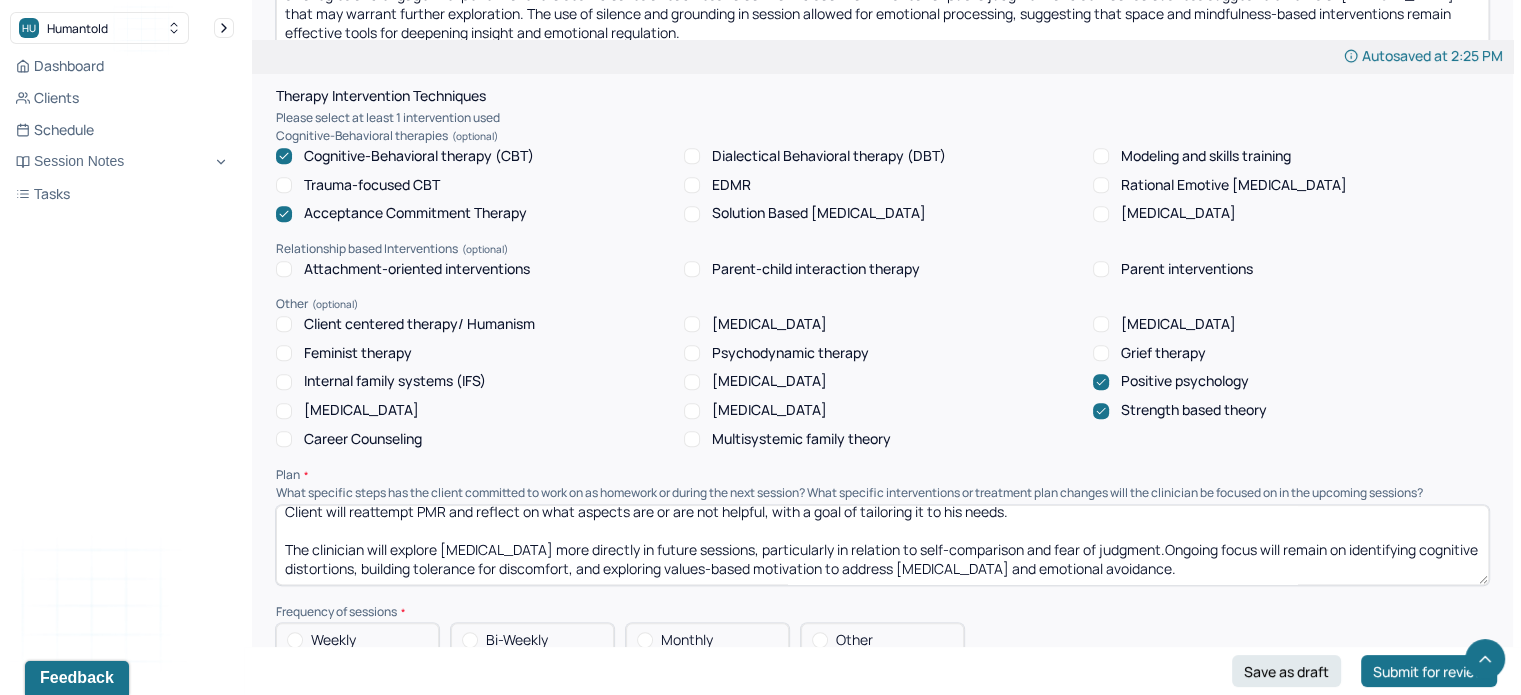 scroll, scrollTop: 48, scrollLeft: 0, axis: vertical 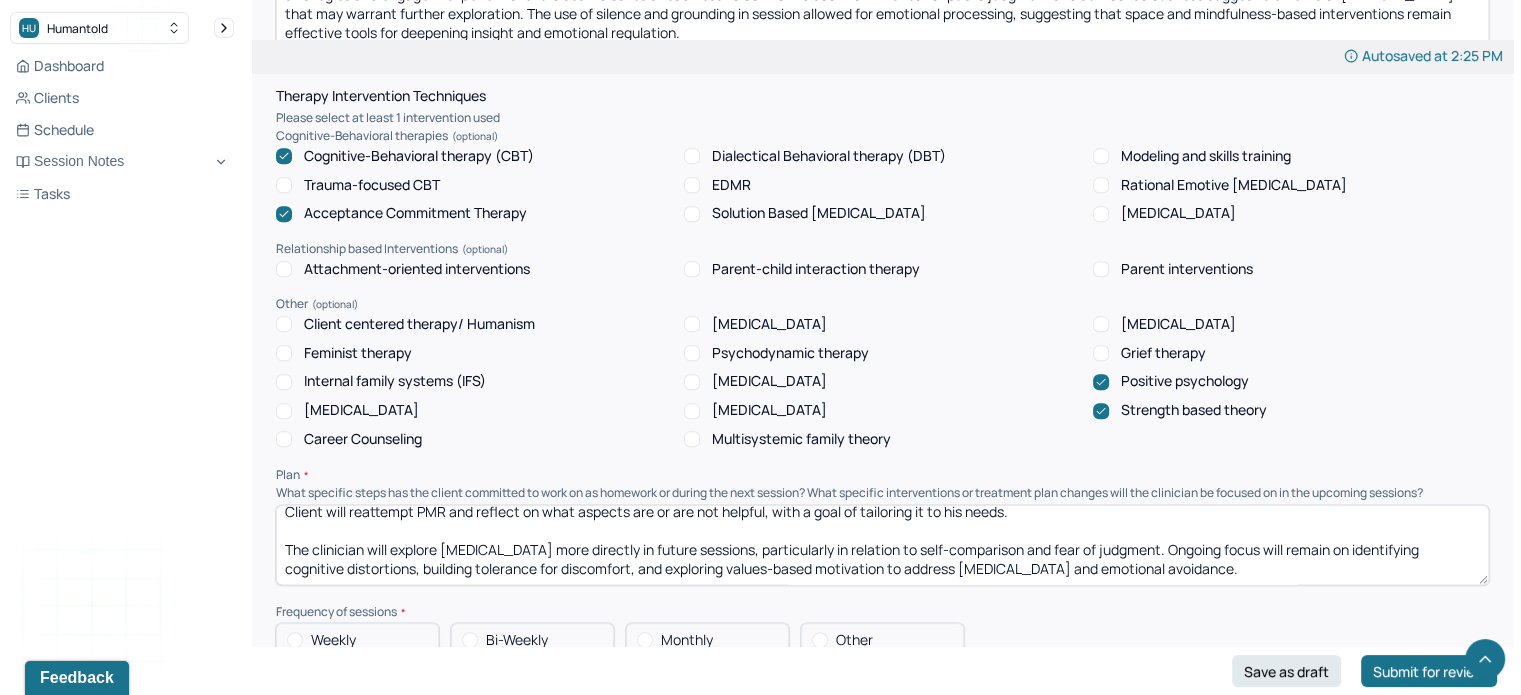 click on "Homework: Client will continue using grounding techniques (e.g., 5 senses check-in) to manage in-the-moment anxiety, especially when working in public spaces.
Client will reattempt PMR and reflect on what aspects are or are not helpful, with a goal of tailoring it to his needs.
The clinician will explore [MEDICAL_DATA] more directly in future sessions, particularly in relation to self-comparison and fear of judgment.
Ongoing focus will remain on identifying cognitive distortions, building tolerance for discomfort, and exploring values-based motivation to address [MEDICAL_DATA] and emotional avoidance." at bounding box center (882, 545) 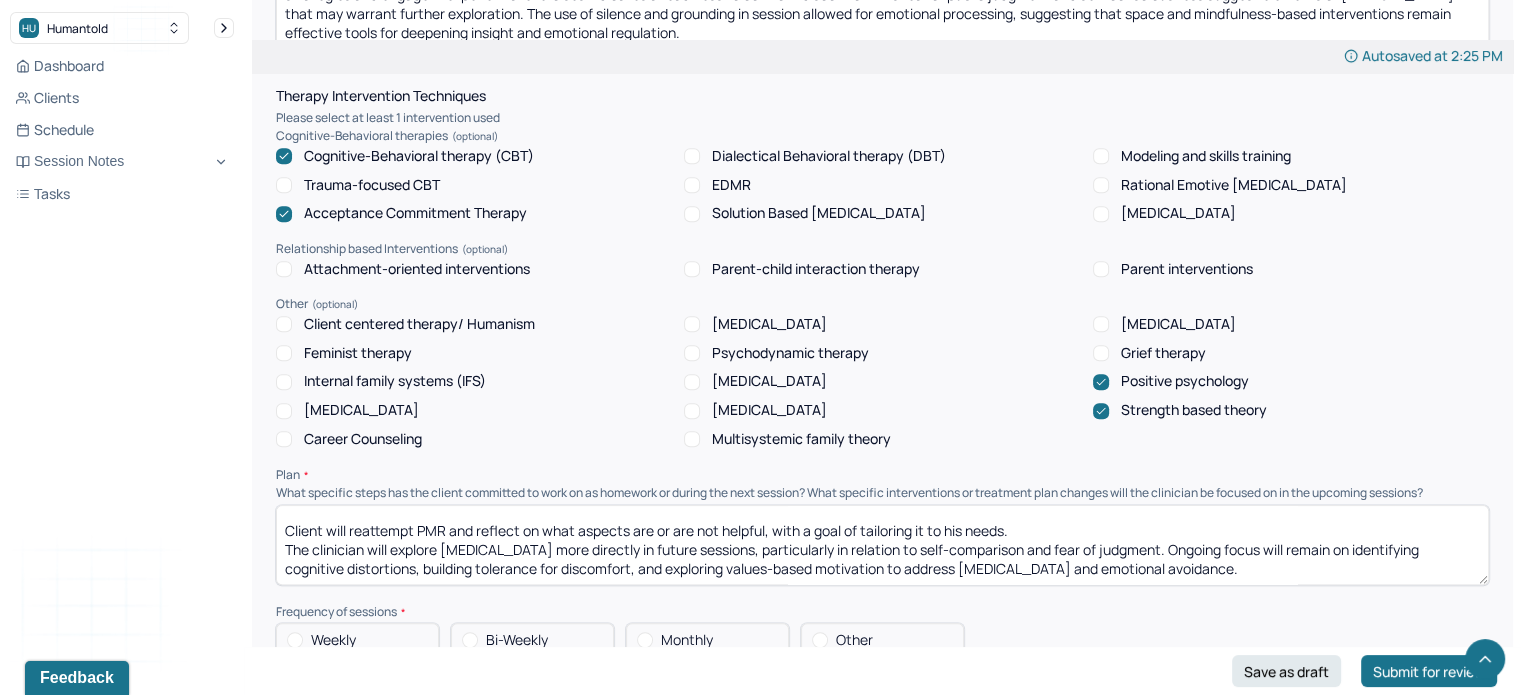 scroll, scrollTop: 29, scrollLeft: 0, axis: vertical 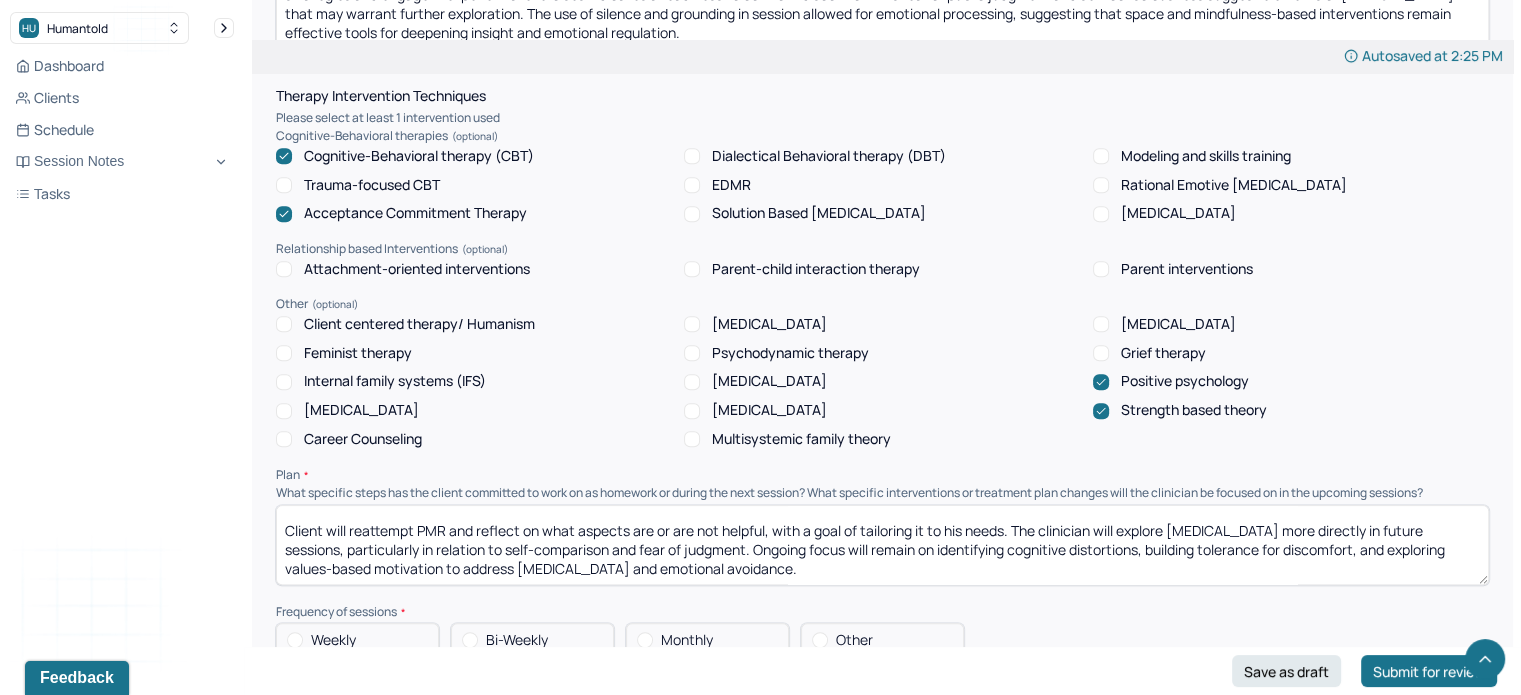 click on "Homework: Client will continue using grounding techniques (e.g., 5 senses check-in) to manage in-the-moment anxiety, especially when working in public spaces.
Client will reattempt PMR and reflect on what aspects are or are not helpful, with a goal of tailoring it to his needs.
The clinician will explore [MEDICAL_DATA] more directly in future sessions, particularly in relation to self-comparison and fear of judgment. Ongoing focus will remain on identifying cognitive distortions, building tolerance for discomfort, and exploring values-based motivation to address [MEDICAL_DATA] and emotional avoidance." at bounding box center [882, 545] 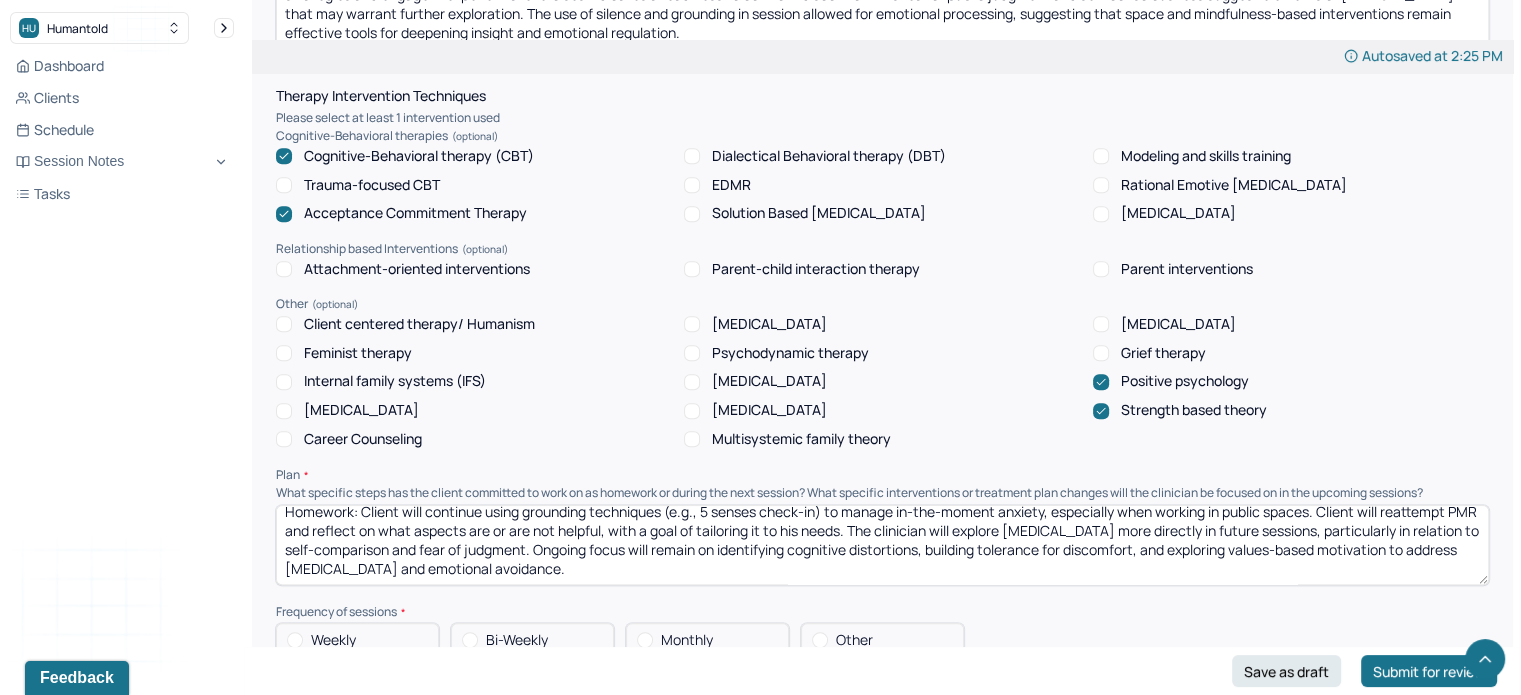 scroll, scrollTop: 9, scrollLeft: 0, axis: vertical 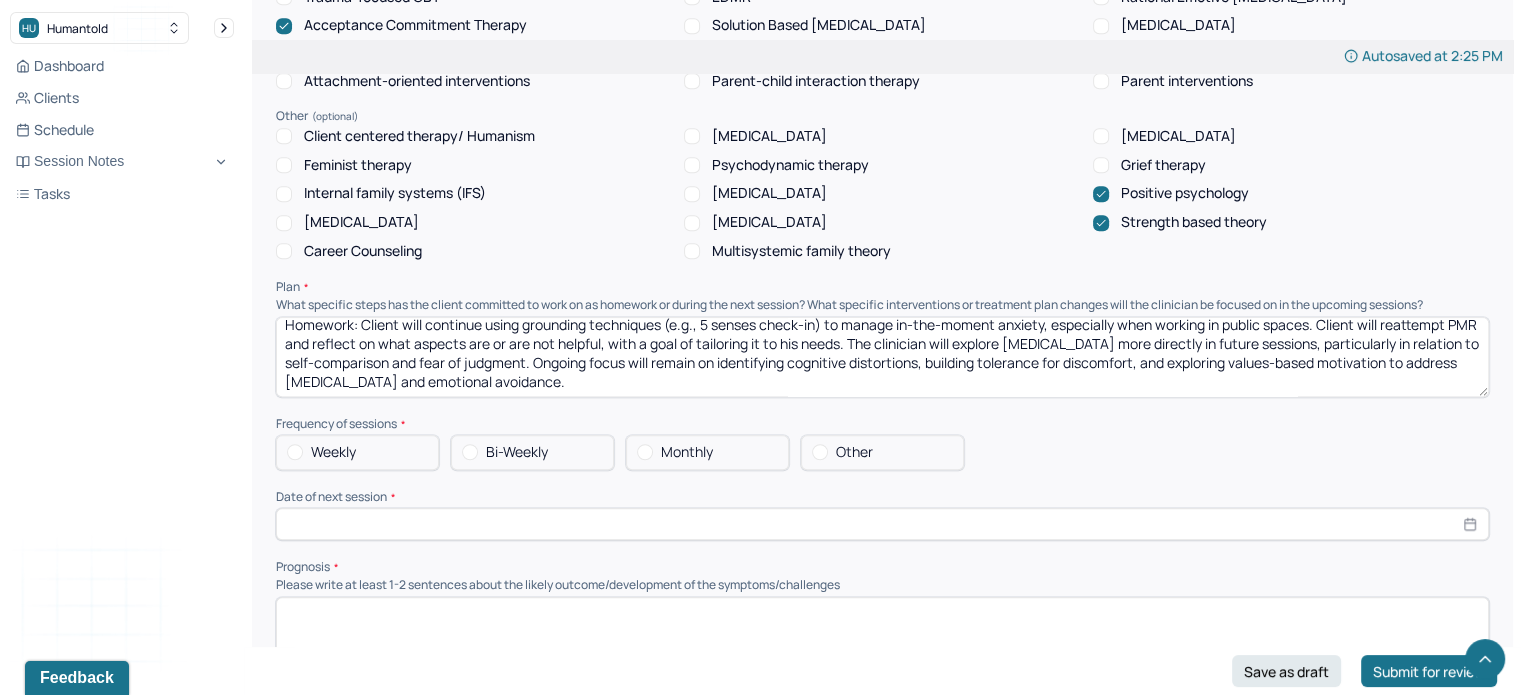 type on "Homework: Client will continue using grounding techniques (e.g., 5 senses check-in) to manage in-the-moment anxiety, especially when working in public spaces. Client will reattempt PMR and reflect on what aspects are or are not helpful, with a goal of tailoring it to his needs. The clinician will explore [MEDICAL_DATA] more directly in future sessions, particularly in relation to self-comparison and fear of judgment. Ongoing focus will remain on identifying cognitive distortions, building tolerance for discomfort, and exploring values-based motivation to address [MEDICAL_DATA] and emotional avoidance." 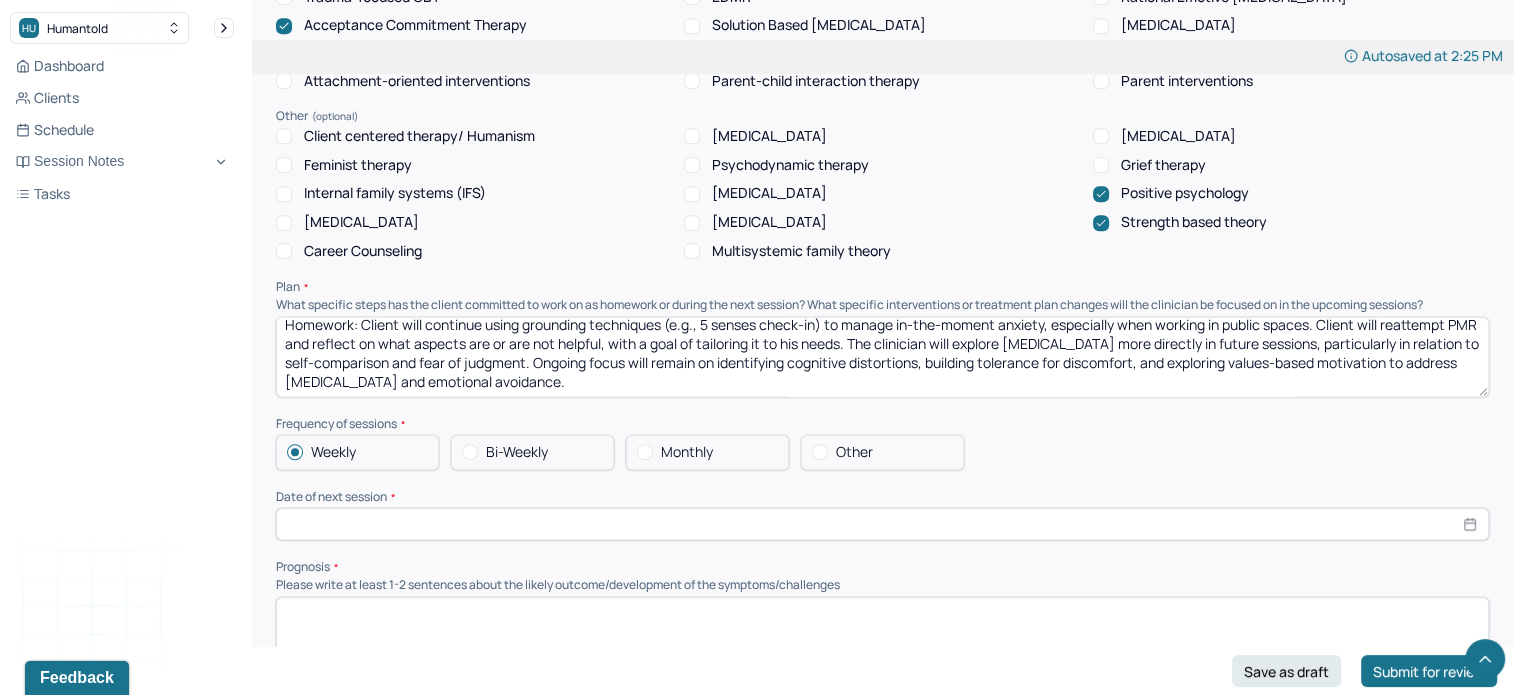 click at bounding box center (882, 524) 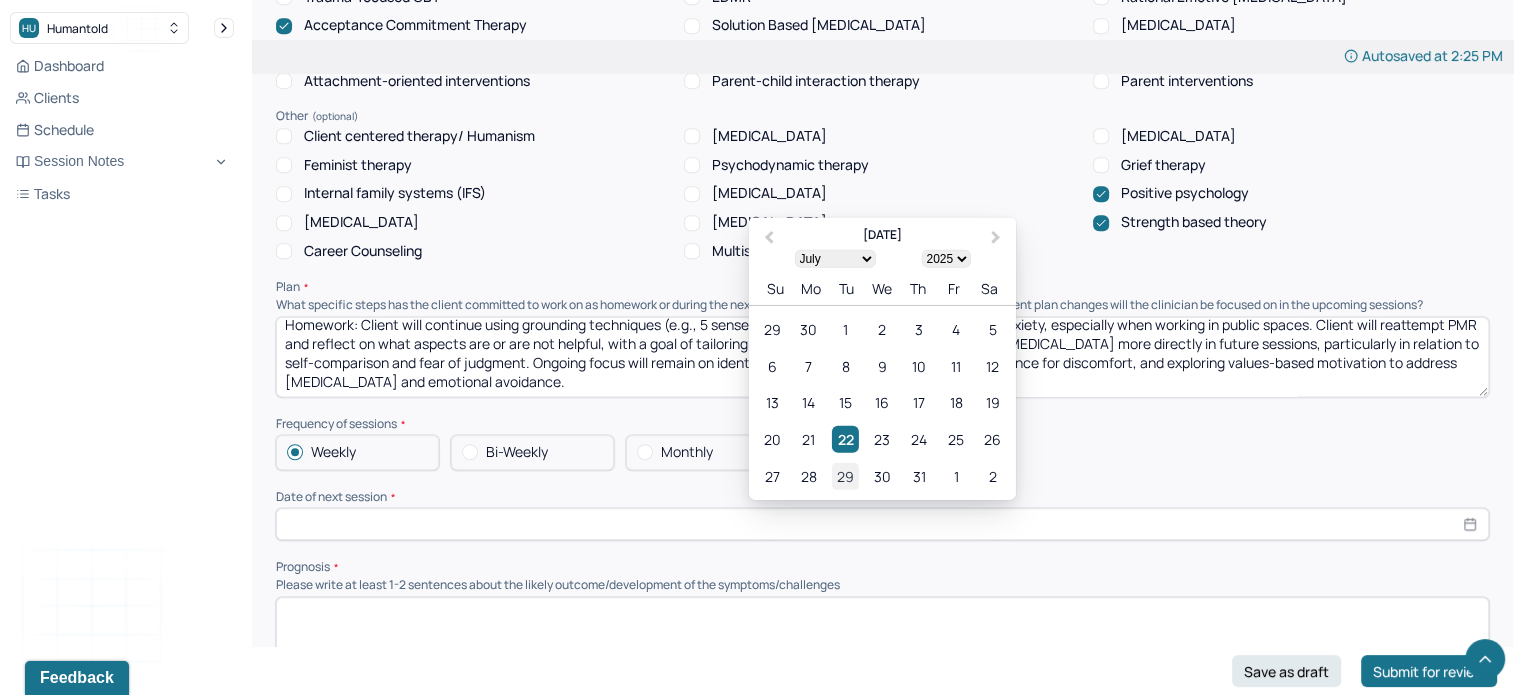 click on "29" at bounding box center (845, 476) 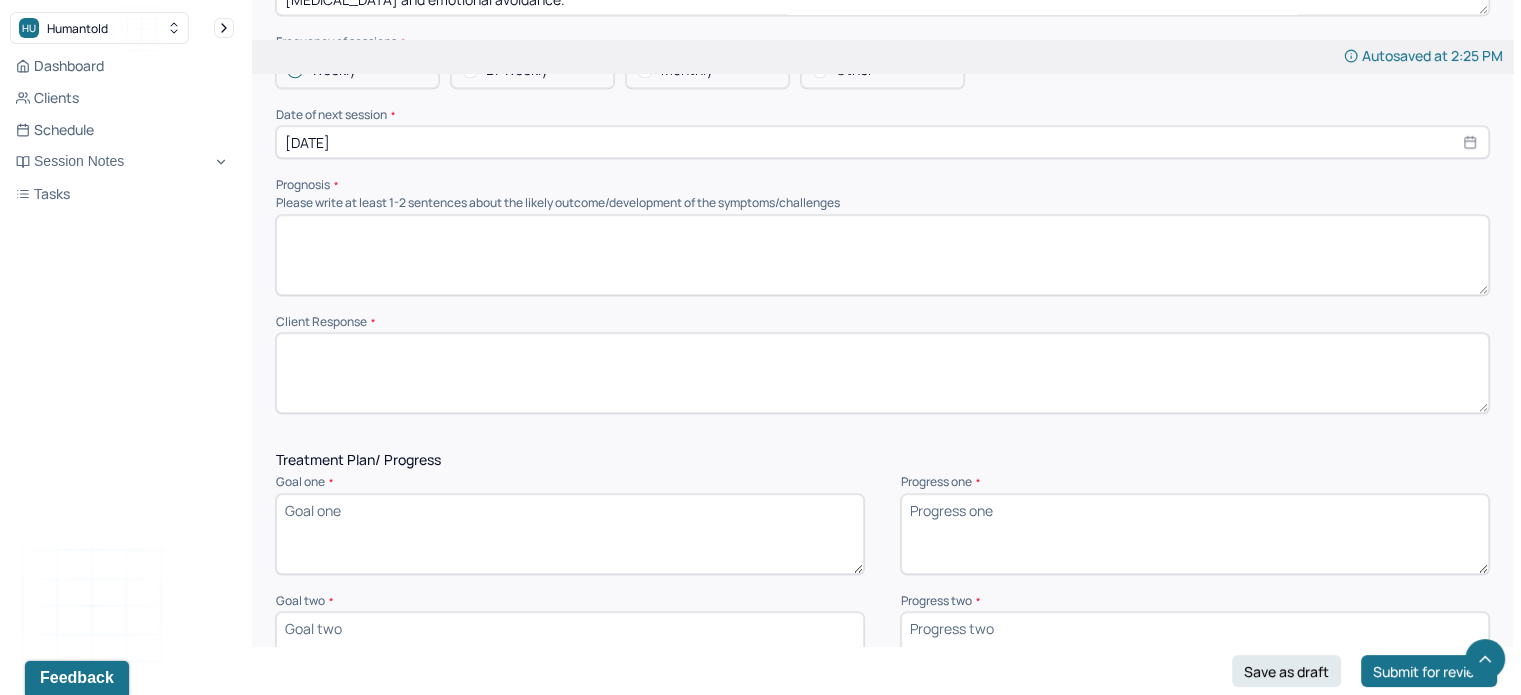 scroll, scrollTop: 1980, scrollLeft: 0, axis: vertical 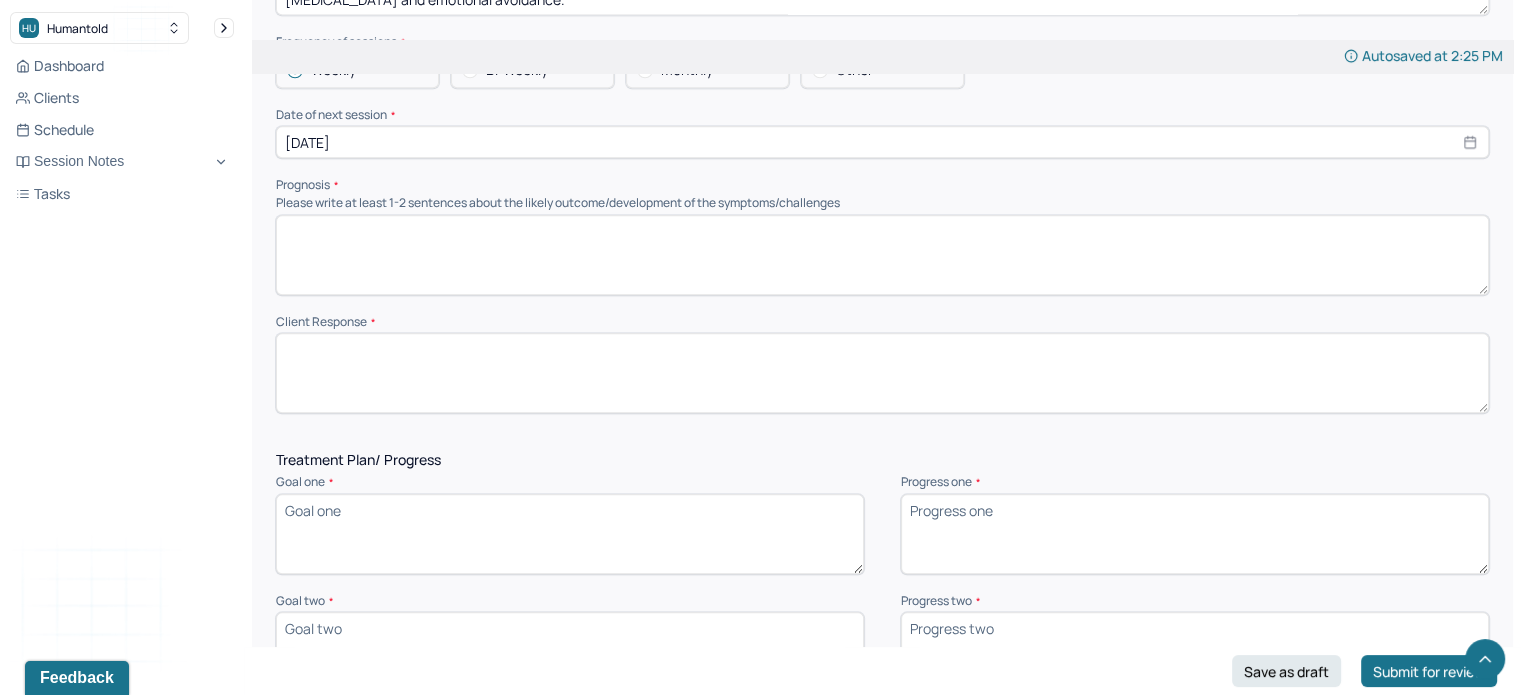 select on "6" 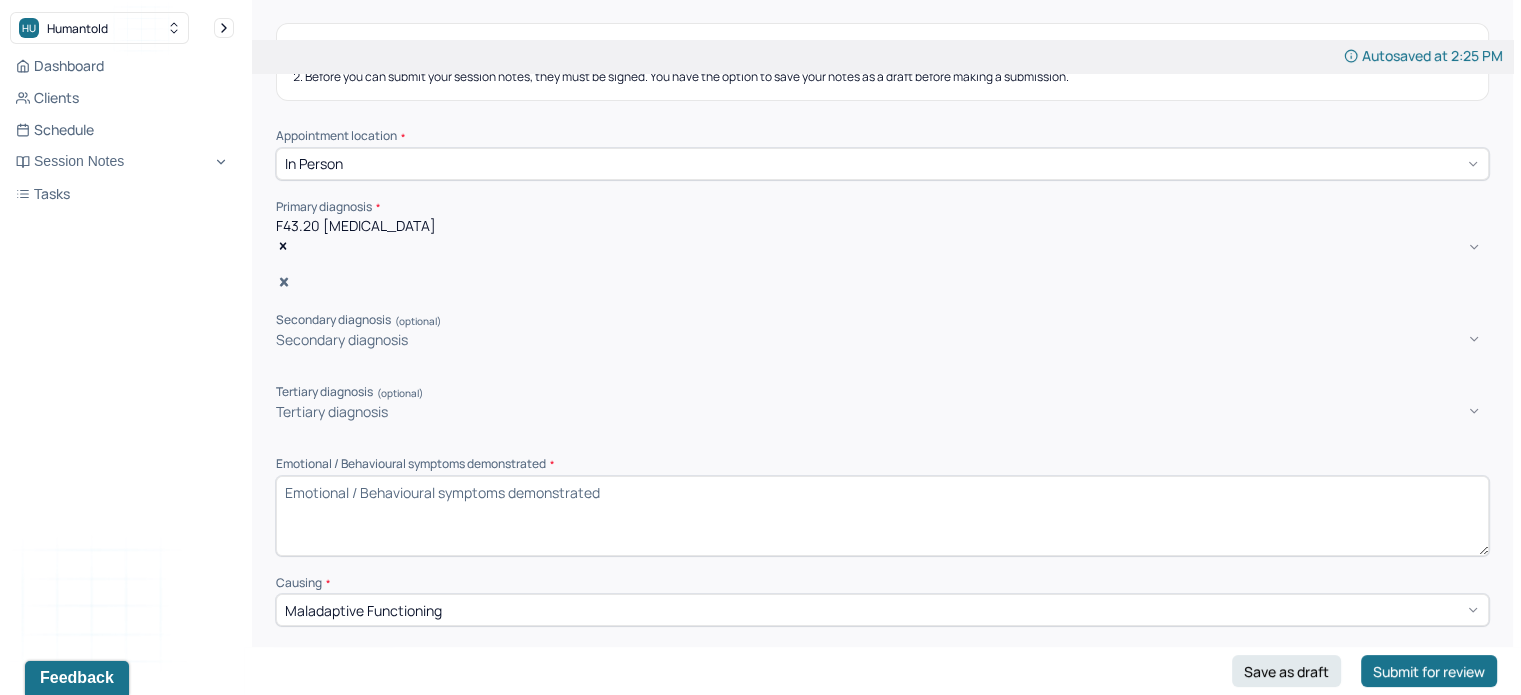 scroll, scrollTop: 0, scrollLeft: 0, axis: both 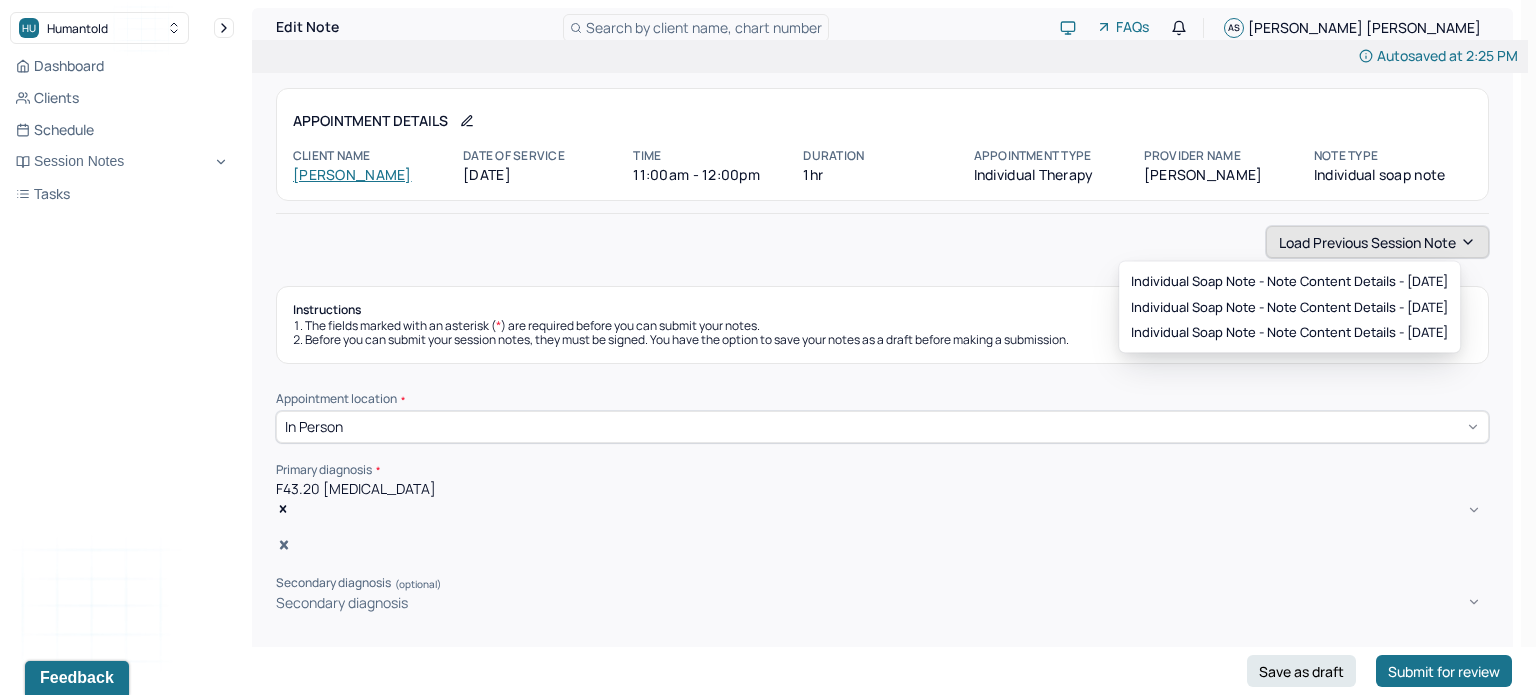 click on "Load previous session note" at bounding box center [1377, 242] 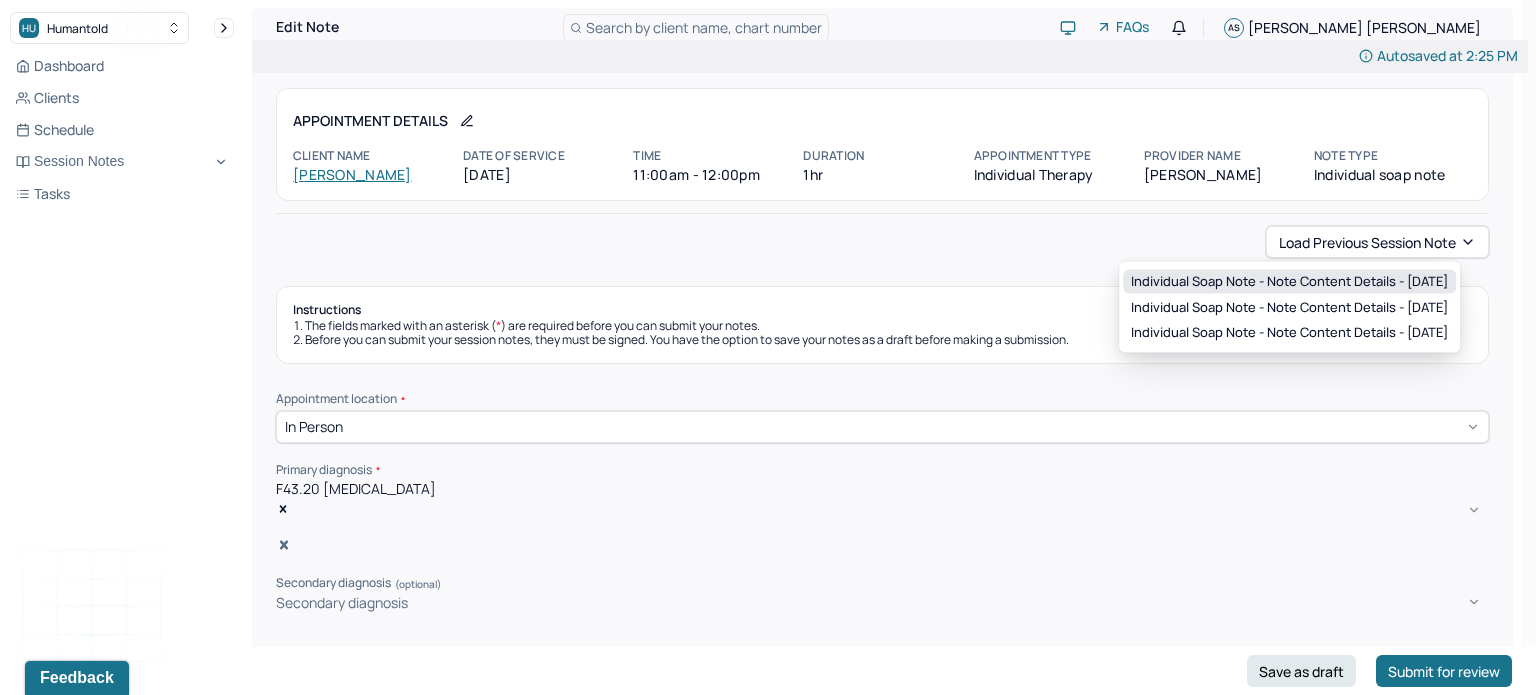 click on "Individual soap note   - Note content Details -   [DATE]" at bounding box center [1289, 282] 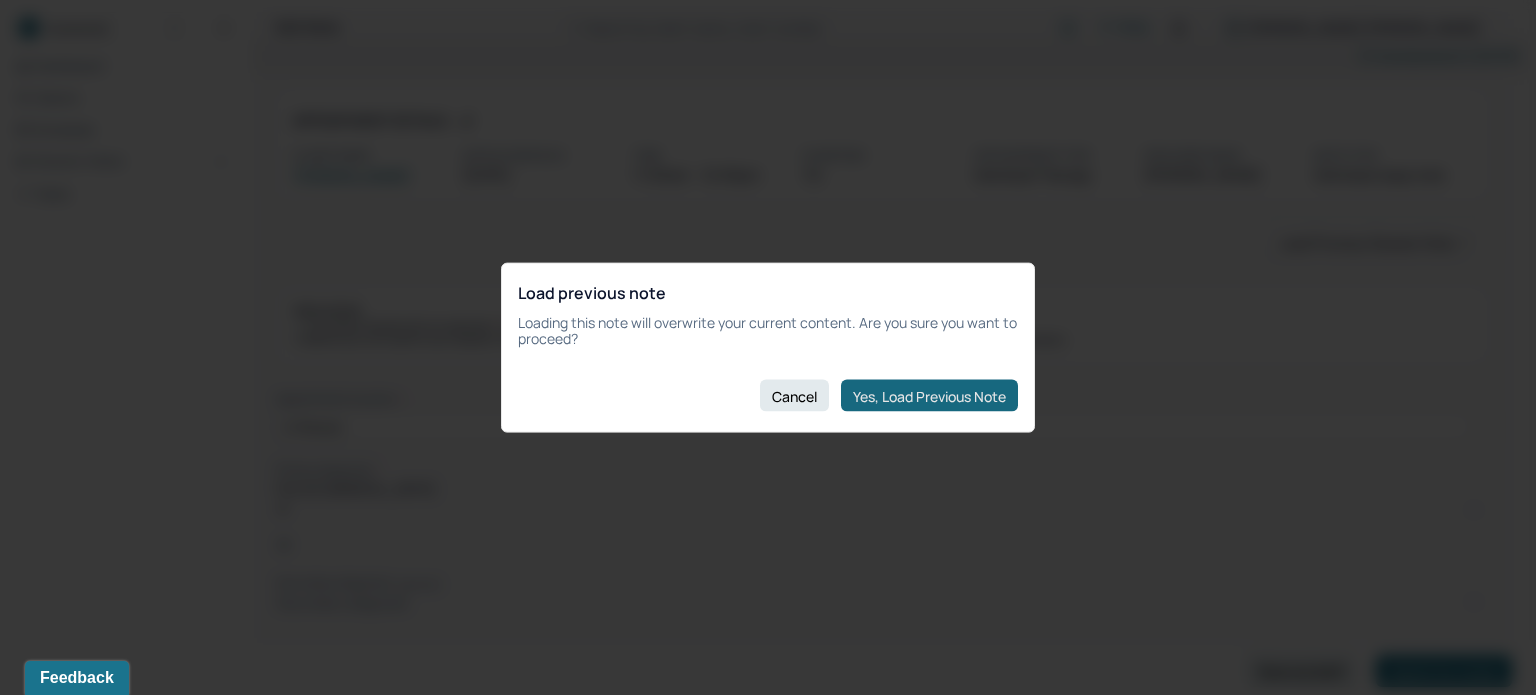 click on "Yes, Load Previous Note" at bounding box center (929, 396) 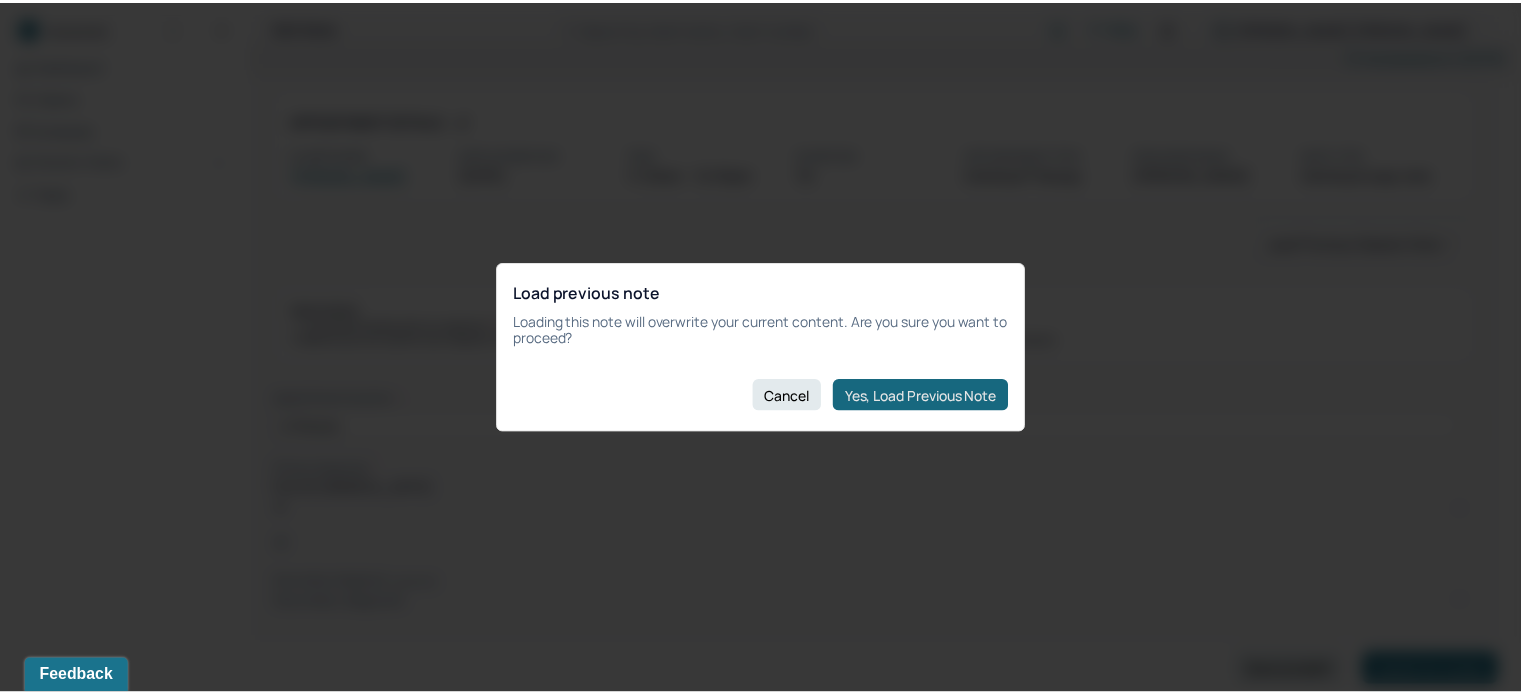 scroll, scrollTop: 0, scrollLeft: 0, axis: both 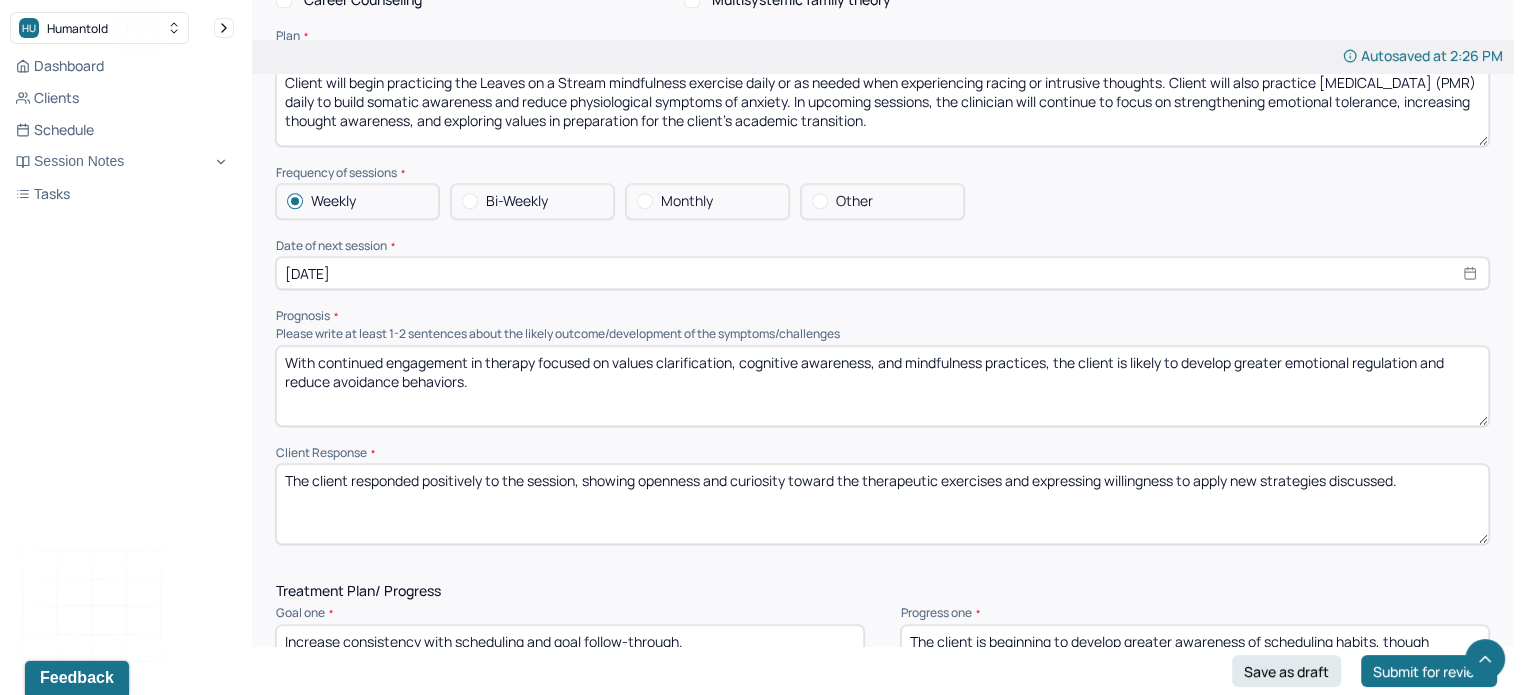 click on "With continued engagement in therapy focused on values clarification, cognitive awareness, and mindfulness practices, the client is likely to develop greater emotional regulation and reduce avoidance behaviors." at bounding box center (882, 386) 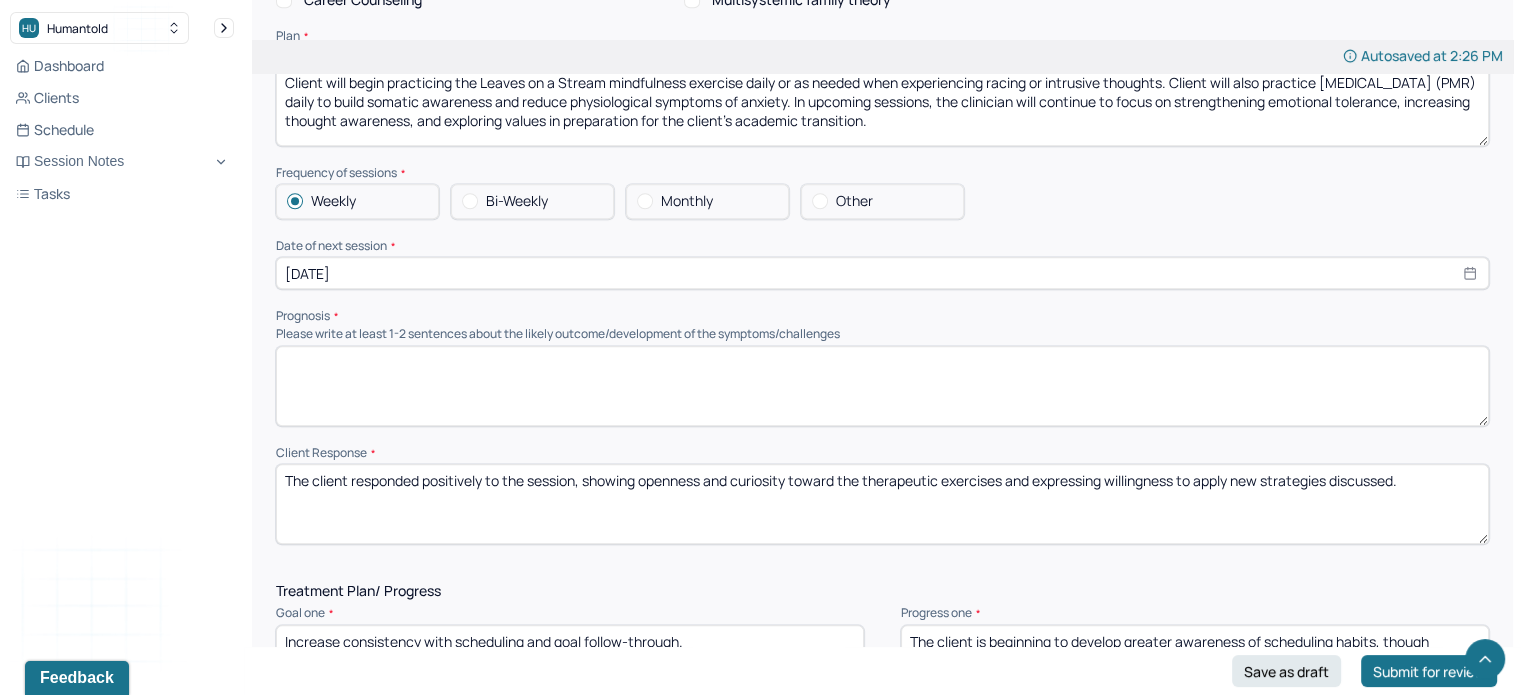 paste on "With continued engagement in therapy and use of mindfulness-based strategies, the client’s prognosis is fair to good. His insight, willingness to try coping tools, and openness to emotional discomfort suggest a positive foundation for progress, though persistent anxiety, [MEDICAL_DATA], and negative self-comparison may require ongoing support and intervention." 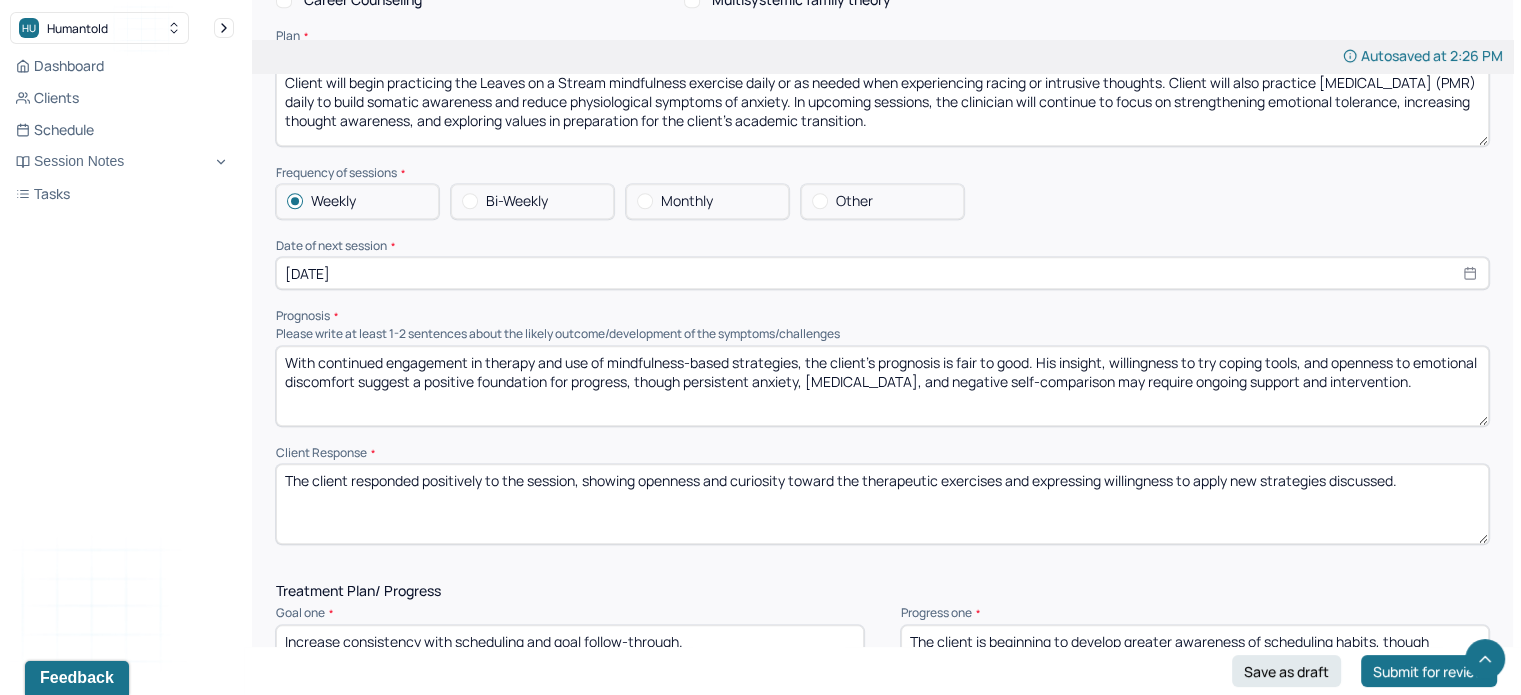 type on "With continued engagement in therapy and use of mindfulness-based strategies, the client’s prognosis is fair to good. His insight, willingness to try coping tools, and openness to emotional discomfort suggest a positive foundation for progress, though persistent anxiety, [MEDICAL_DATA], and negative self-comparison may require ongoing support and intervention." 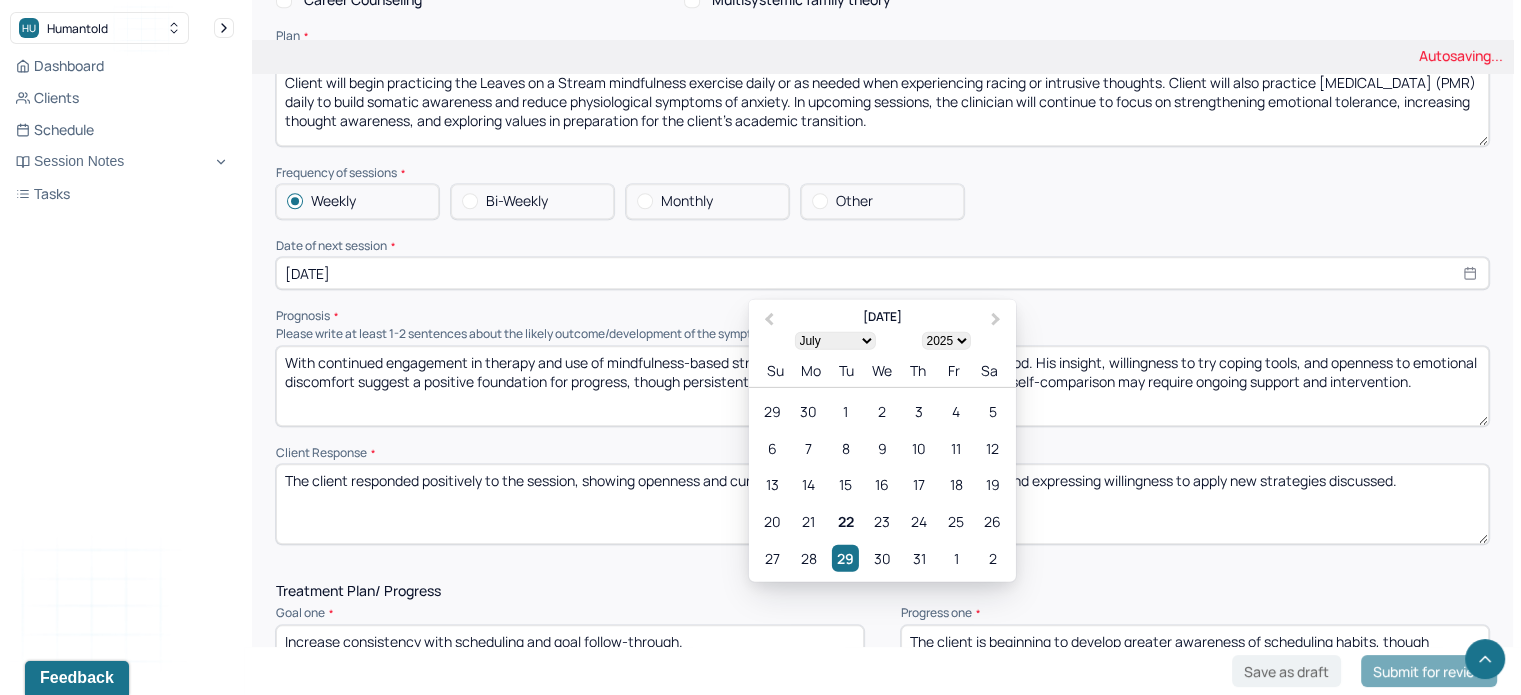 click on "[DATE]" at bounding box center (882, 273) 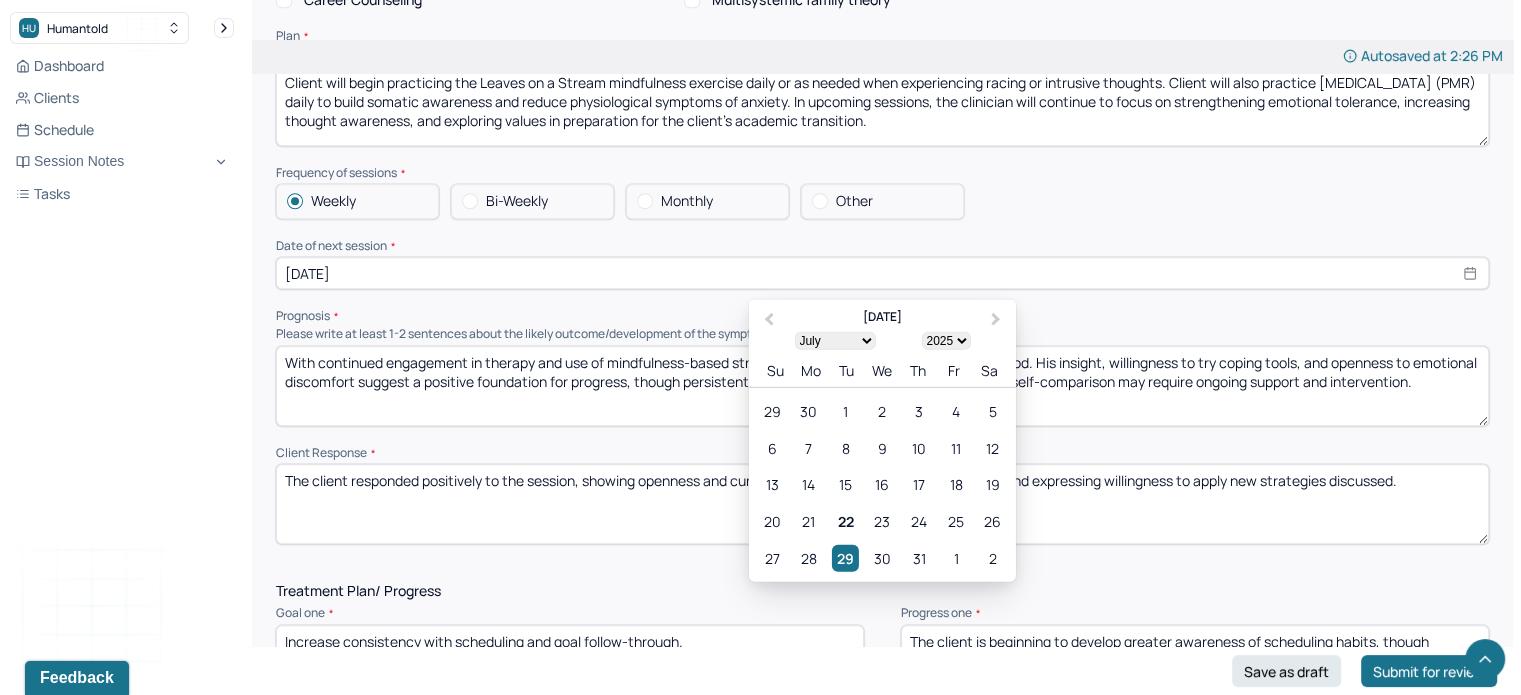 click on "29" at bounding box center [845, 557] 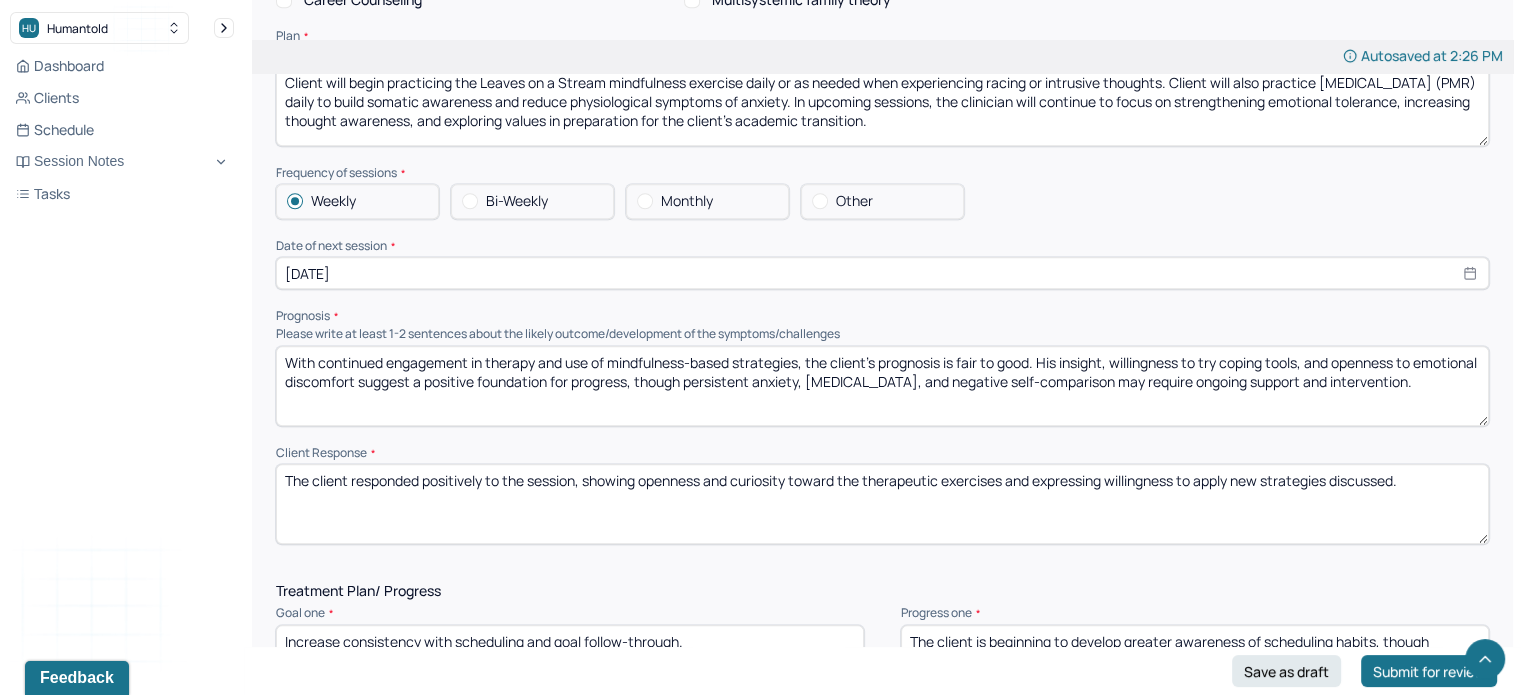 click on "[DATE]" at bounding box center [882, 273] 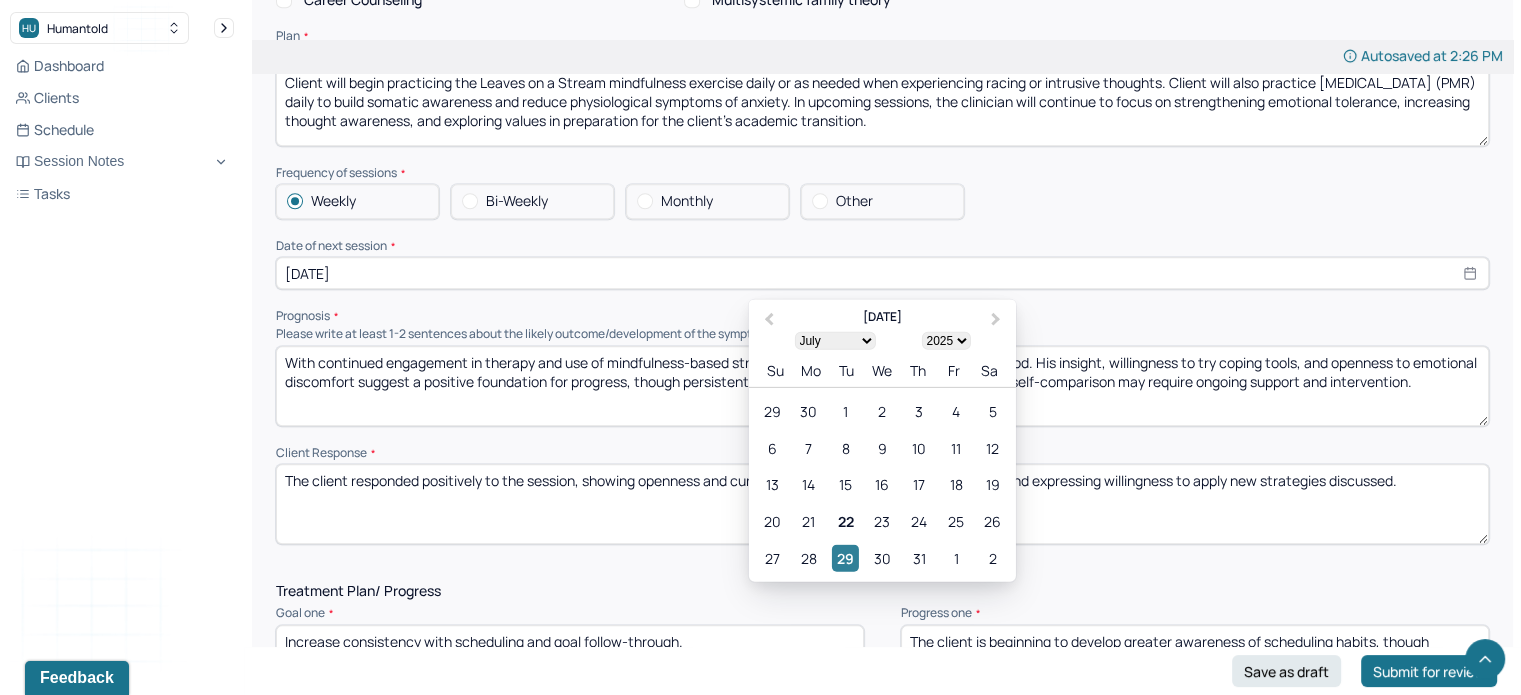 click on "29" at bounding box center [845, 557] 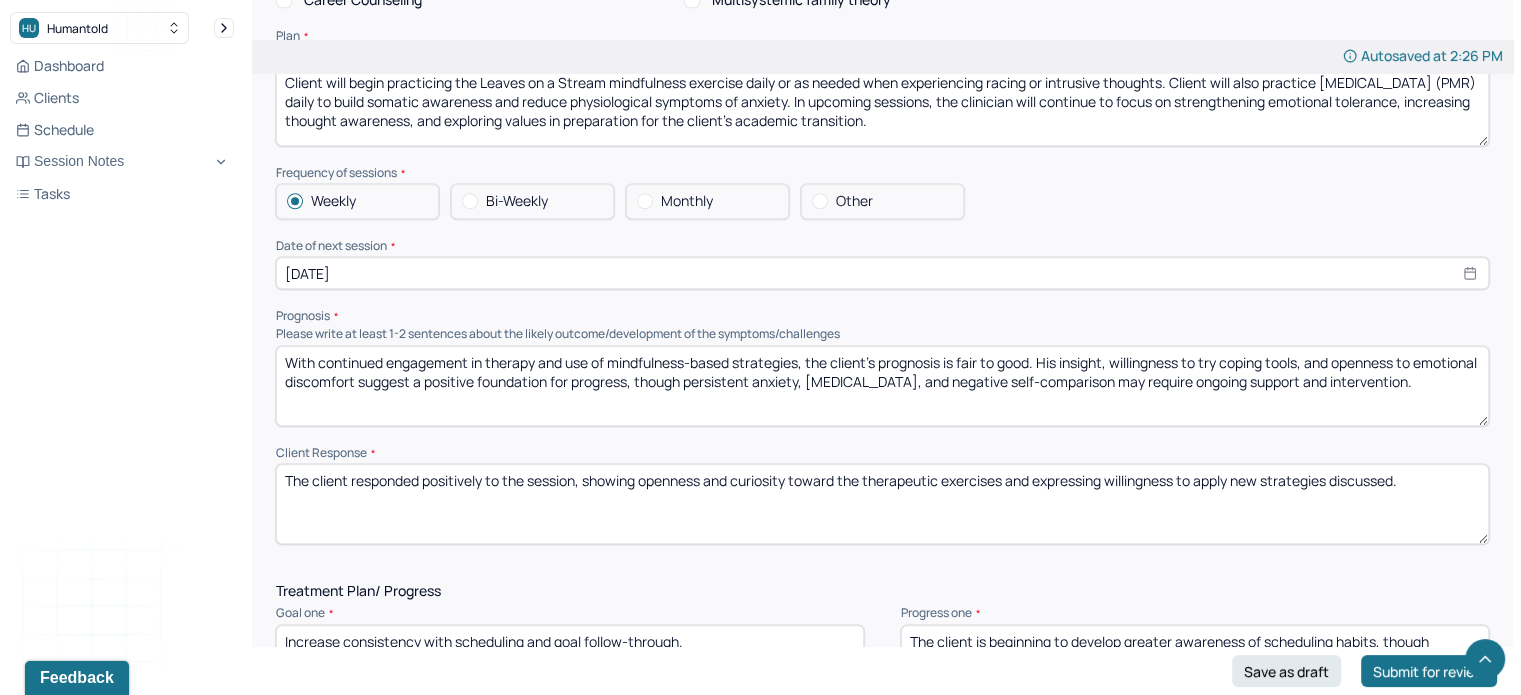 type on "[DATE]" 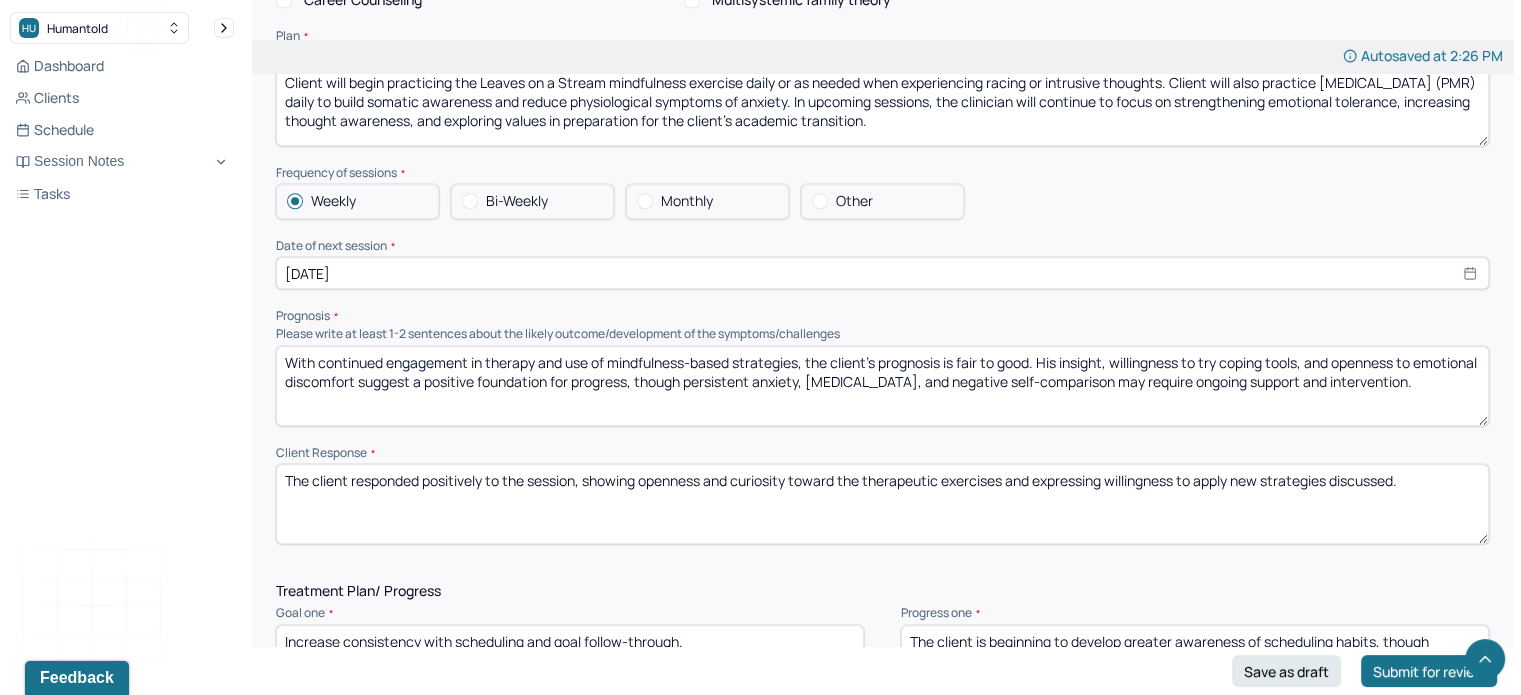 click on "[DATE]" at bounding box center [882, 273] 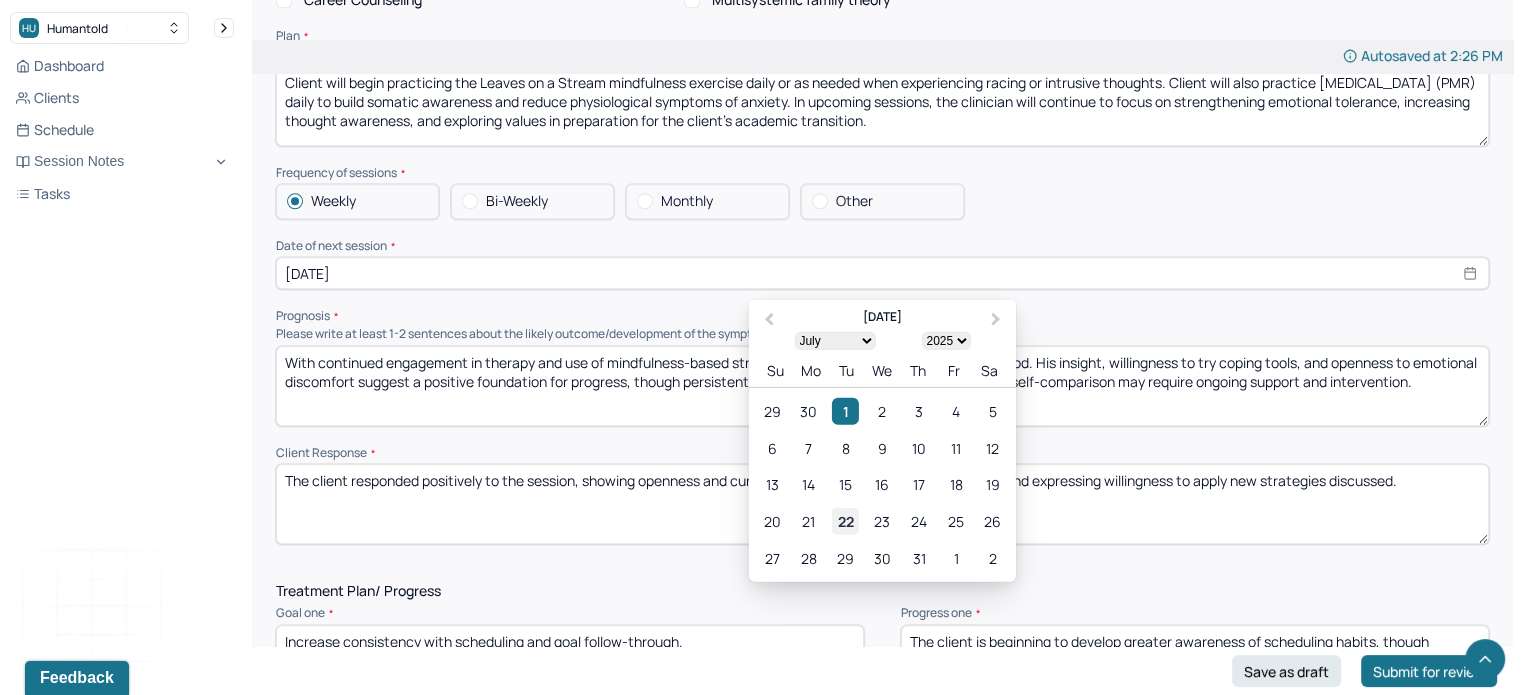 click on "22" at bounding box center (845, 521) 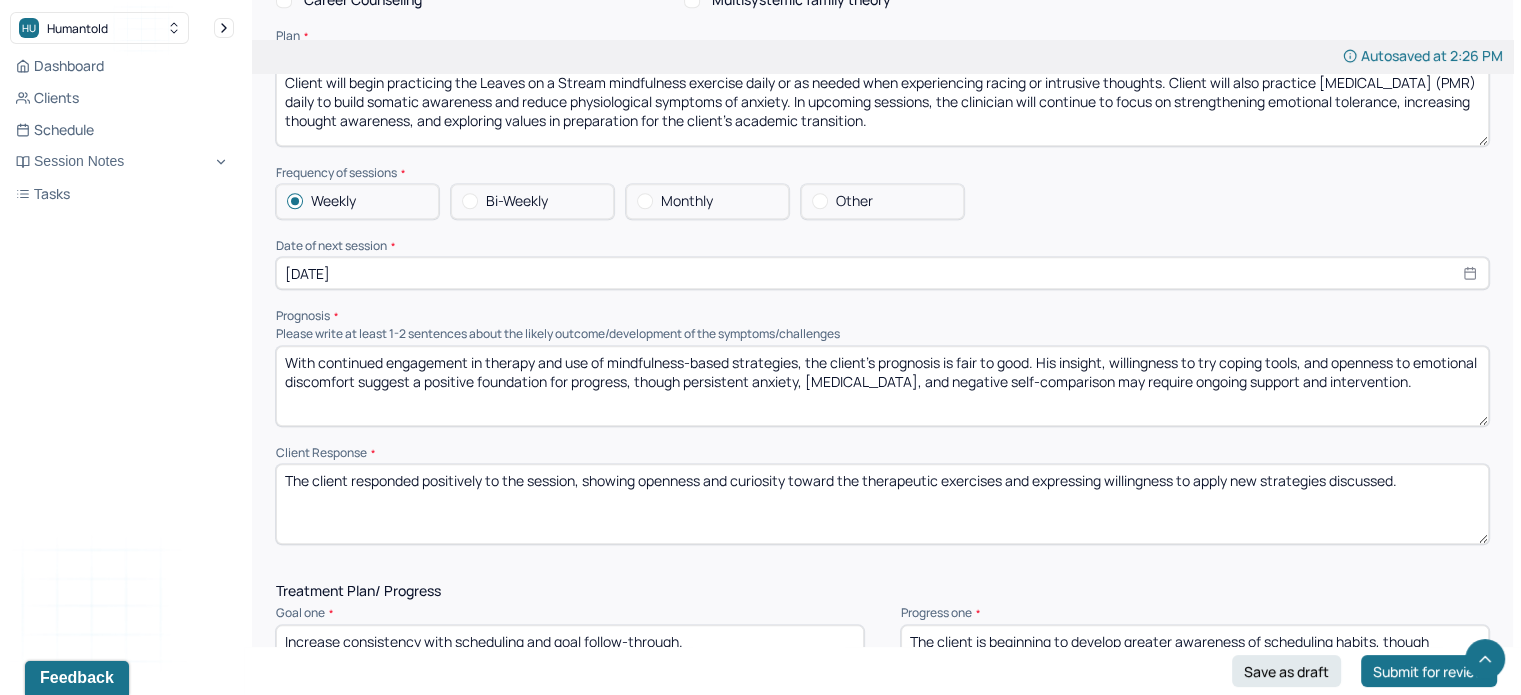click on "[DATE]" at bounding box center [882, 273] 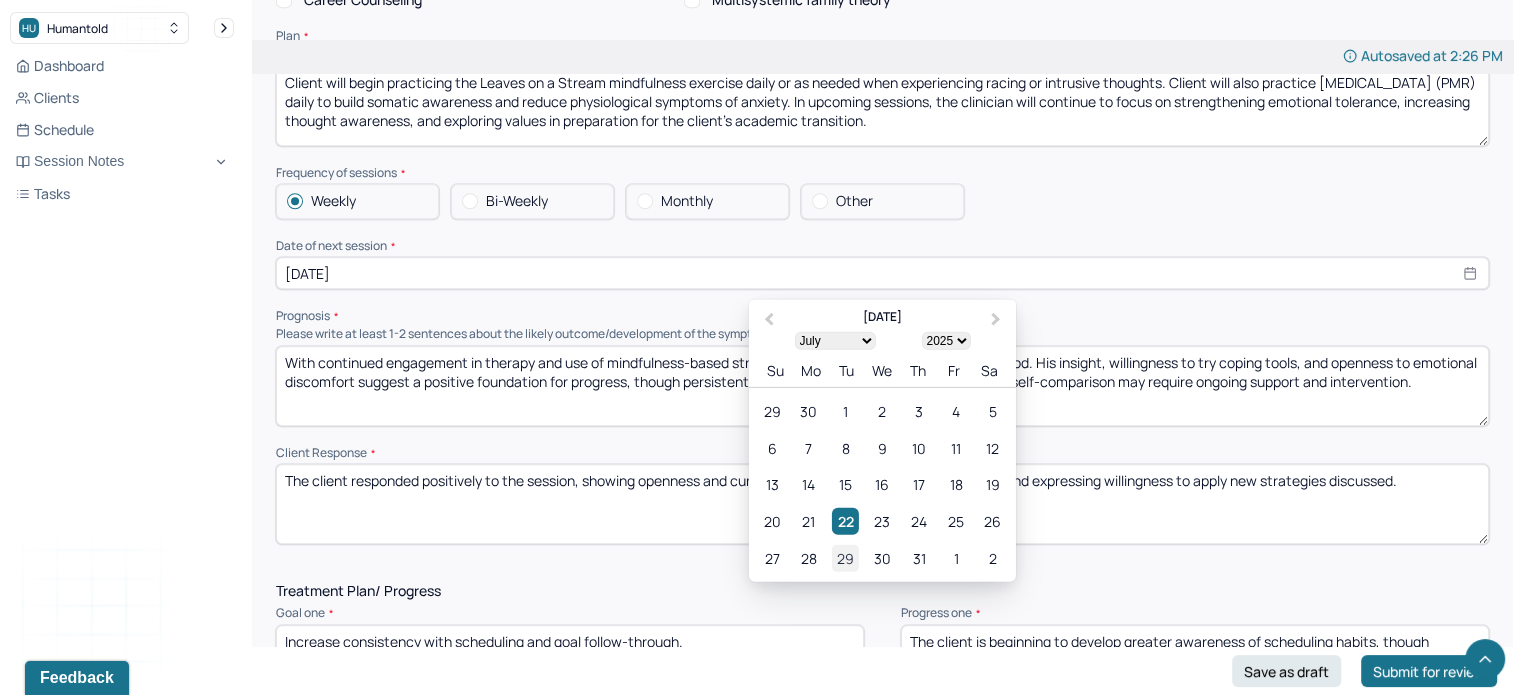 click on "29" at bounding box center [845, 557] 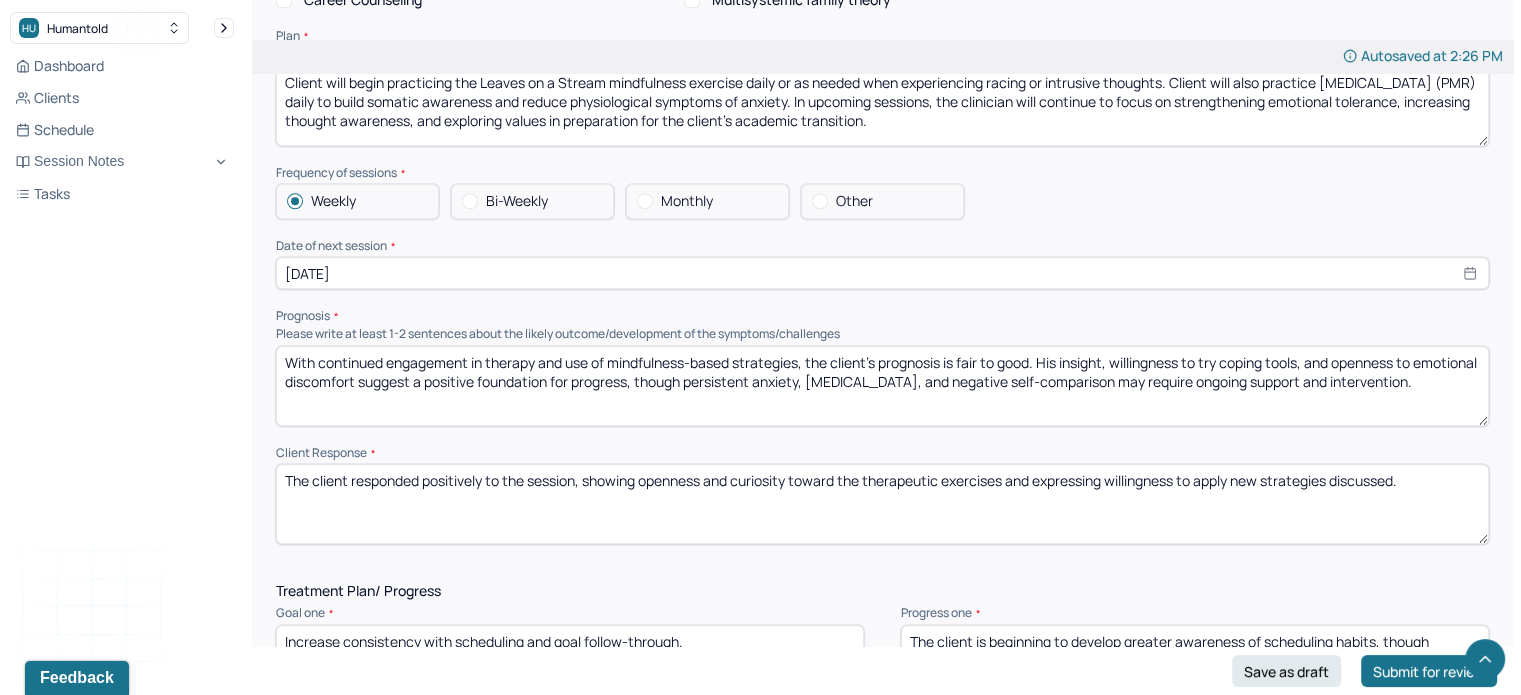 click on "With continued engagement in therapy and use of mindfulness-based strategies, the client’s prognosis is fair to good. His insight, willingness to try coping tools, and openness to emotional discomfort suggest a positive foundation for progress, though persistent anxiety, [MEDICAL_DATA], and negative self-comparison may require ongoing support and intervention." at bounding box center (882, 386) 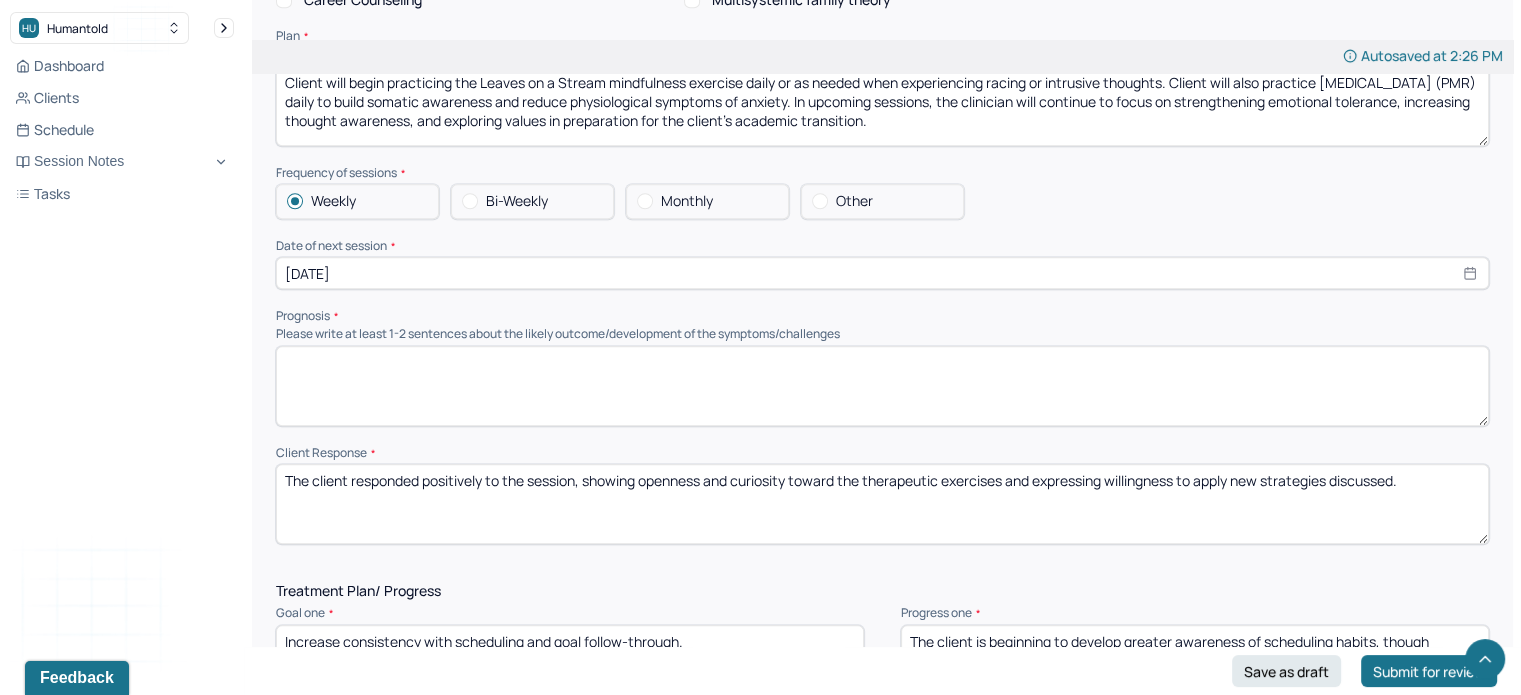 paste on "With continued engagement in therapy and use of mindfulness-based strategies, the client’s prognosis is fair to good. His insight, willingness to try coping tools, and openness to emotional discomfort suggest a positive foundation for progress, though persistent anxiety, [MEDICAL_DATA], and negative self-comparison may require ongoing support and intervention." 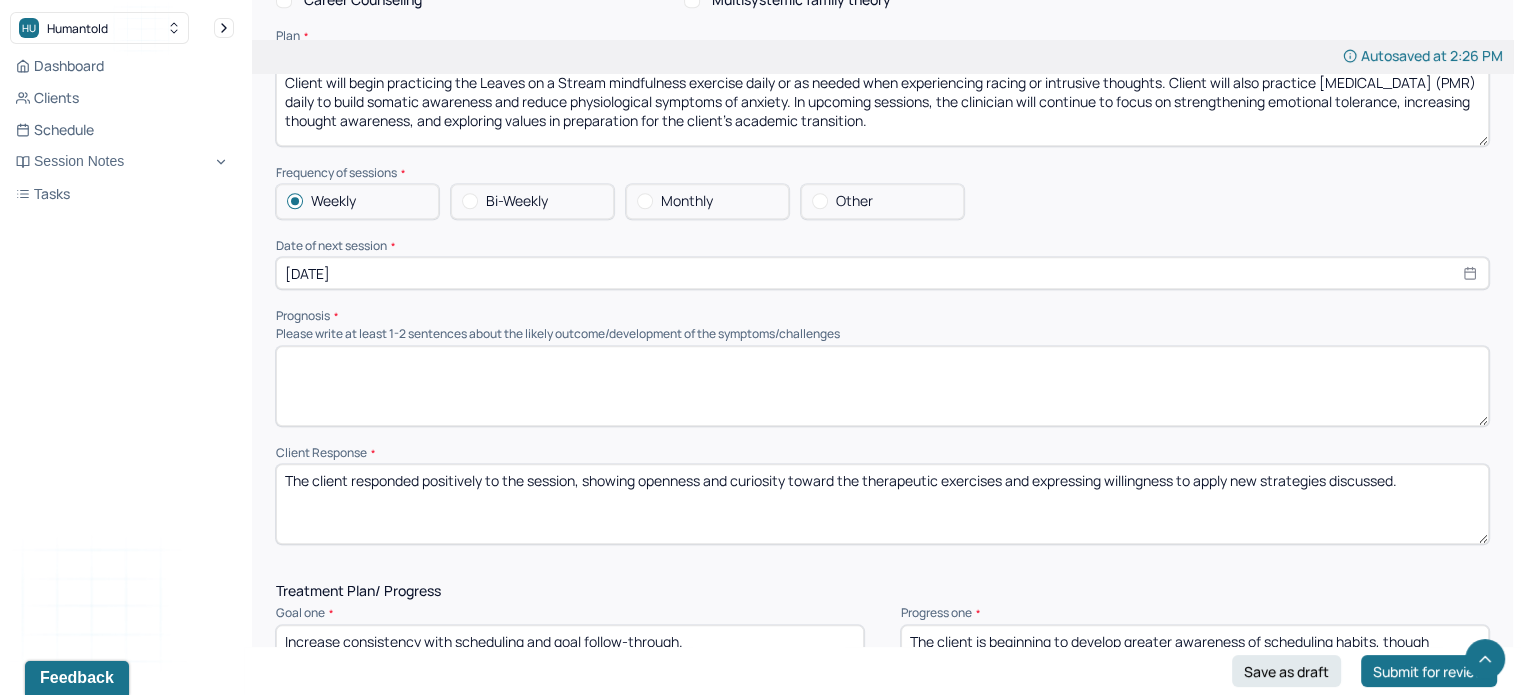 type on "With continued engagement in therapy and use of mindfulness-based strategies, the client’s prognosis is fair to good. His insight, willingness to try coping tools, and openness to emotional discomfort suggest a positive foundation for progress, though persistent anxiety, [MEDICAL_DATA], and negative self-comparison may require ongoing support and intervention." 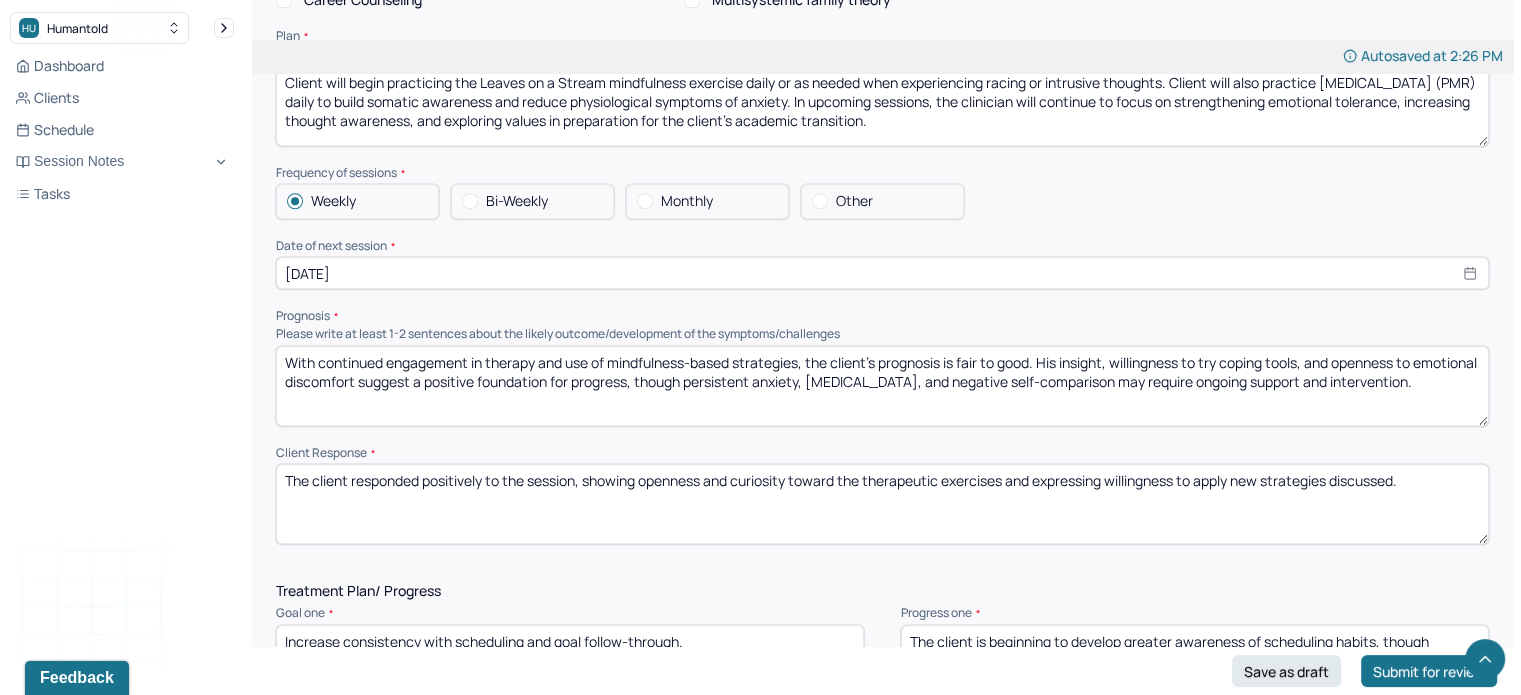 scroll, scrollTop: 1987, scrollLeft: 0, axis: vertical 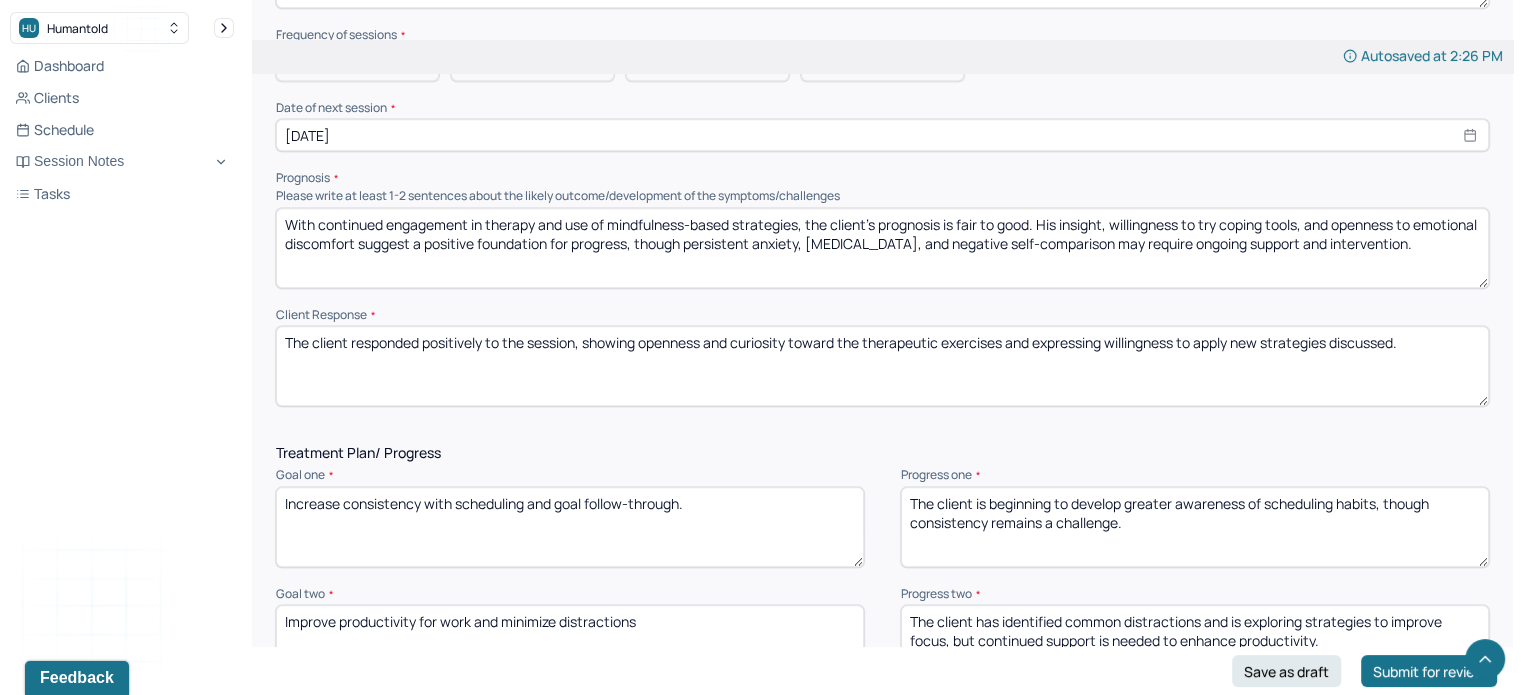 click on "Client Response" at bounding box center [882, 315] 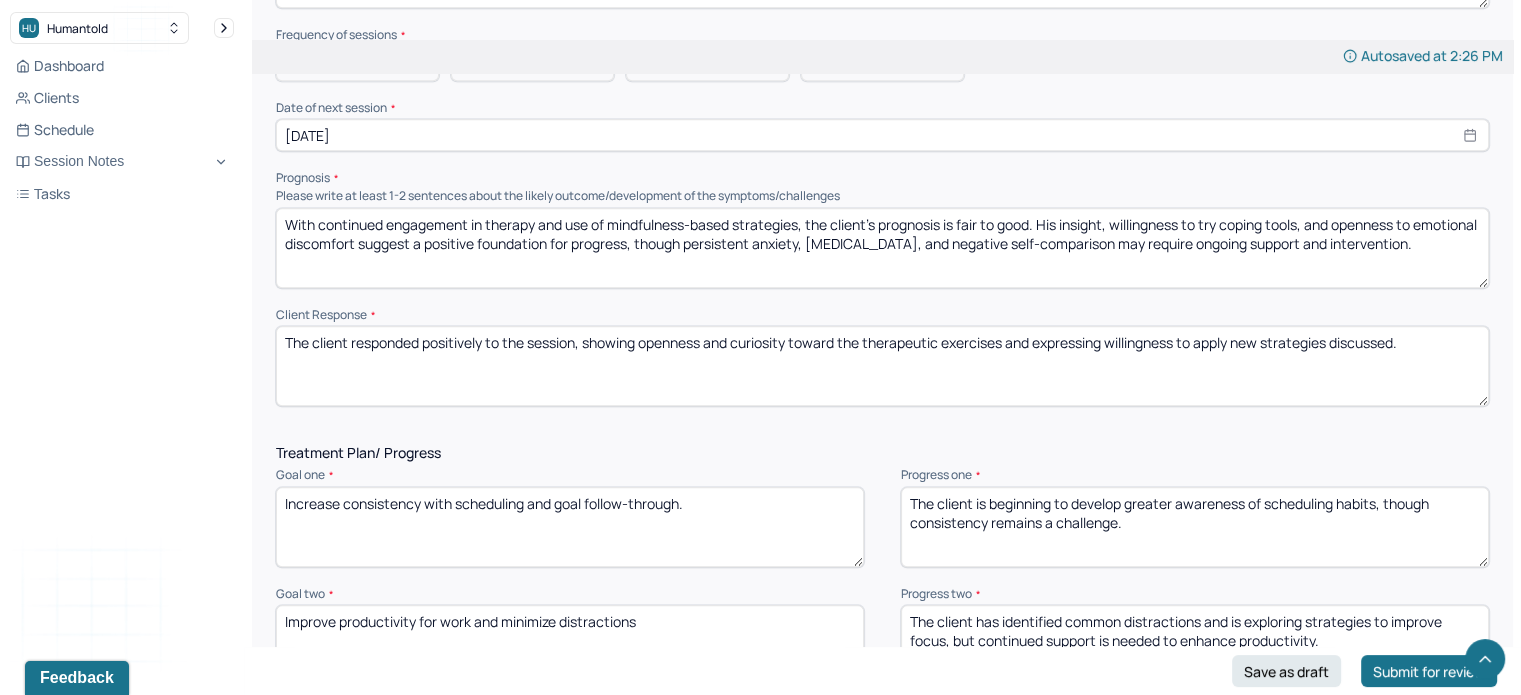 click on "The client responded positively to the session, showing openness and curiosity toward the therapeutic exercises and expressing willingness to apply new strategies discussed." at bounding box center [882, 366] 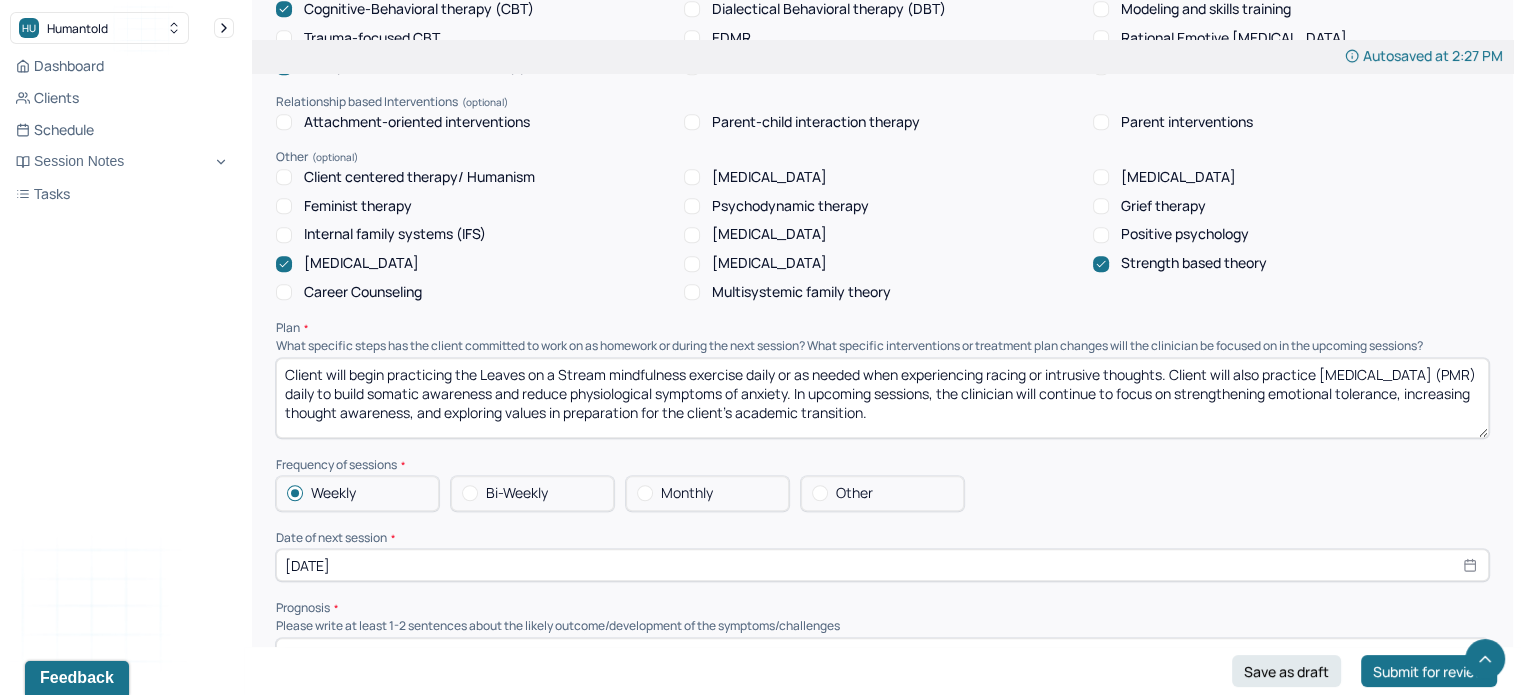 scroll, scrollTop: 1394, scrollLeft: 0, axis: vertical 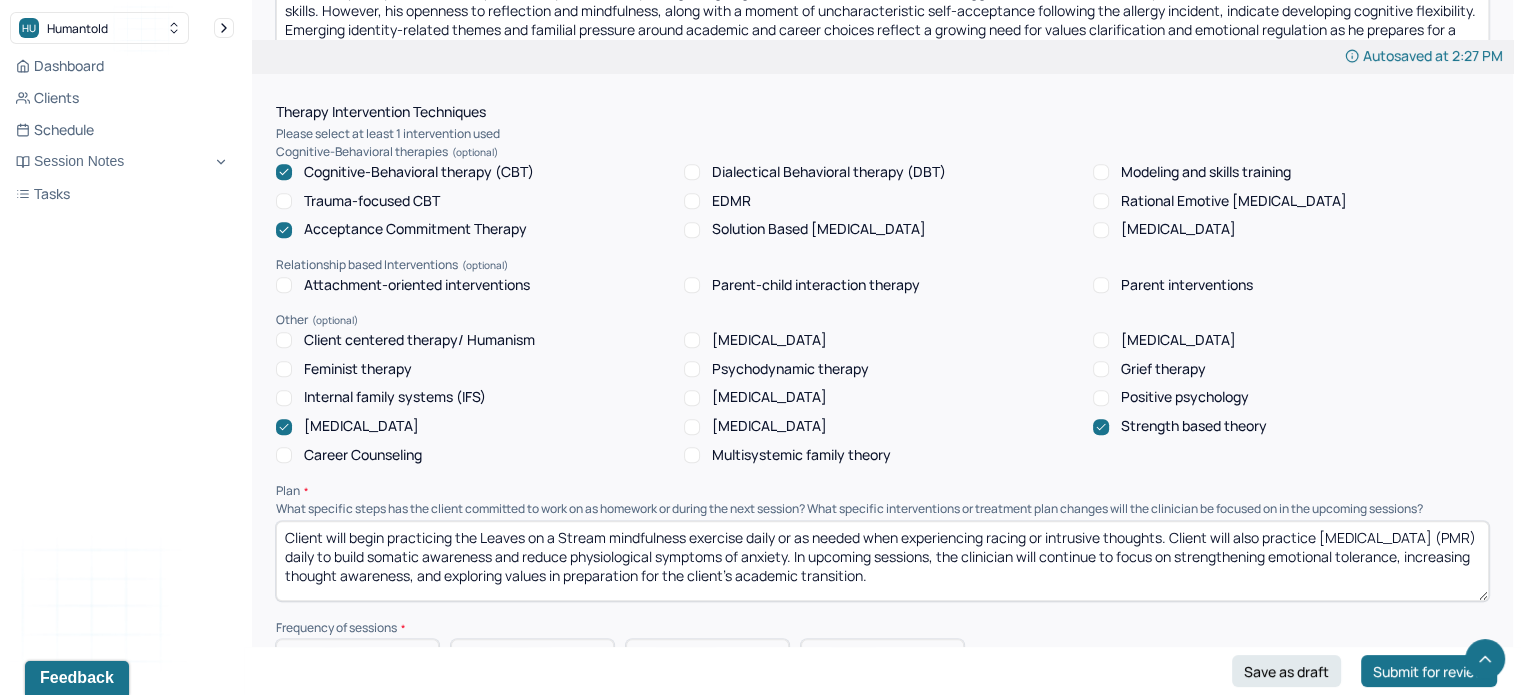 type on "The client remained engaged throughout the session despite visible signs of distress. He participated in grounding exercises with some prompting and showed openness to discussing difficult emotions and internal experiences. While he struggled to articulate certain thoughts, he demonstrated curiosity and a willingness to reflect, particularly during silent moments. The client expressed mixed feelings about the effectiveness of PMR but was receptive to continuing to explore strategies for managing anxiety." 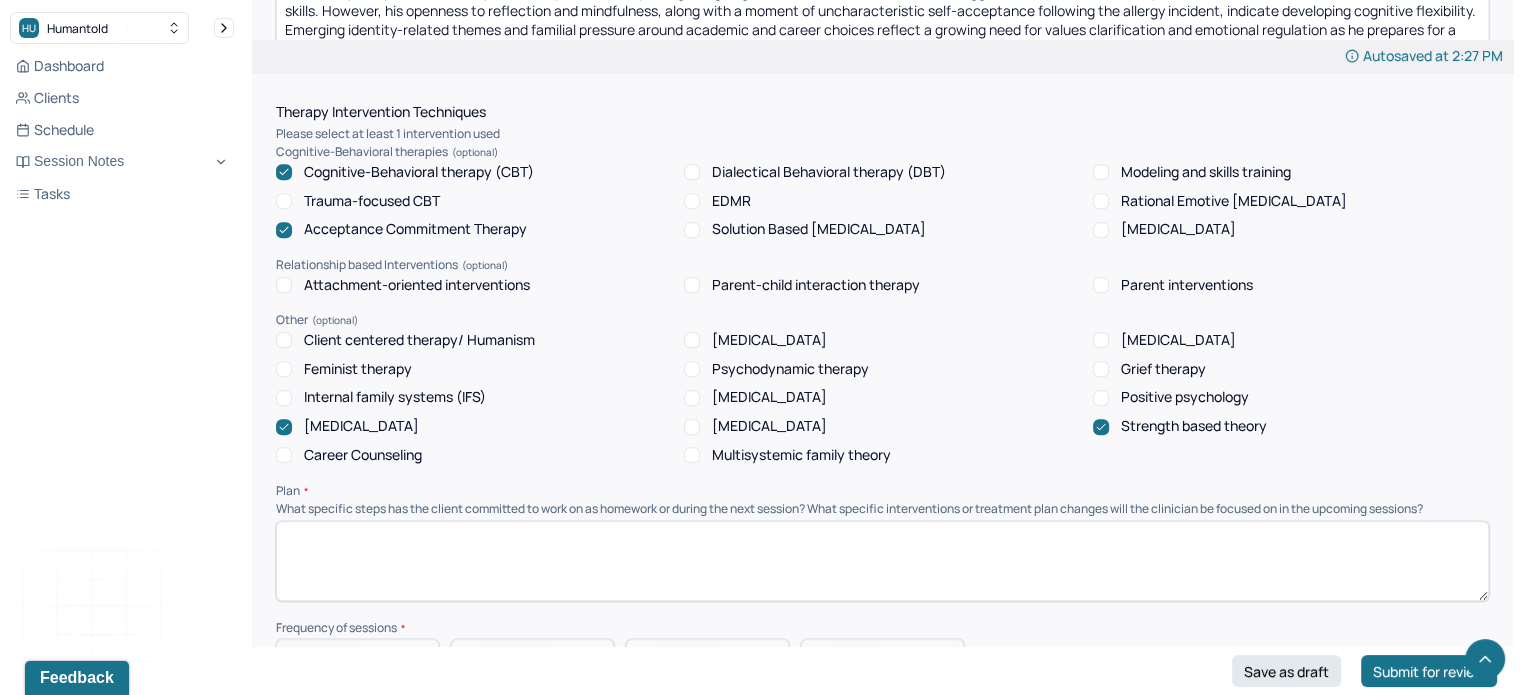 paste on "Homework: Client will continue using grounding techniques (e.g., 5 senses check-in) to manage in-the-moment anxiety, especially when working in public spaces.
Client will reattempt PMR and reflect on what aspects are or are not helpful, with a goal of tailoring it to his needs.
The clinician will explore [MEDICAL_DATA] more directly in future sessions, particularly in relation to self-comparison and fear of judgment.
Ongoing focus will remain on identifying cognitive distortions, building tolerance for discomfort, and exploring values-based motivation to address [MEDICAL_DATA] and emotional avoidance." 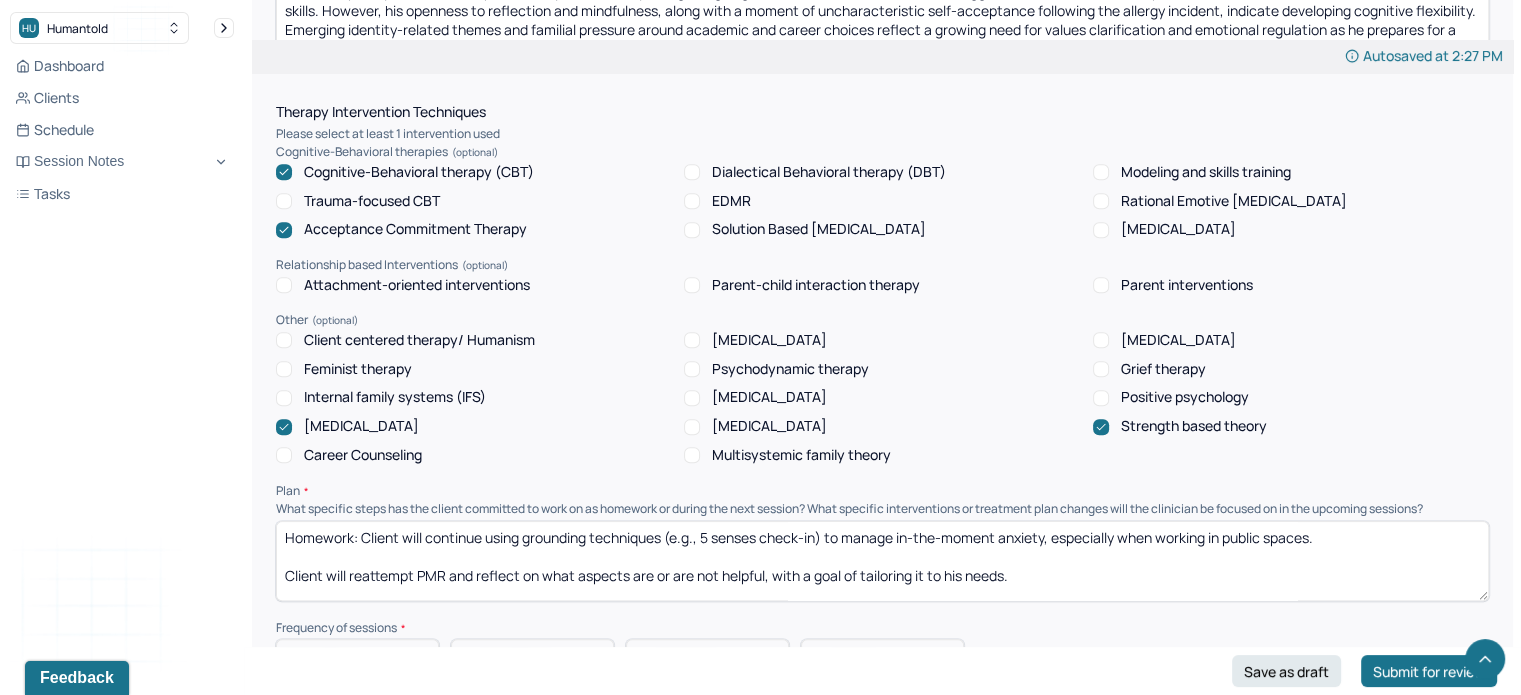 scroll, scrollTop: 81, scrollLeft: 0, axis: vertical 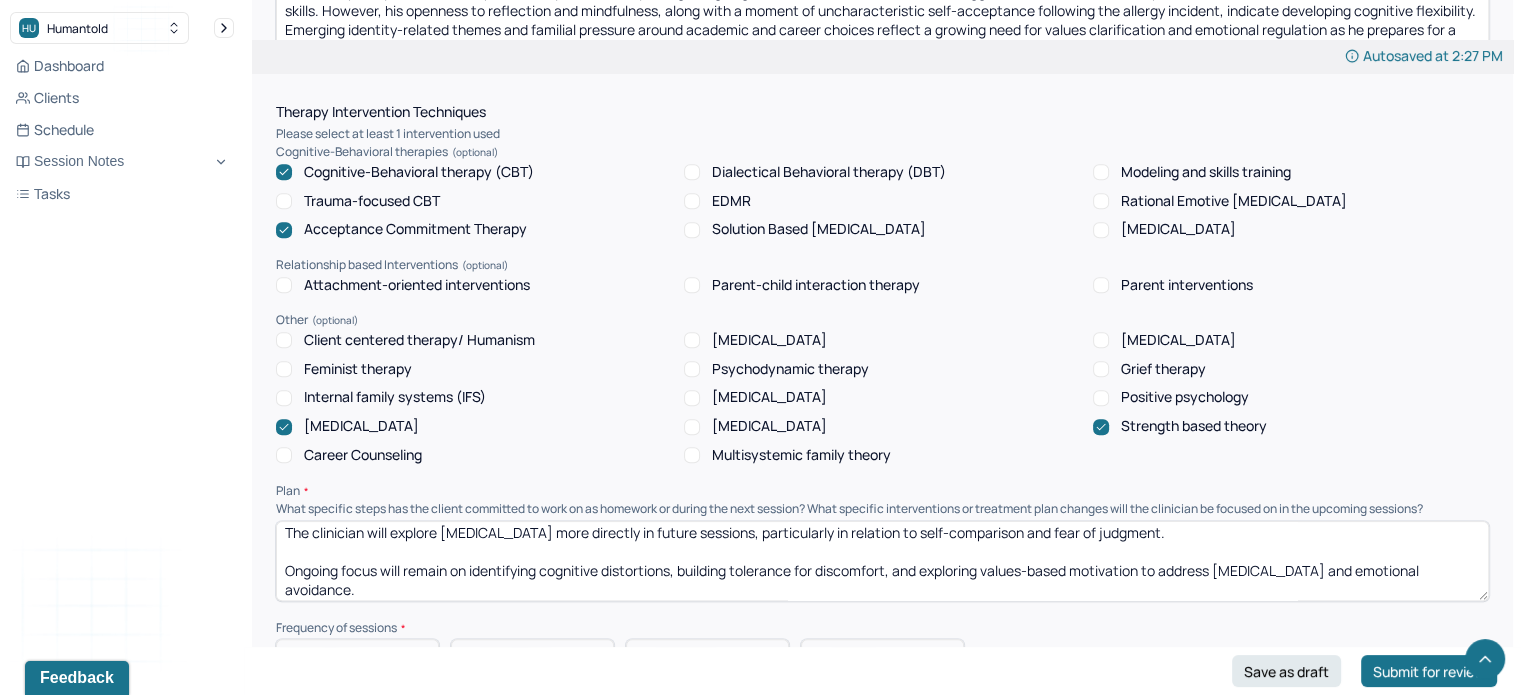 click on "Client will begin practicing the Leaves on a Stream mindfulness exercise daily or as needed when experiencing racing or intrusive thoughts. Client will also practice [MEDICAL_DATA] (PMR) daily to build somatic awareness and reduce physiological symptoms of anxiety. In upcoming sessions, the clinician will continue to focus on strengthening emotional tolerance, increasing thought awareness, and exploring values in preparation for the client’s academic transition." at bounding box center [882, 561] 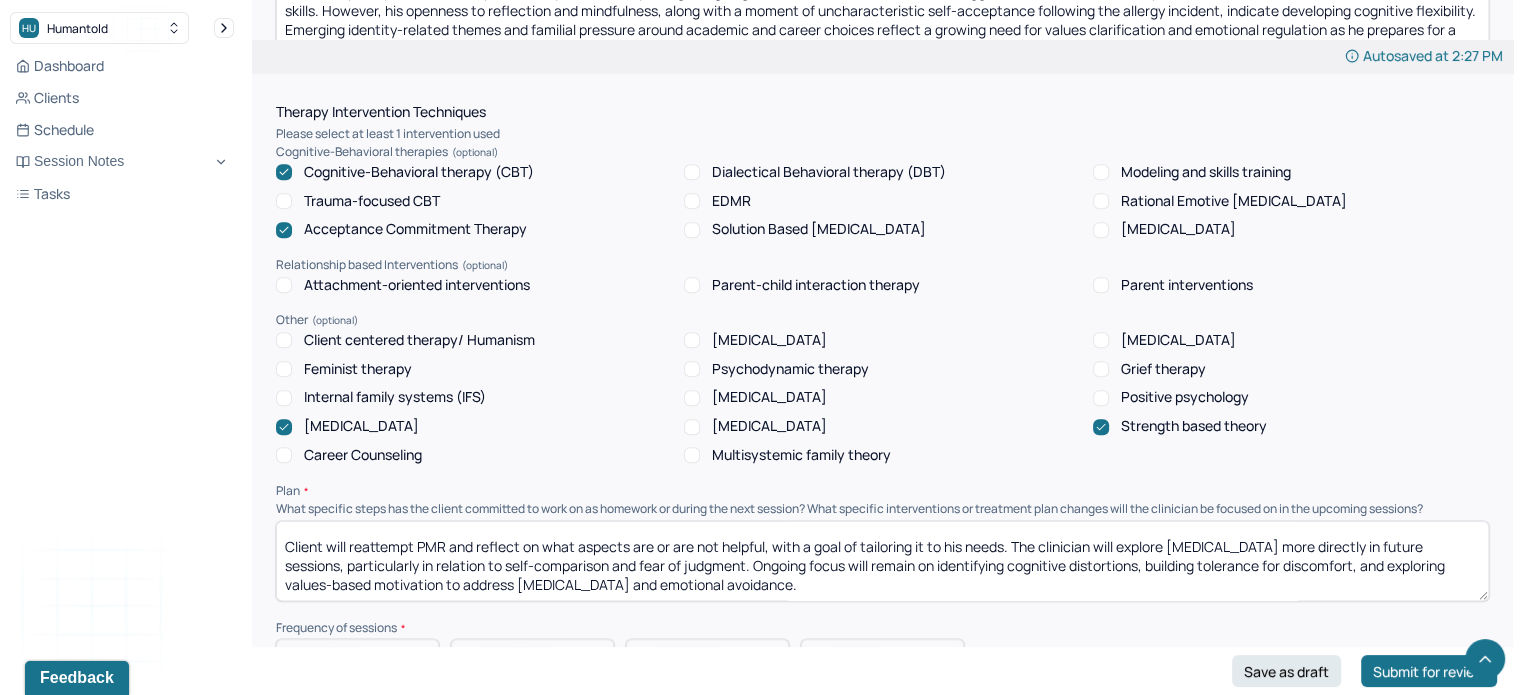 scroll, scrollTop: 0, scrollLeft: 0, axis: both 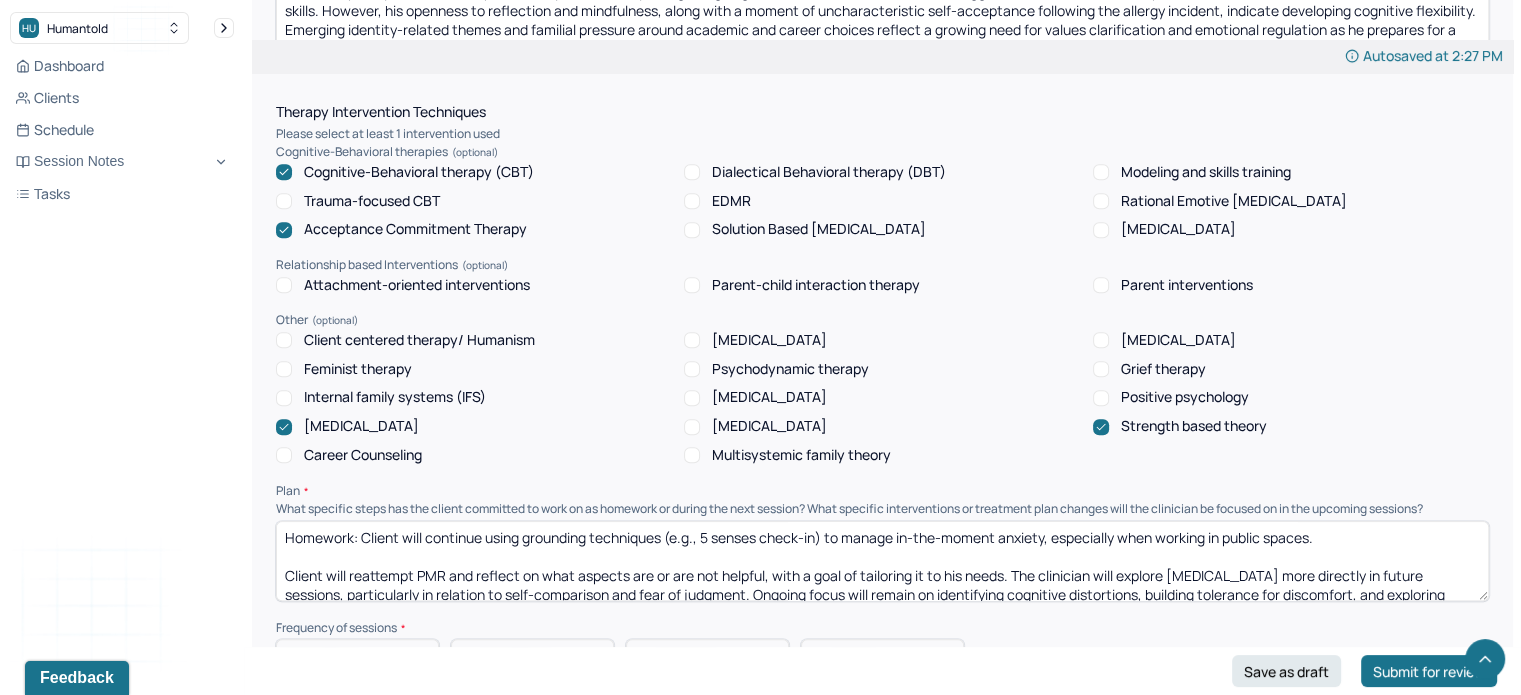 click on "Homework: Client will continue using grounding techniques (e.g., 5 senses check-in) to manage in-the-moment anxiety, especially when working in public spaces.
Client will reattempt PMR and reflect on what aspects are or are not helpful, with a goal of tailoring it to his needs.
The clinician will explore [MEDICAL_DATA] more directly in future sessions, particularly in relation to self-comparison and fear of judgment. Ongoing focus will remain on identifying cognitive distortions, building tolerance for discomfort, and exploring values-based motivation to address [MEDICAL_DATA] and emotional avoidance." at bounding box center [882, 561] 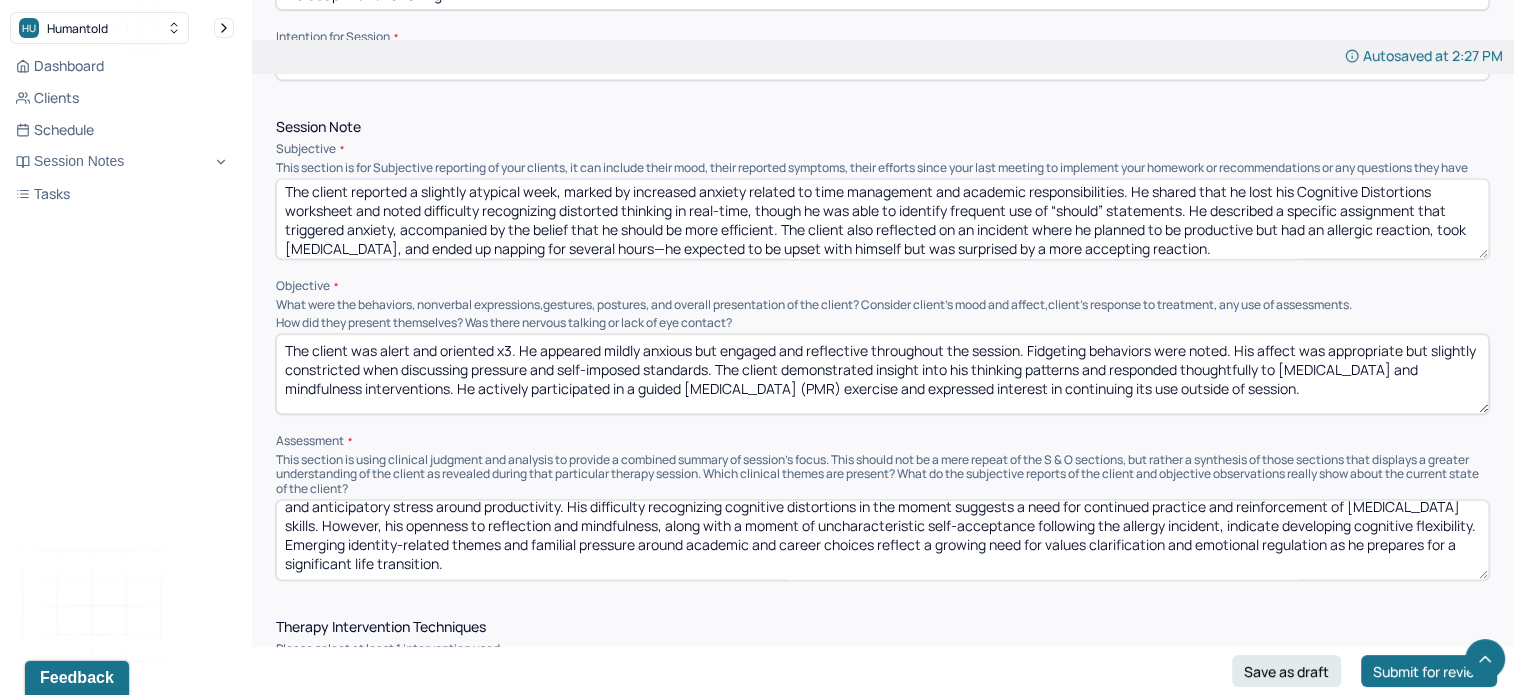 scroll, scrollTop: 872, scrollLeft: 0, axis: vertical 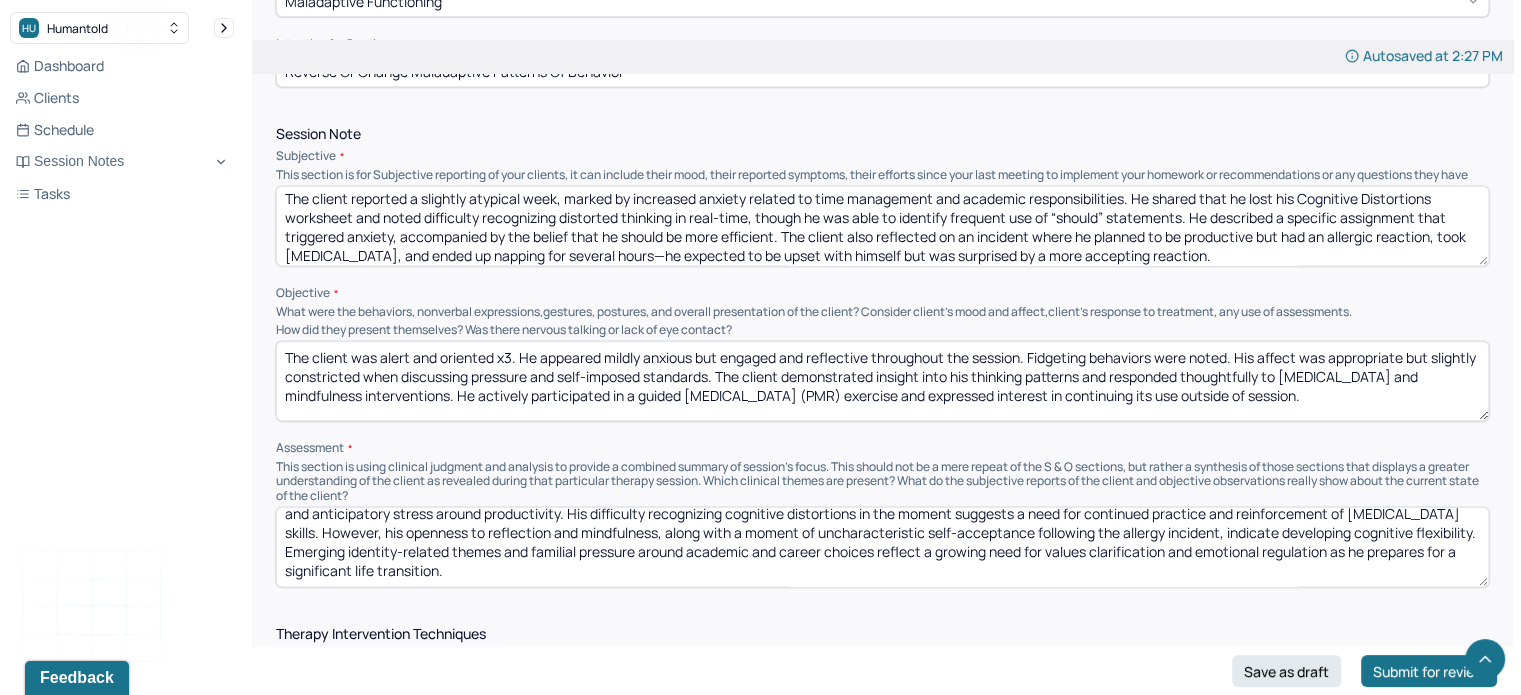 type on "Homework: Client will continue using grounding techniques (e.g., 5 senses check-in) to manage in-the-moment anxiety, especially when working in public spaces. Client will reattempt PMR and reflect on what aspects are or are not helpful, with a goal of tailoring it to his needs. The clinician will explore [MEDICAL_DATA] more directly in future sessions, particularly in relation to self-comparison and fear of judgment. Ongoing focus will remain on identifying cognitive distortions, building tolerance for discomfort, and exploring values-based motivation to address [MEDICAL_DATA] and emotional avoidance." 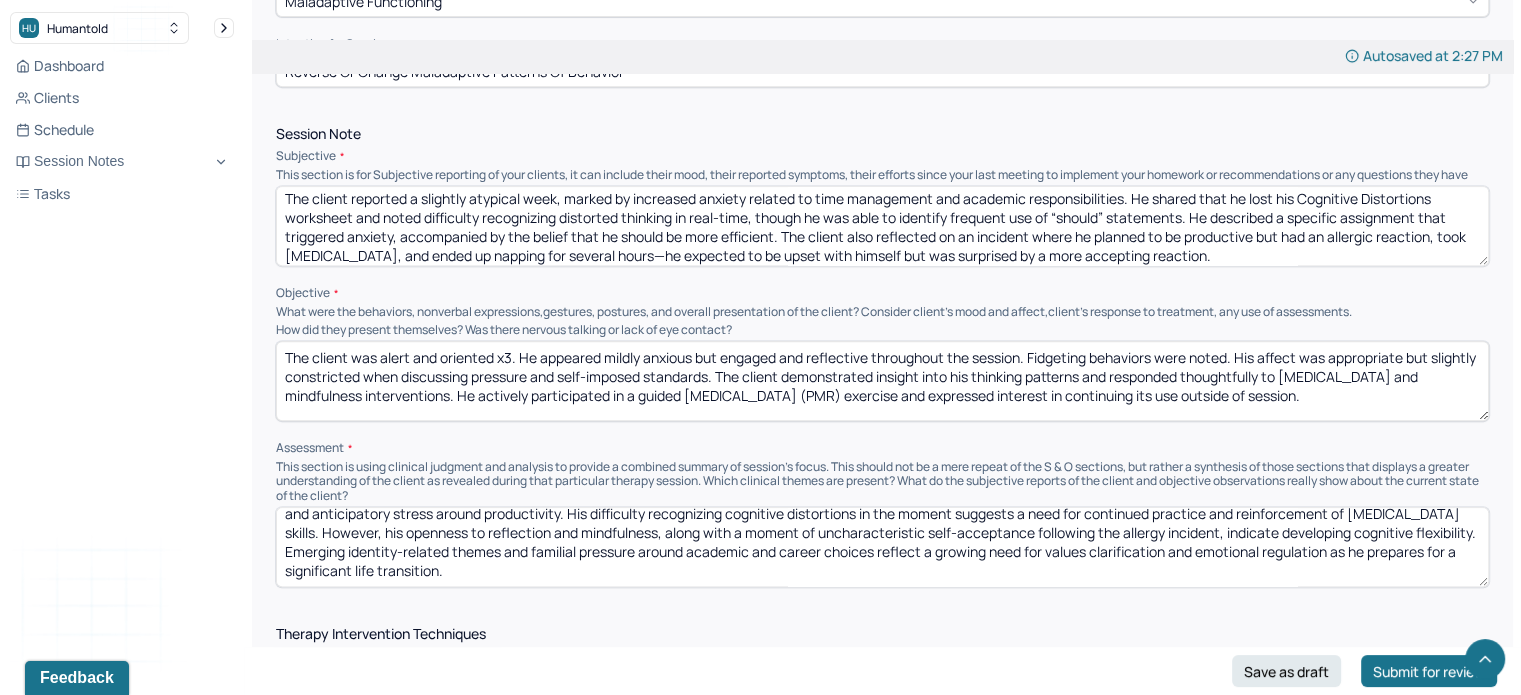 click on "The client continues to experience cognitive and emotional patterns consistent with [MEDICAL_DATA] and perfectionistic thinking, particularly through internalized “should” statements and anticipatory stress around productivity. His difficulty recognizing cognitive distortions in the moment suggests a need for continued practice and reinforcement of [MEDICAL_DATA] skills. However, his openness to reflection and mindfulness, along with a moment of uncharacteristic self-acceptance following the allergy incident, indicate developing cognitive flexibility. Emerging identity-related themes and familial pressure around academic and career choices reflect a growing need for values clarification and emotional regulation as he prepares for a significant life transition." at bounding box center (882, 547) 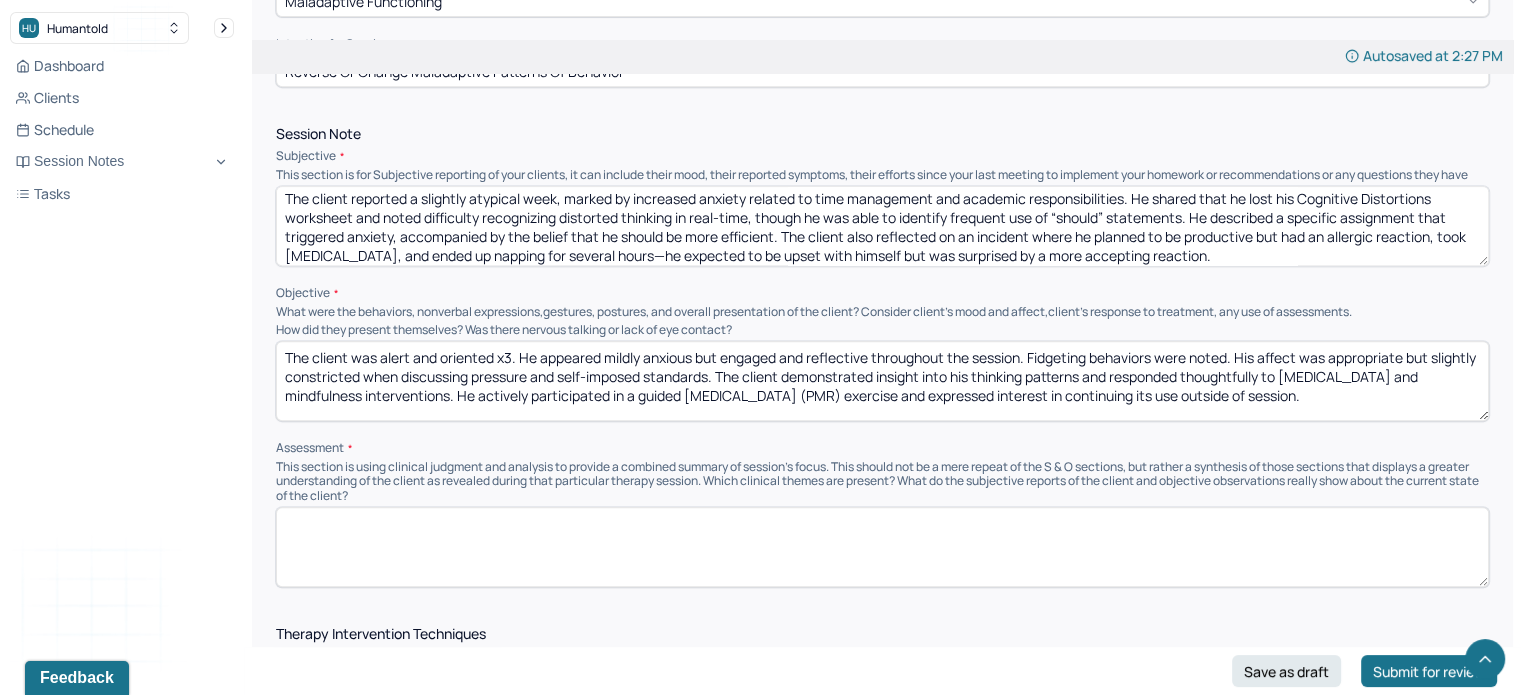scroll, scrollTop: 0, scrollLeft: 0, axis: both 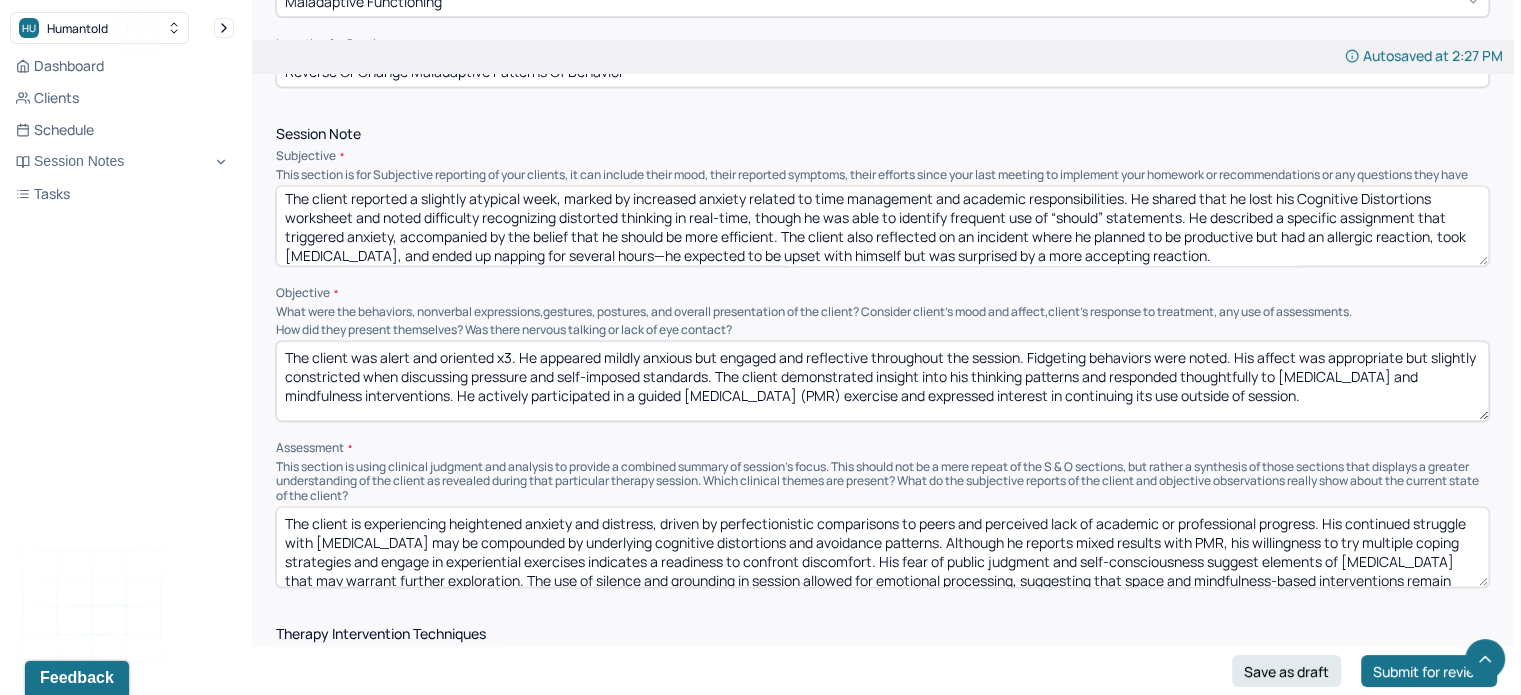 type on "The client is experiencing heightened anxiety and distress, driven by perfectionistic comparisons to peers and perceived lack of academic or professional progress. His continued struggle with [MEDICAL_DATA] may be compounded by underlying cognitive distortions and avoidance patterns. Although he reports mixed results with PMR, his willingness to try multiple coping strategies and engage in experiential exercises indicates a readiness to confront discomfort. His fear of public judgment and self-consciousness suggest elements of [MEDICAL_DATA] that may warrant further exploration. The use of silence and grounding in session allowed for emotional processing, suggesting that space and mindfulness-based interventions remain effective tools for deepening insight and emotional regulation." 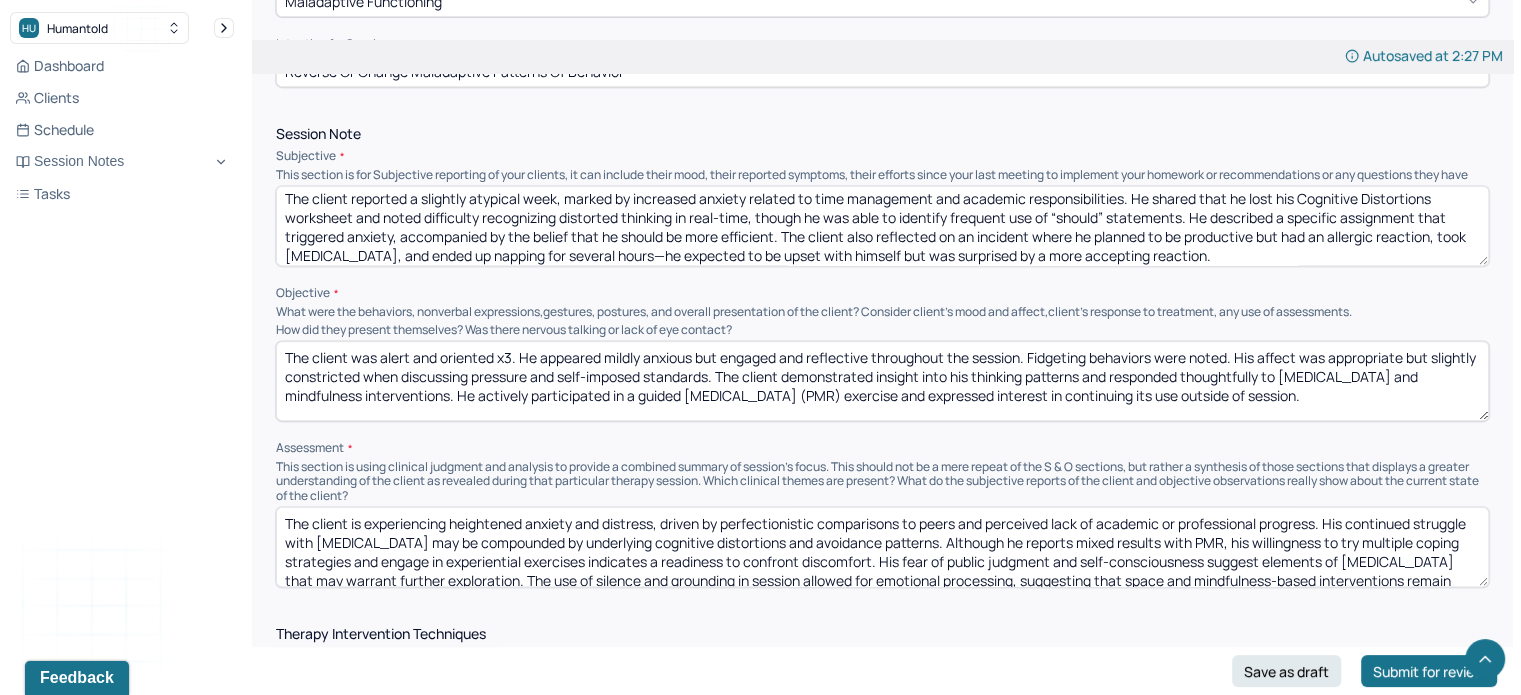 click on "The client was alert and oriented x3. He appeared mildly anxious but engaged and reflective throughout the session. Fidgeting behaviors were noted. His affect was appropriate but slightly constricted when discussing pressure and self-imposed standards. The client demonstrated insight into his thinking patterns and responded thoughtfully to [MEDICAL_DATA] and mindfulness interventions. He actively participated in a guided [MEDICAL_DATA] (PMR) exercise and expressed interest in continuing its use outside of session." at bounding box center [882, 381] 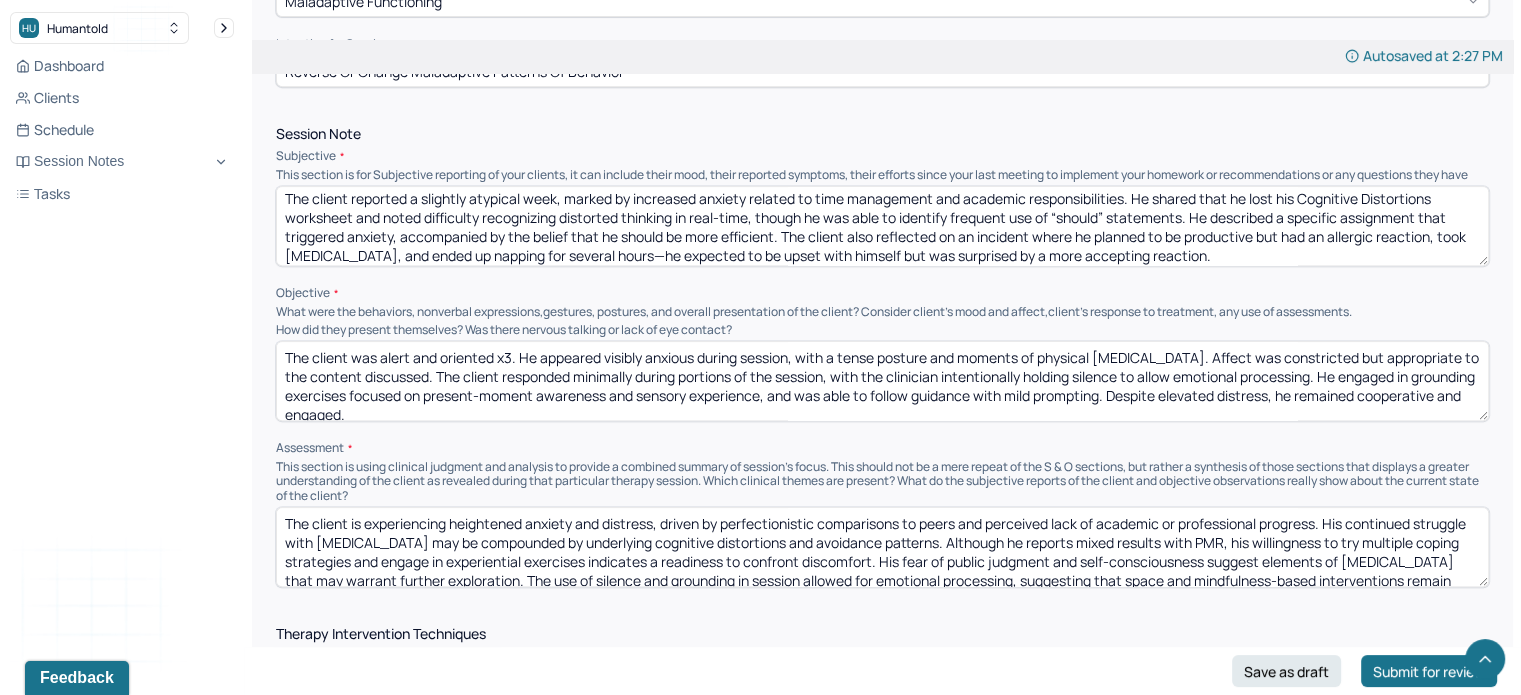 scroll, scrollTop: 0, scrollLeft: 0, axis: both 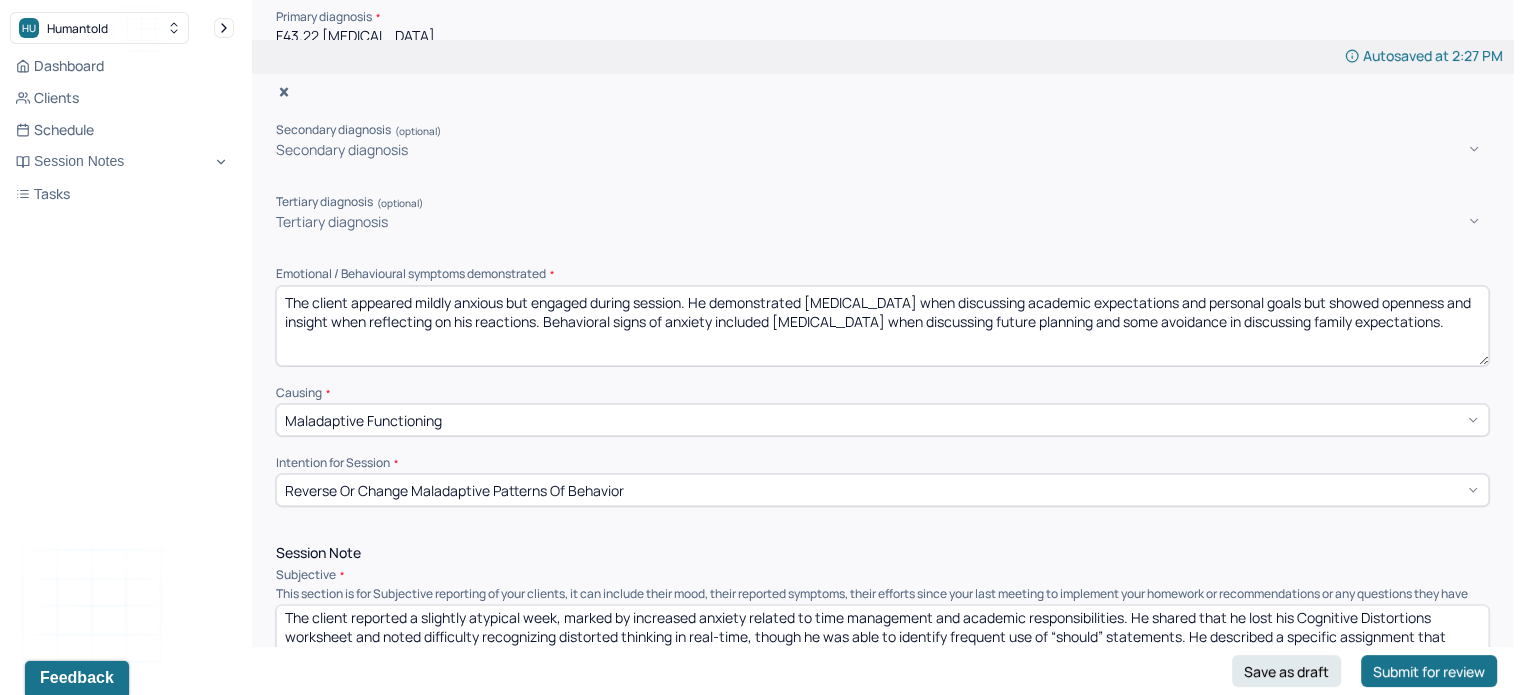 type on "The client was alert and oriented x3. He appeared visibly anxious during session, with a tense posture and moments of physical [MEDICAL_DATA]. Affect was constricted but appropriate to the content discussed. The client responded minimally during portions of the session, with the clinician intentionally holding silence to allow emotional processing. He engaged in grounding exercises focused on present-moment awareness and sensory experience, and was able to follow guidance with mild prompting. Despite elevated distress, he remained cooperative and engaged." 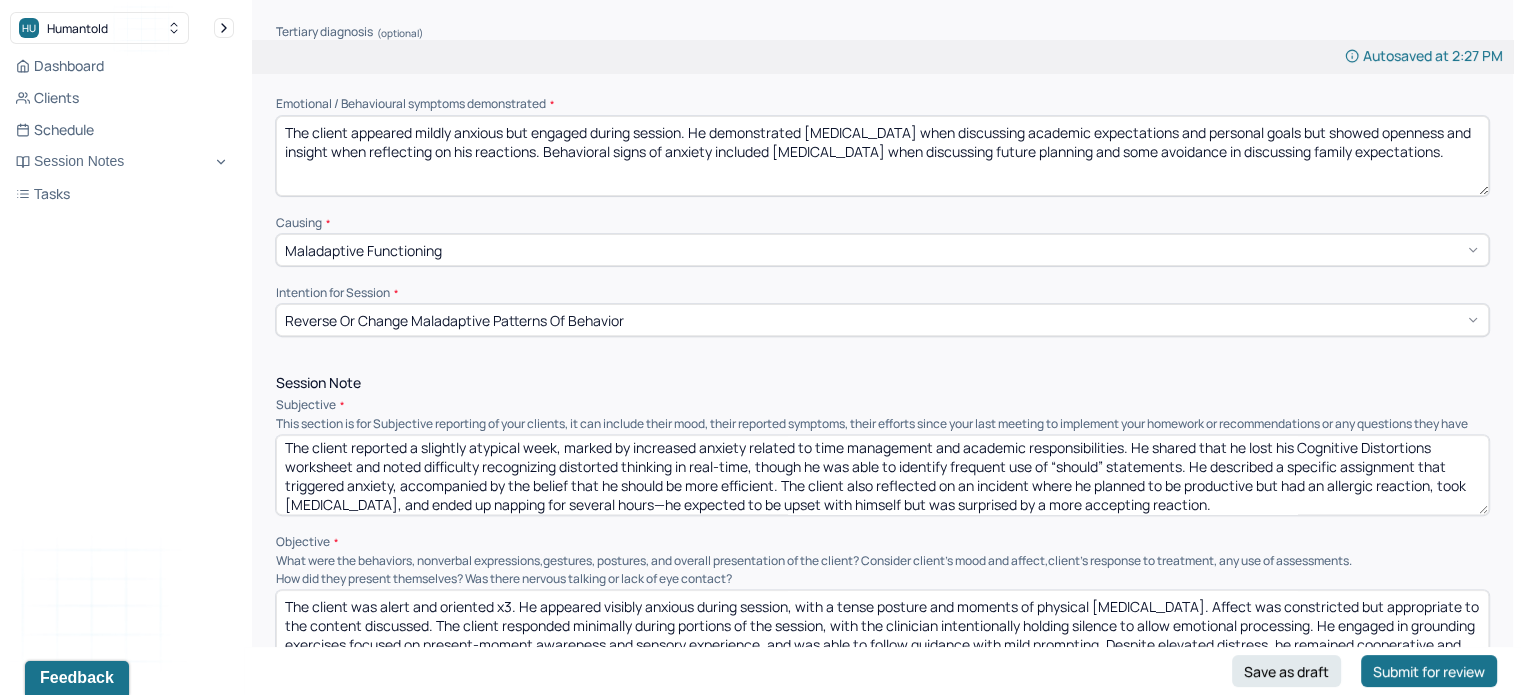 scroll, scrollTop: 626, scrollLeft: 0, axis: vertical 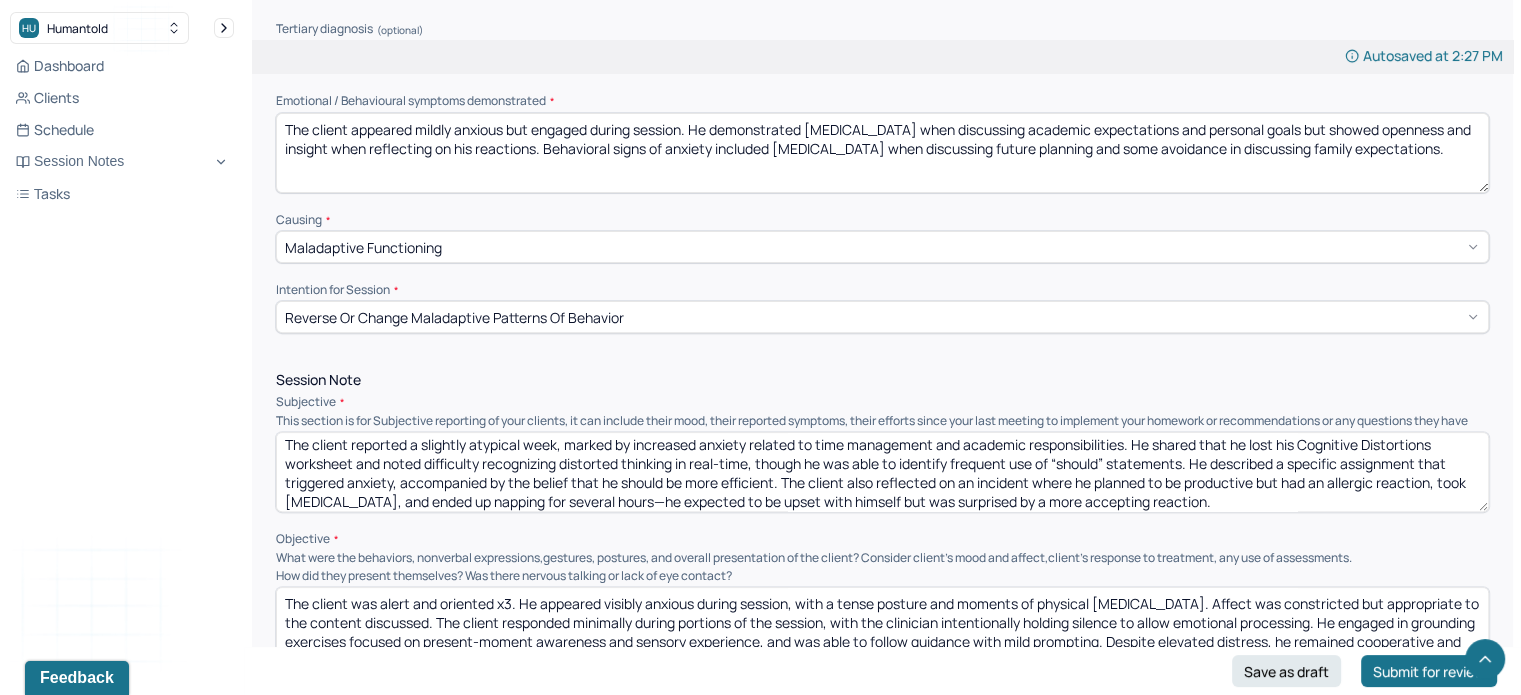 click on "The client reported a slightly atypical week, marked by increased anxiety related to time management and academic responsibilities. He shared that he lost his Cognitive Distortions worksheet and noted difficulty recognizing distorted thinking in real-time, though he was able to identify frequent use of “should” statements. He described a specific assignment that triggered anxiety, accompanied by the belief that he should be more efficient. The client also reflected on an incident where he planned to be productive but had an allergic reaction, took [MEDICAL_DATA], and ended up napping for several hours—he expected to be upset with himself but was surprised by a more accepting reaction." at bounding box center [882, 472] 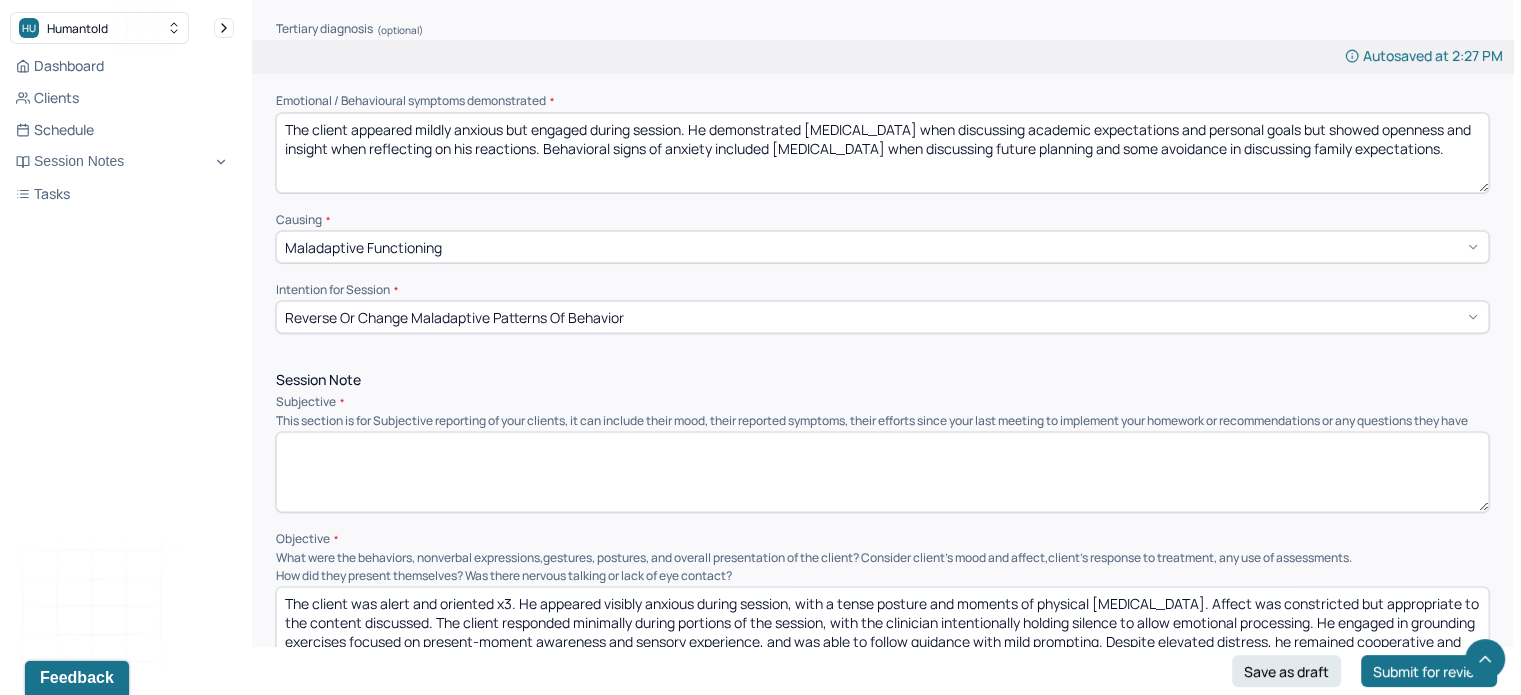 scroll, scrollTop: 0, scrollLeft: 0, axis: both 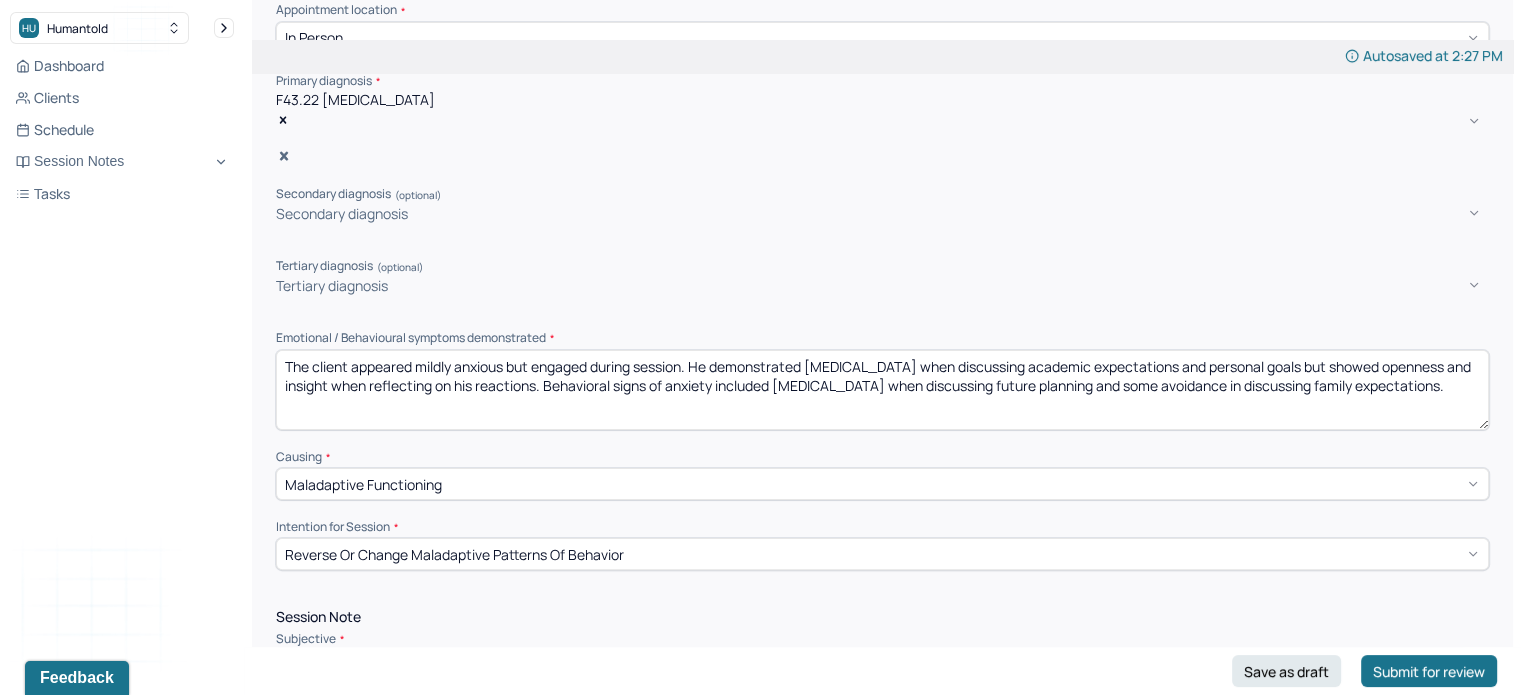 type on "The client reported feeling “alright” overall but continues to struggle with [MEDICAL_DATA] and feelings of being overwhelmed. He noted that practicing [MEDICAL_DATA] (PMR) was somewhat helpful, though the benefits were inconsistent. The client shared that he helped his family move his sister out of her college dorm following her graduation and is currently working on a shirt design assignment for class. He expressed heightened anxiety related to falling behind in school and life, particularly in comparison to peers who have secured internships. The client also discussed feeling self-conscious and paranoid when working in public, fearing that others are watching and judging his work." 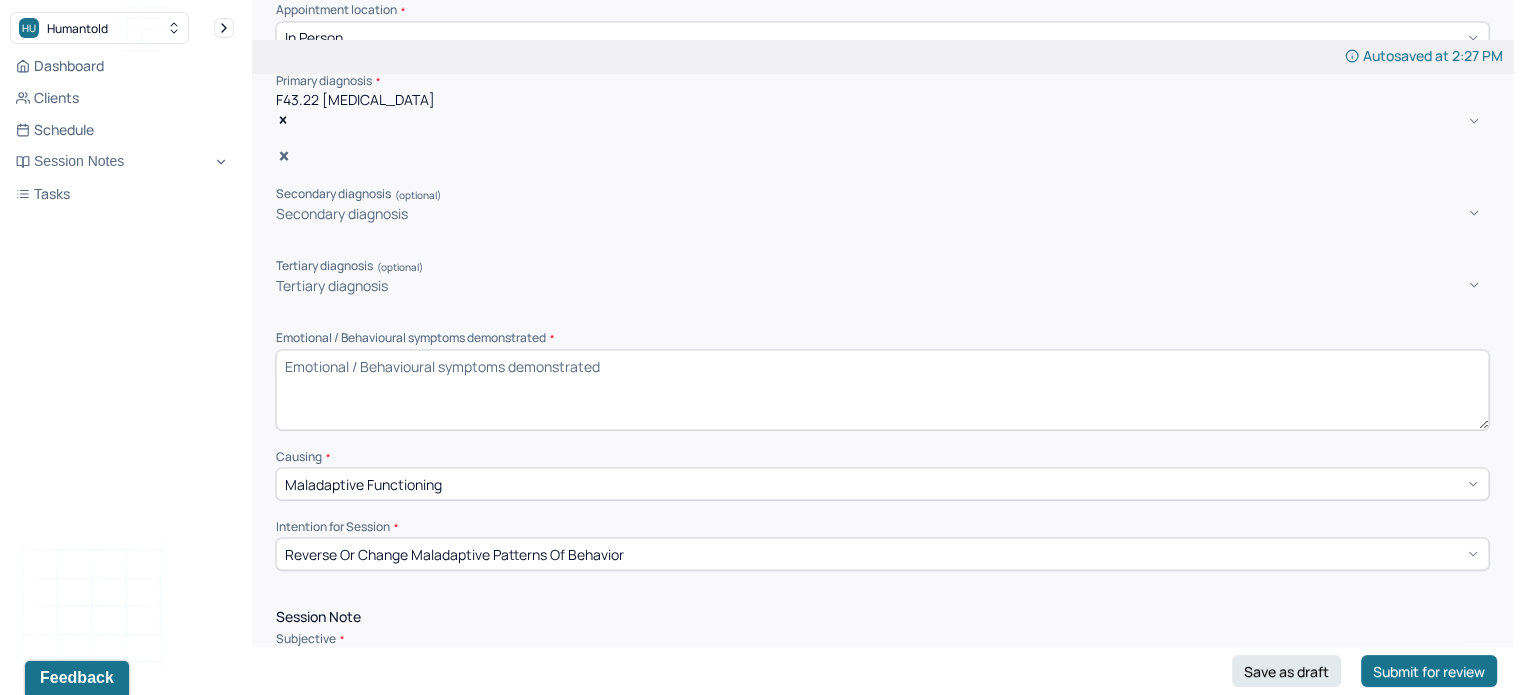 paste on "The client appeared visibly anxious and emotionally overwhelmed when discussing academic and personal pressures. He demonstrated [MEDICAL_DATA] and tension in his body language, along with a constricted affect and lowered voice tone during distressing topics. Periods of silence were met with noticeable discomfort, but he remained present and reflective. His behavior suggested internalized pressure and difficulty tolerating uncertainty, as well as avoidance tendencies tied to [MEDICAL_DATA]. Despite this, the client engaged in grounding exercises with effort and showed emotional insight when guided." 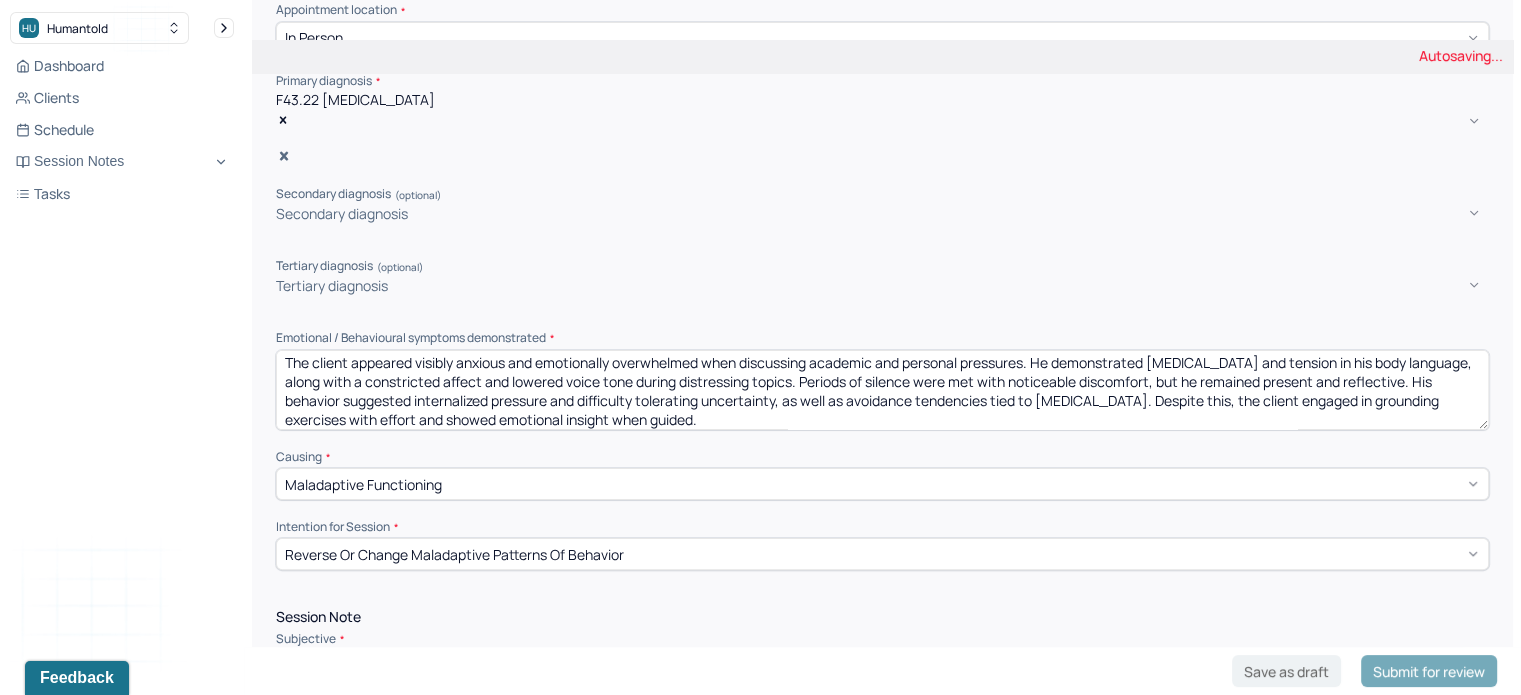 scroll, scrollTop: 0, scrollLeft: 0, axis: both 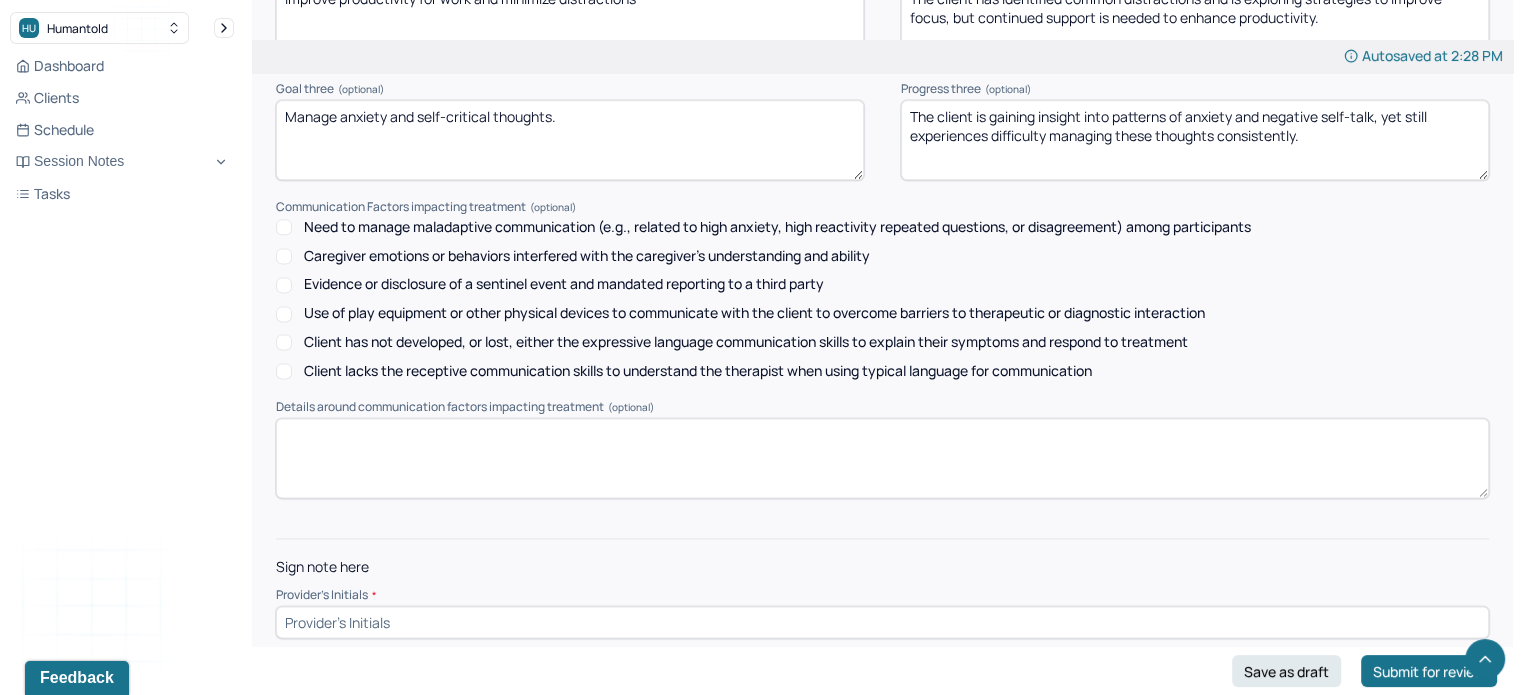 type on "The client appeared visibly anxious and emotionally overwhelmed when discussing academic and personal pressures. He demonstrated [MEDICAL_DATA] and tension in his body language, along with a constricted affect and lowered voice tone during distressing topics. Periods of silence were met with noticeable discomfort, but he remained present and reflective. His behavior suggested internalized pressure and difficulty tolerating uncertainty, as well as avoidance tendencies tied to [MEDICAL_DATA]. Despite this, the client engaged in grounding exercises with effort and showed emotional insight when guided." 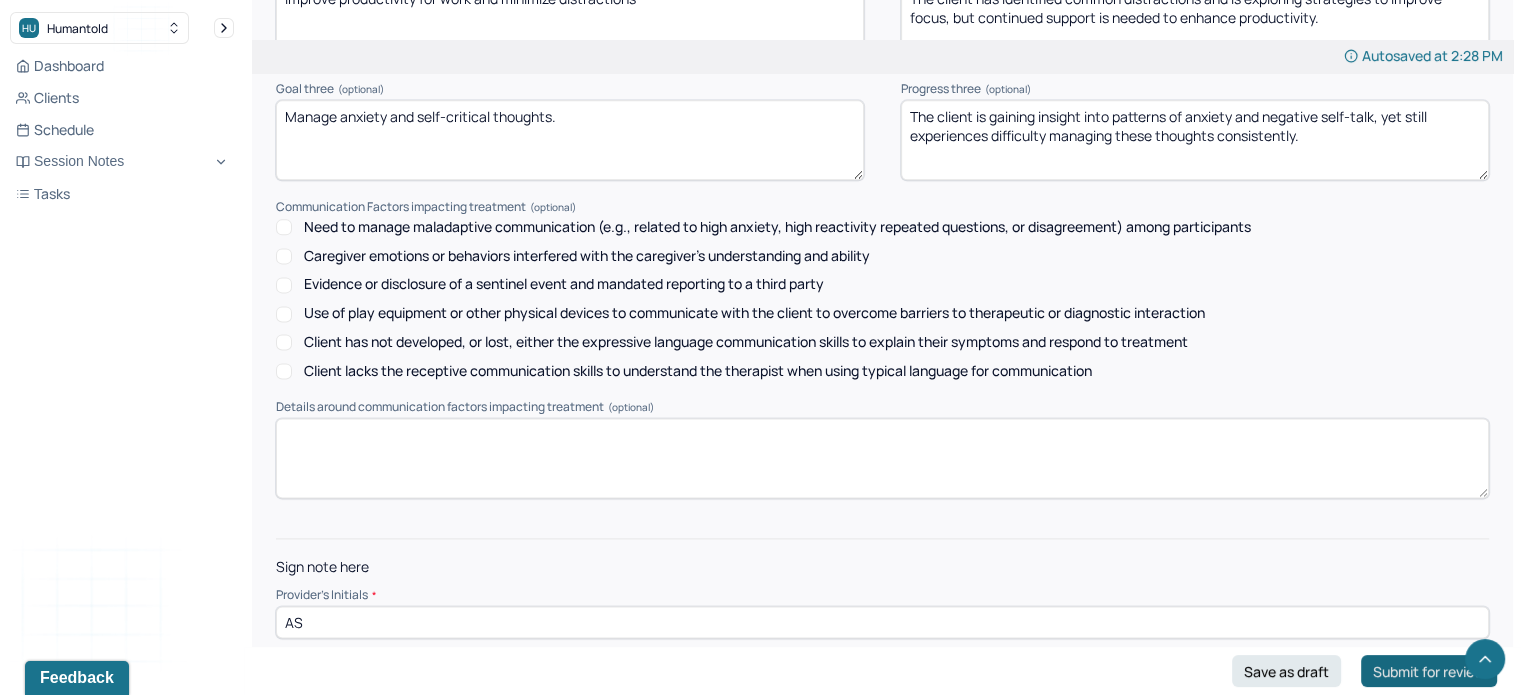 type on "AS" 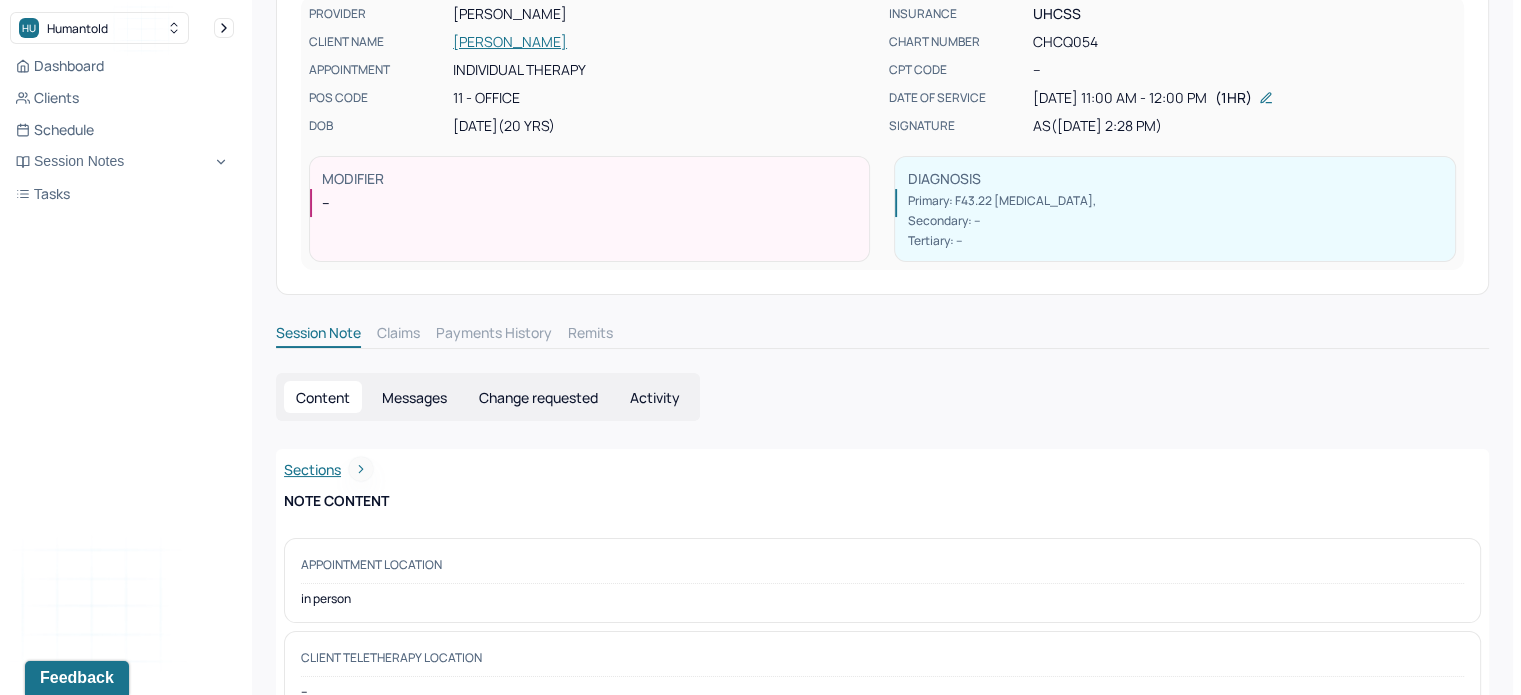 scroll, scrollTop: 0, scrollLeft: 0, axis: both 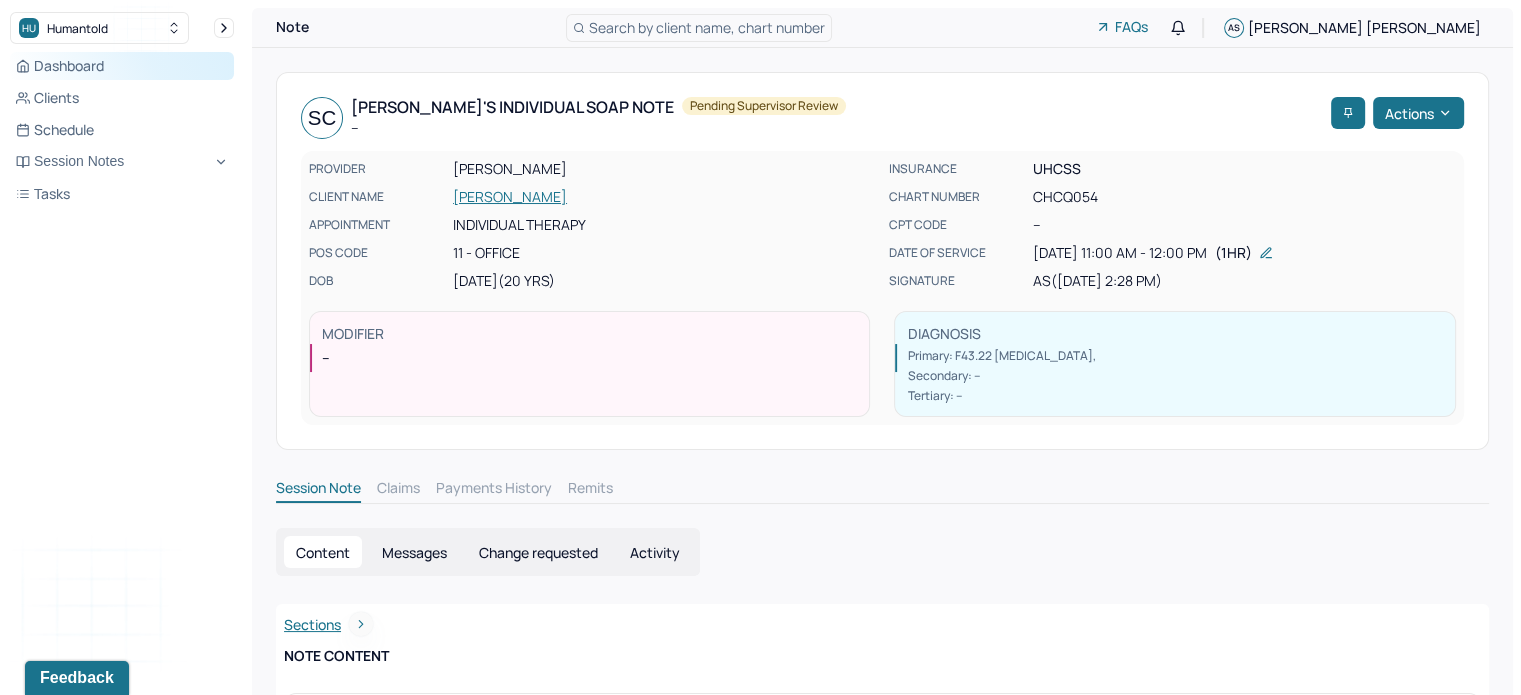 click on "Dashboard" at bounding box center [122, 66] 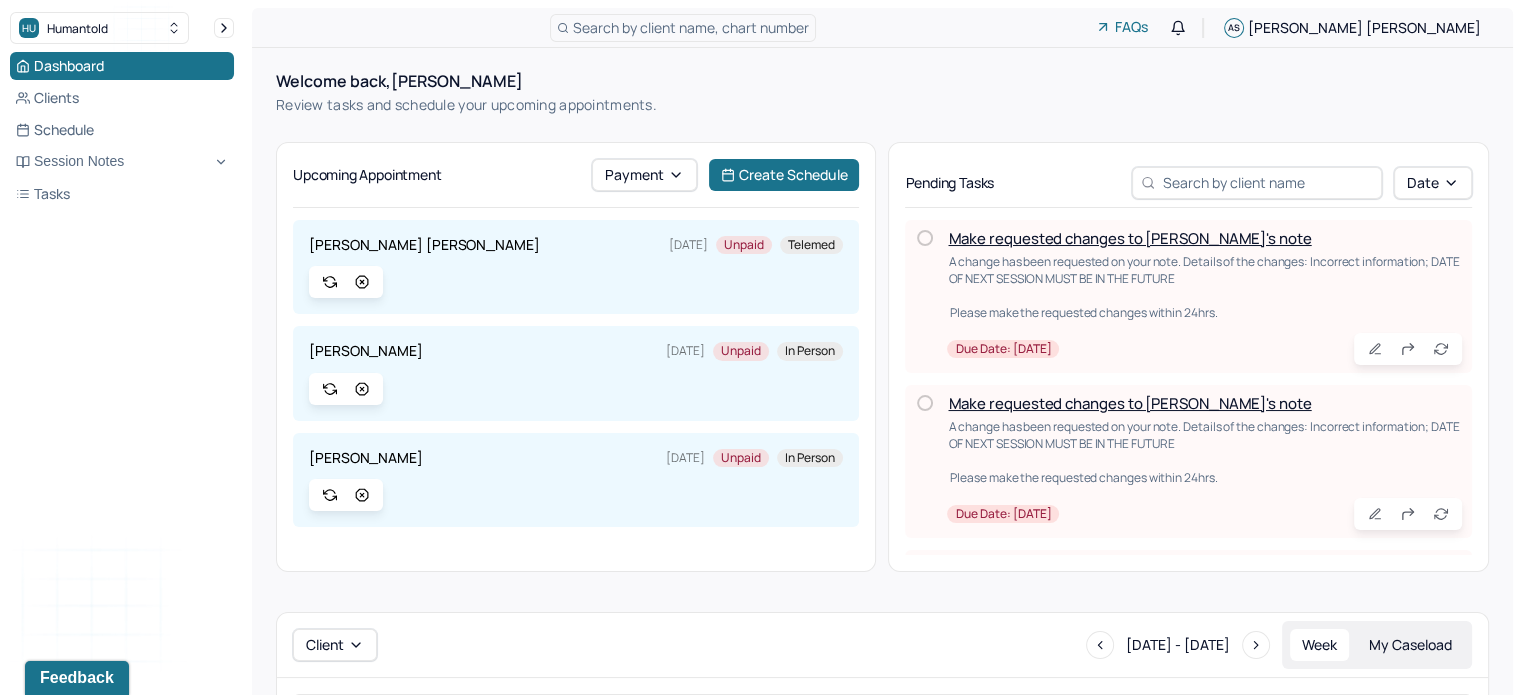 scroll, scrollTop: 0, scrollLeft: 0, axis: both 